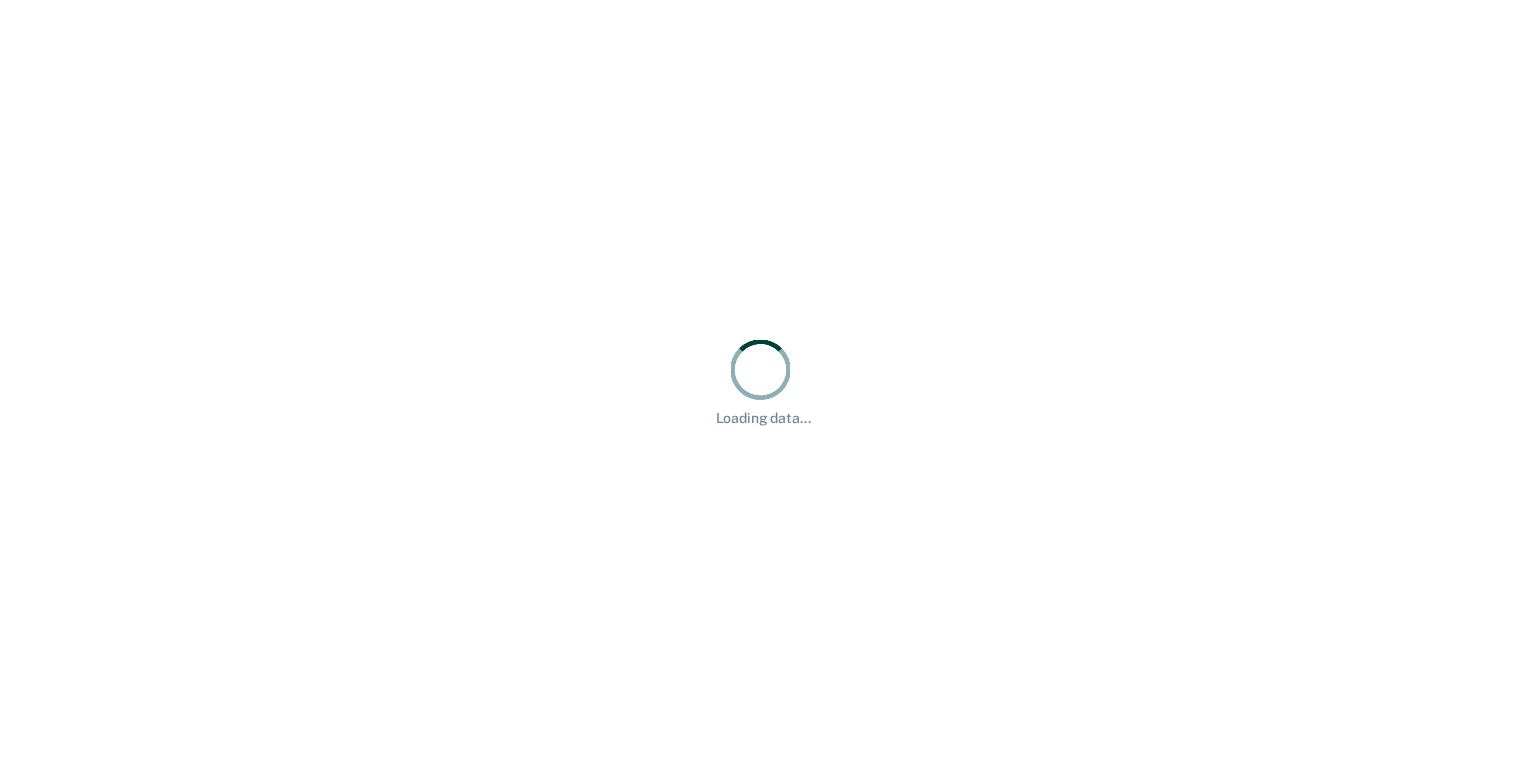 scroll, scrollTop: 0, scrollLeft: 0, axis: both 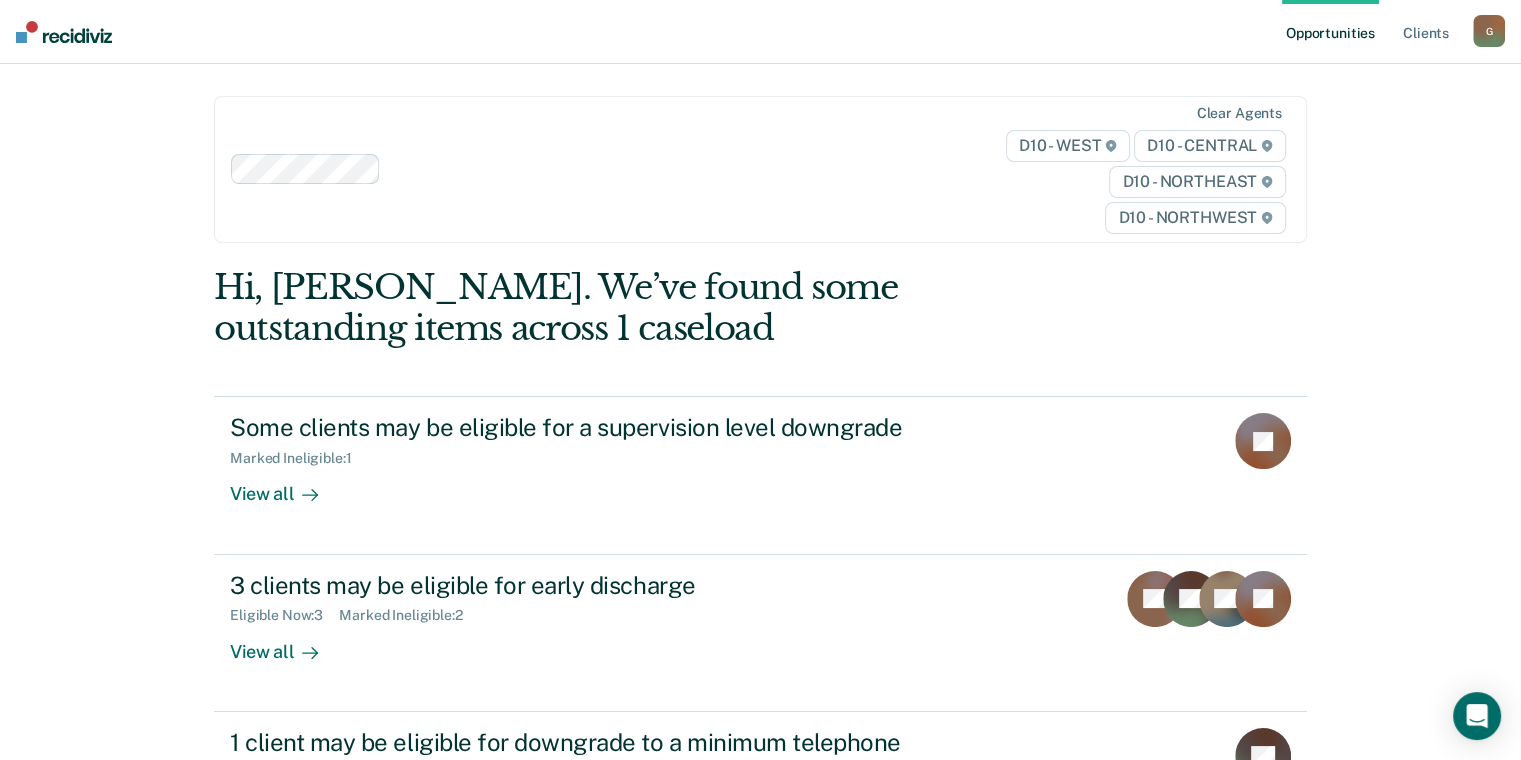 click on "Opportunities Client s [EMAIL_ADDRESS][US_STATE][DOMAIN_NAME] G Profile How it works Log Out Clear   agents D10 - WEST   D10 - CENTRAL   D10 - NORTHEAST   D10 - NORTHWEST   Hi, [PERSON_NAME]. We’ve found some outstanding items across 1 caseload Some clients may be eligible for a supervision level downgrade Marked Ineligible :  1 View all   SJ 3 clients may be eligible for early discharge Eligible Now :  3 Marked Ineligible :  2 View all   TS MJ PK SJ 1 client may be eligible for downgrade to a minimum telephone reporting Eligible Now :  1 View all   MJ 1 client within their first 6 months of supervision is being supervised at a level that does not match their latest risk score Eligible Now :  1 View all   TM" at bounding box center (760, 582) 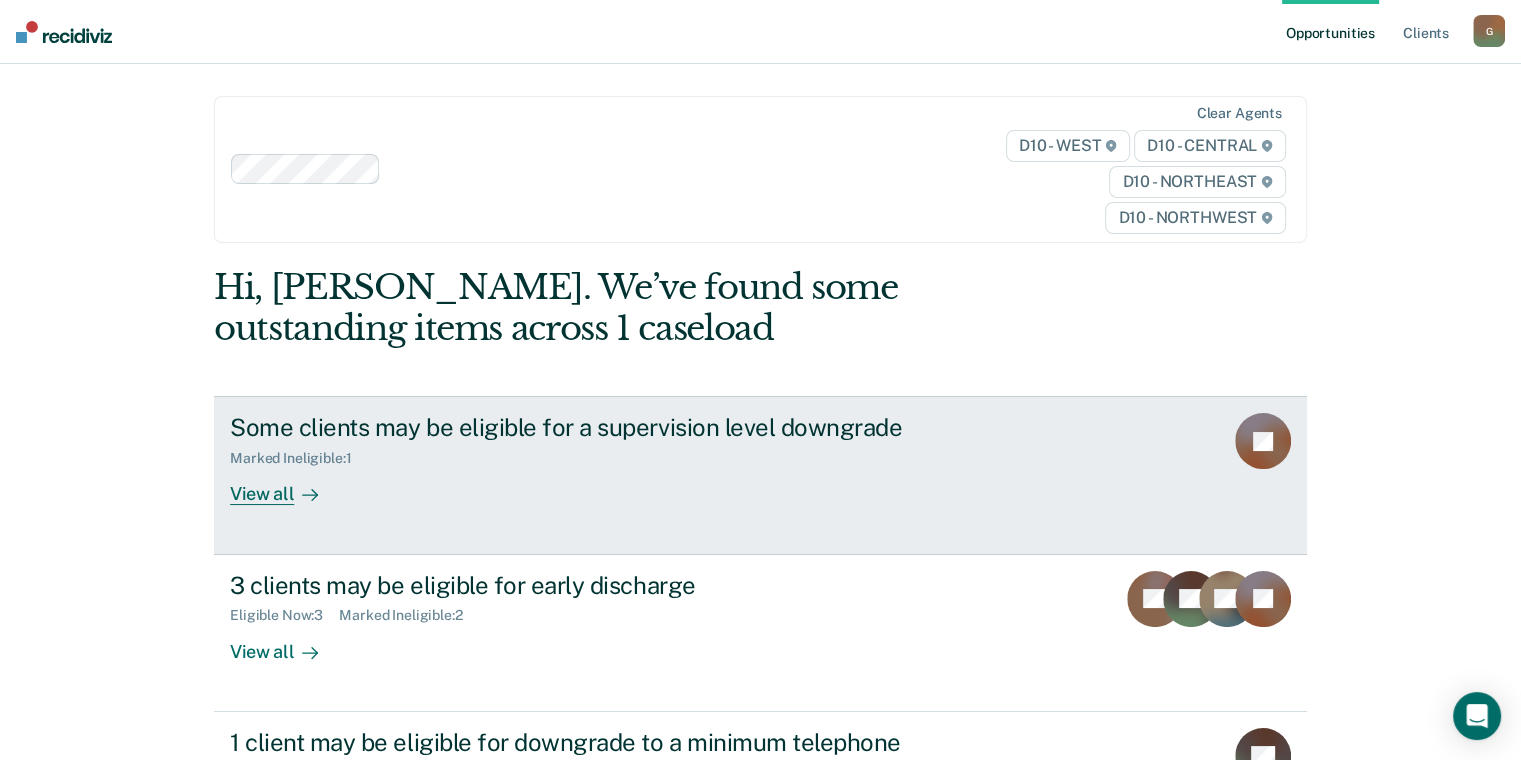 click on "View all" at bounding box center (286, 486) 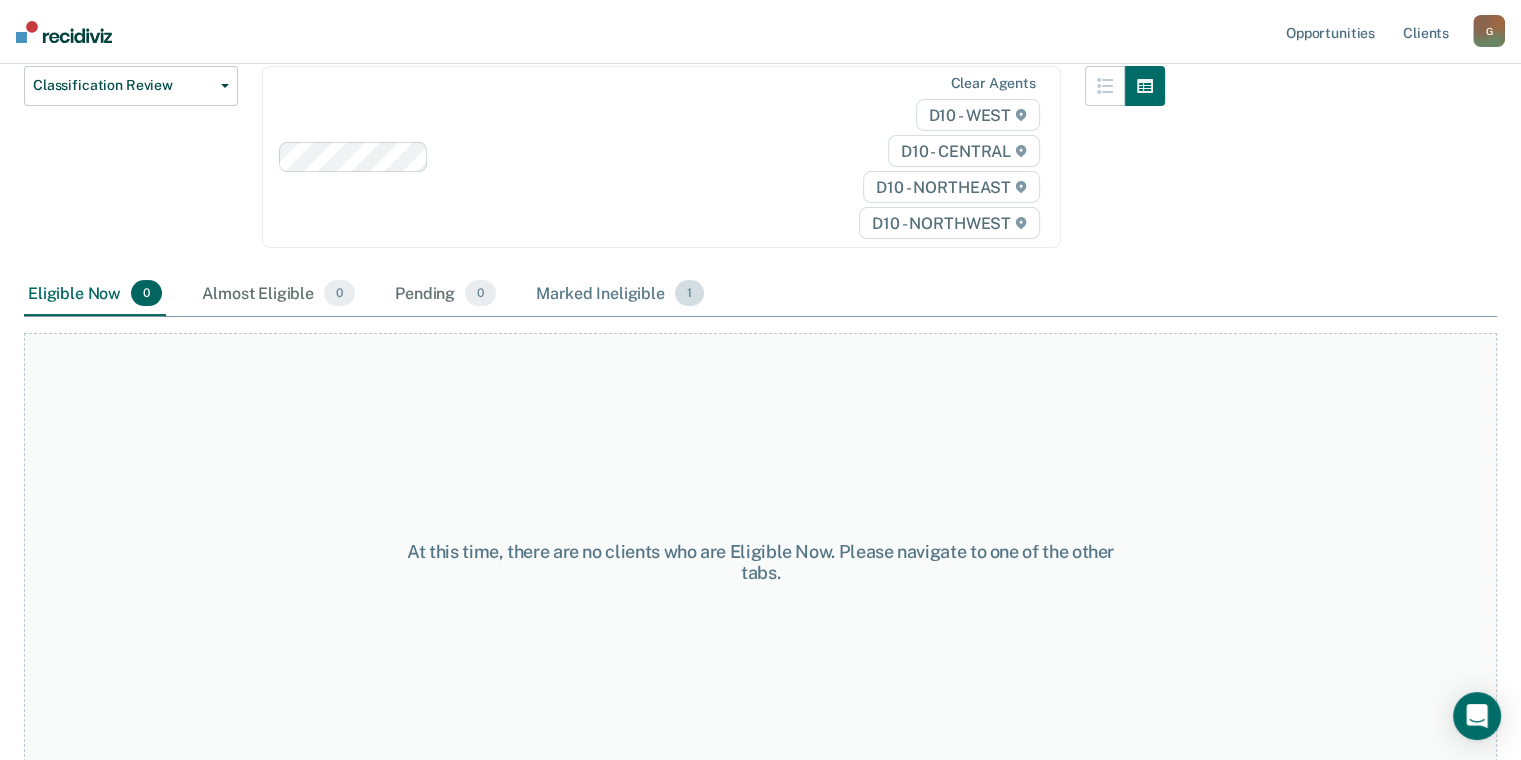 scroll, scrollTop: 268, scrollLeft: 0, axis: vertical 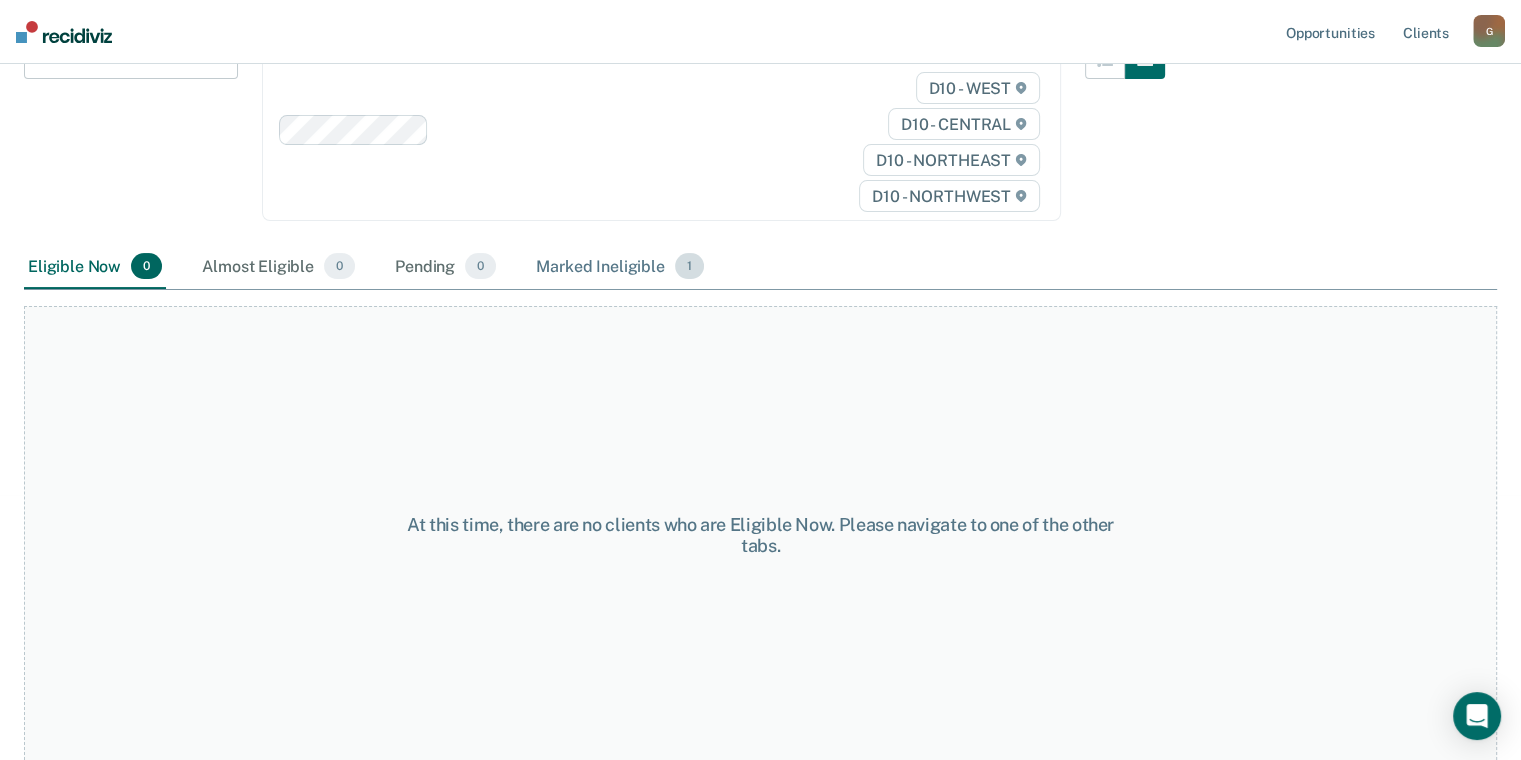 click on "Marked Ineligible 1" at bounding box center [620, 267] 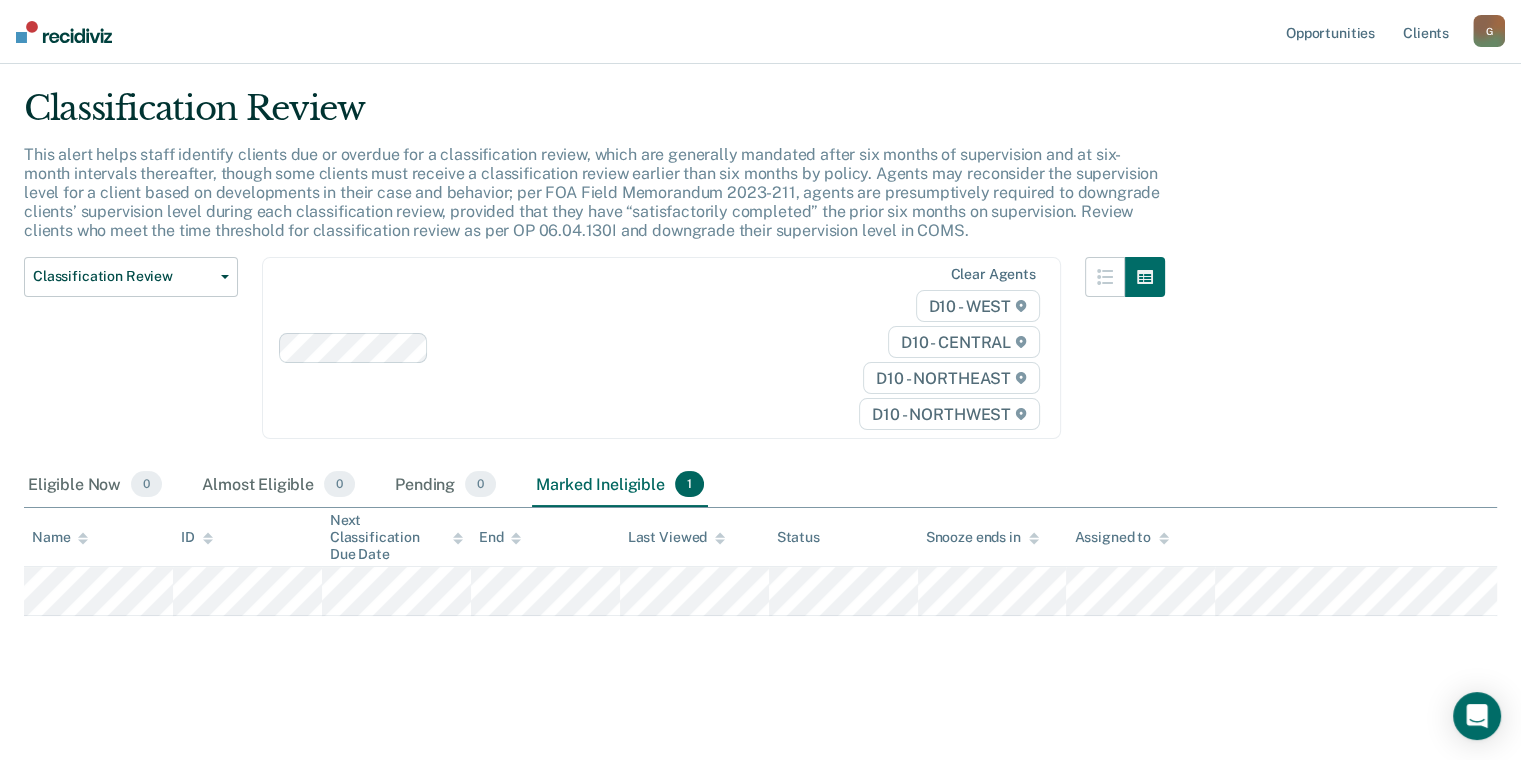 scroll, scrollTop: 48, scrollLeft: 0, axis: vertical 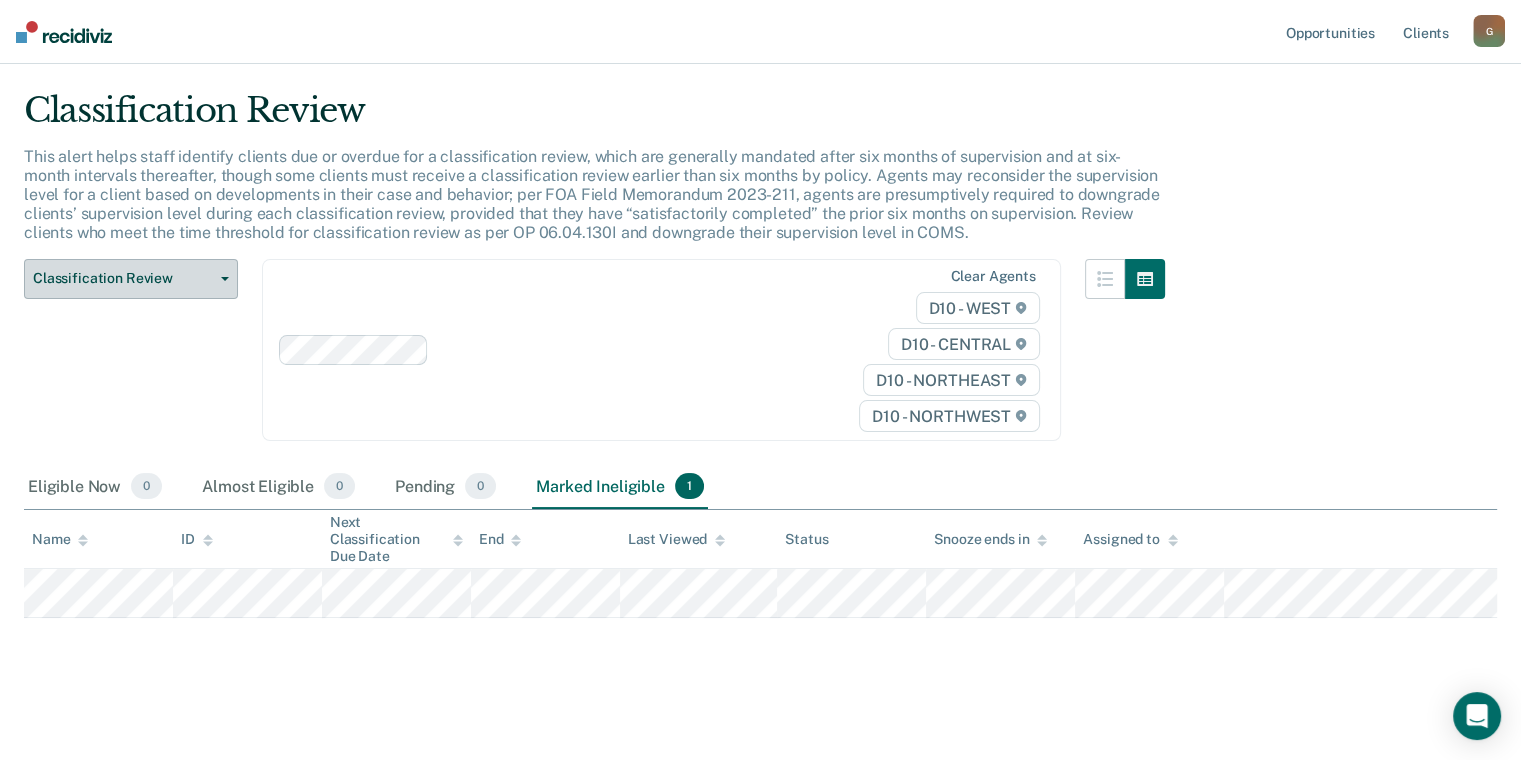click on "Classification Review" at bounding box center (131, 279) 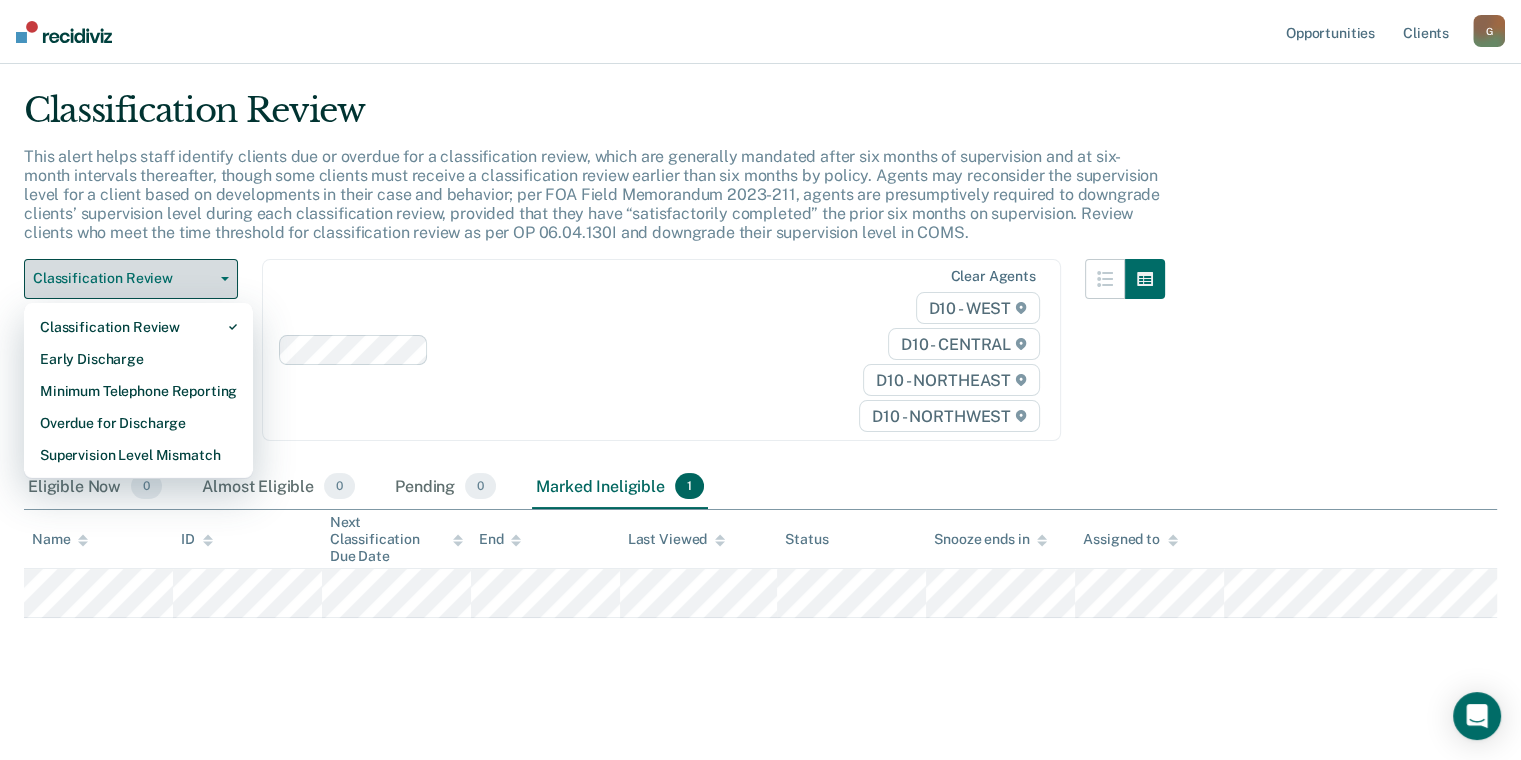 click on "Classification Review" at bounding box center [131, 279] 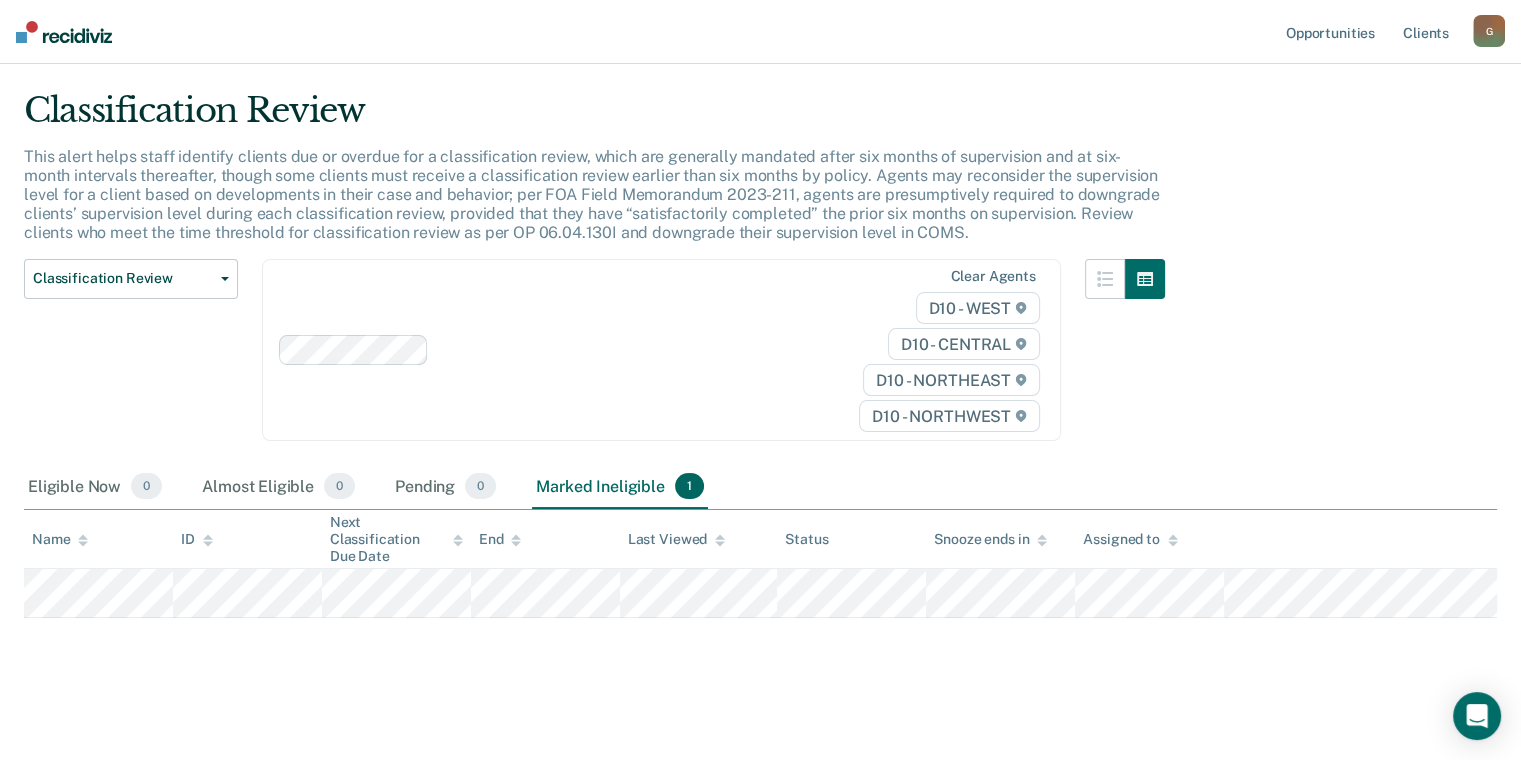 click at bounding box center (64, 32) 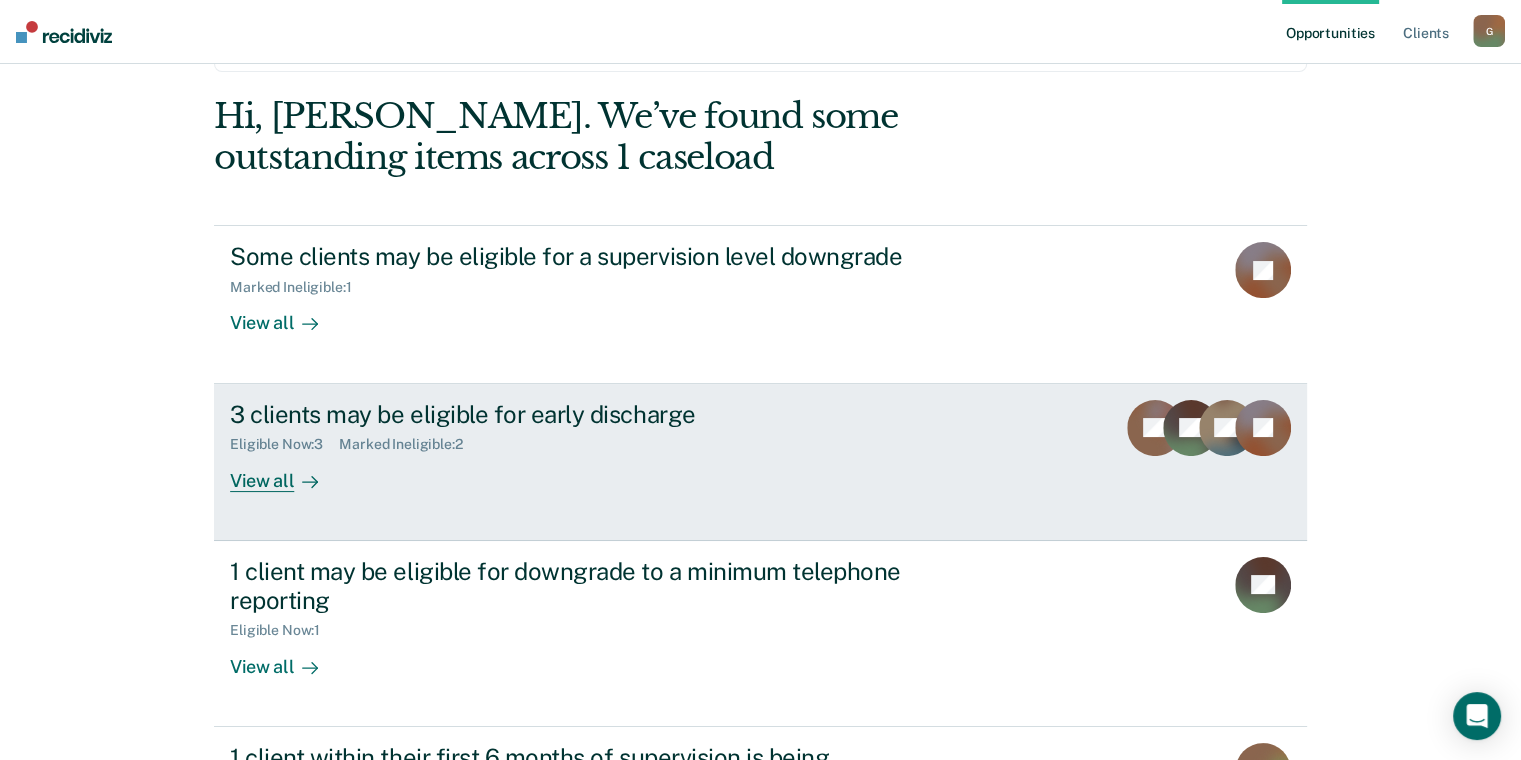 scroll, scrollTop: 200, scrollLeft: 0, axis: vertical 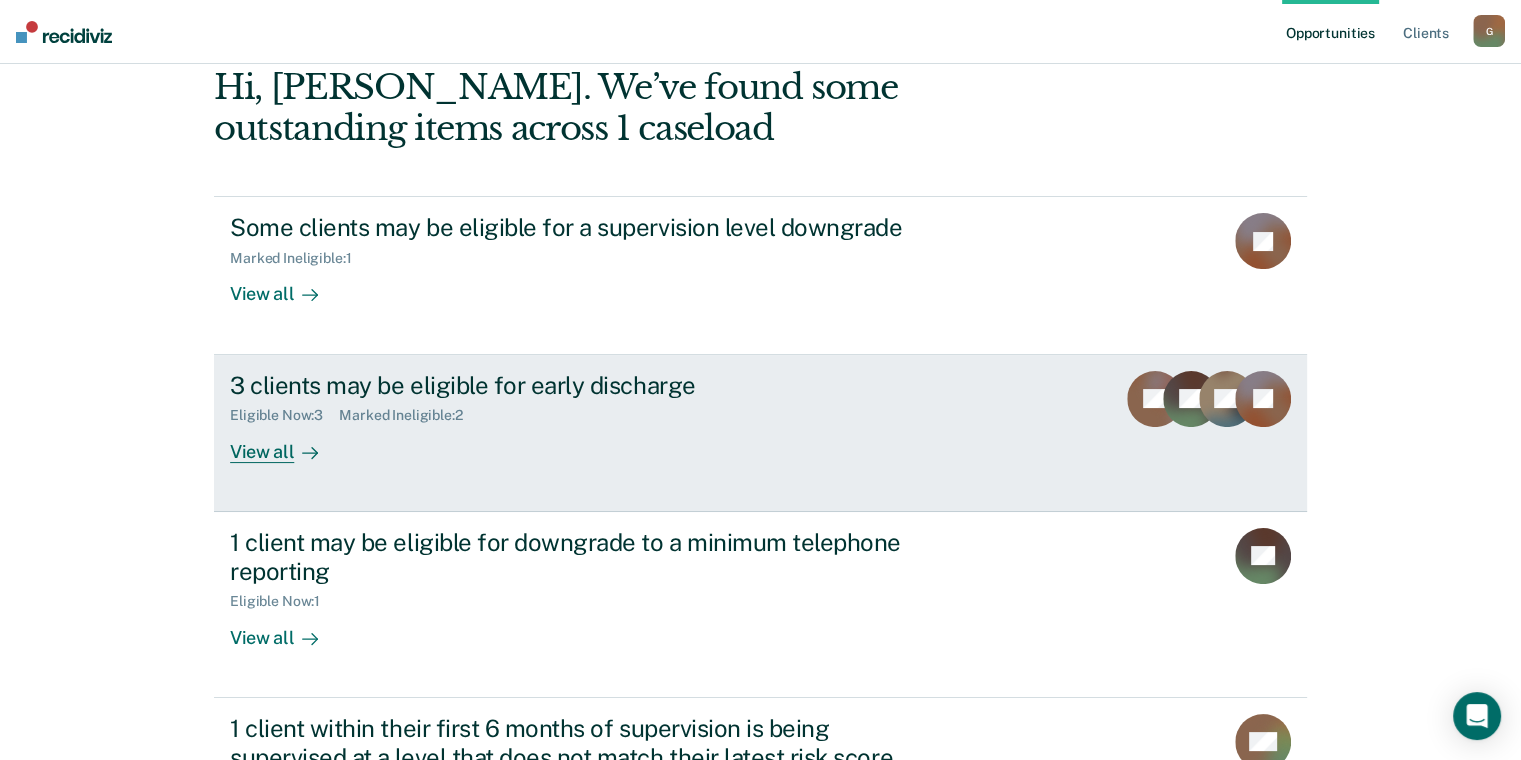 click on "View all" at bounding box center [286, 443] 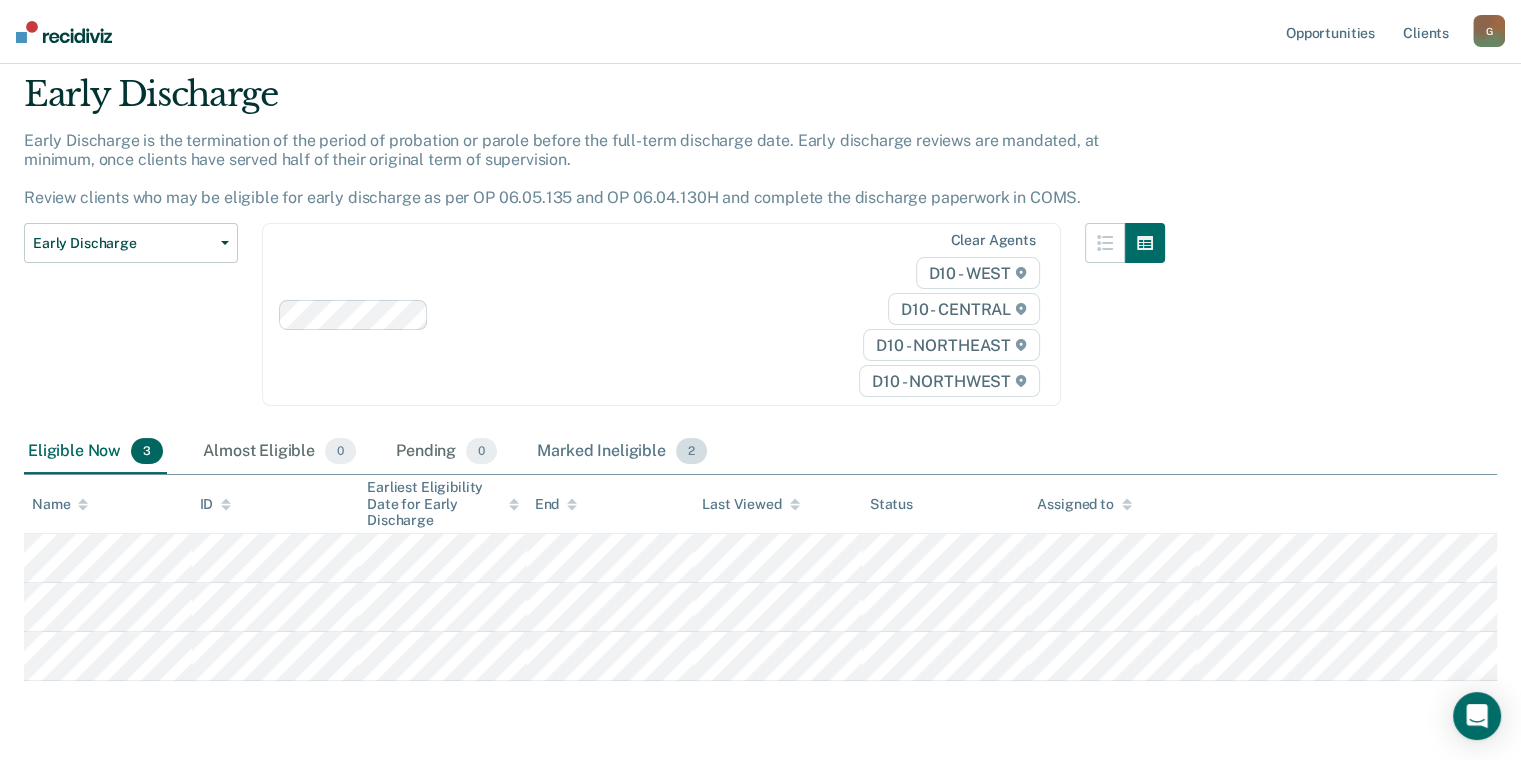 scroll, scrollTop: 100, scrollLeft: 0, axis: vertical 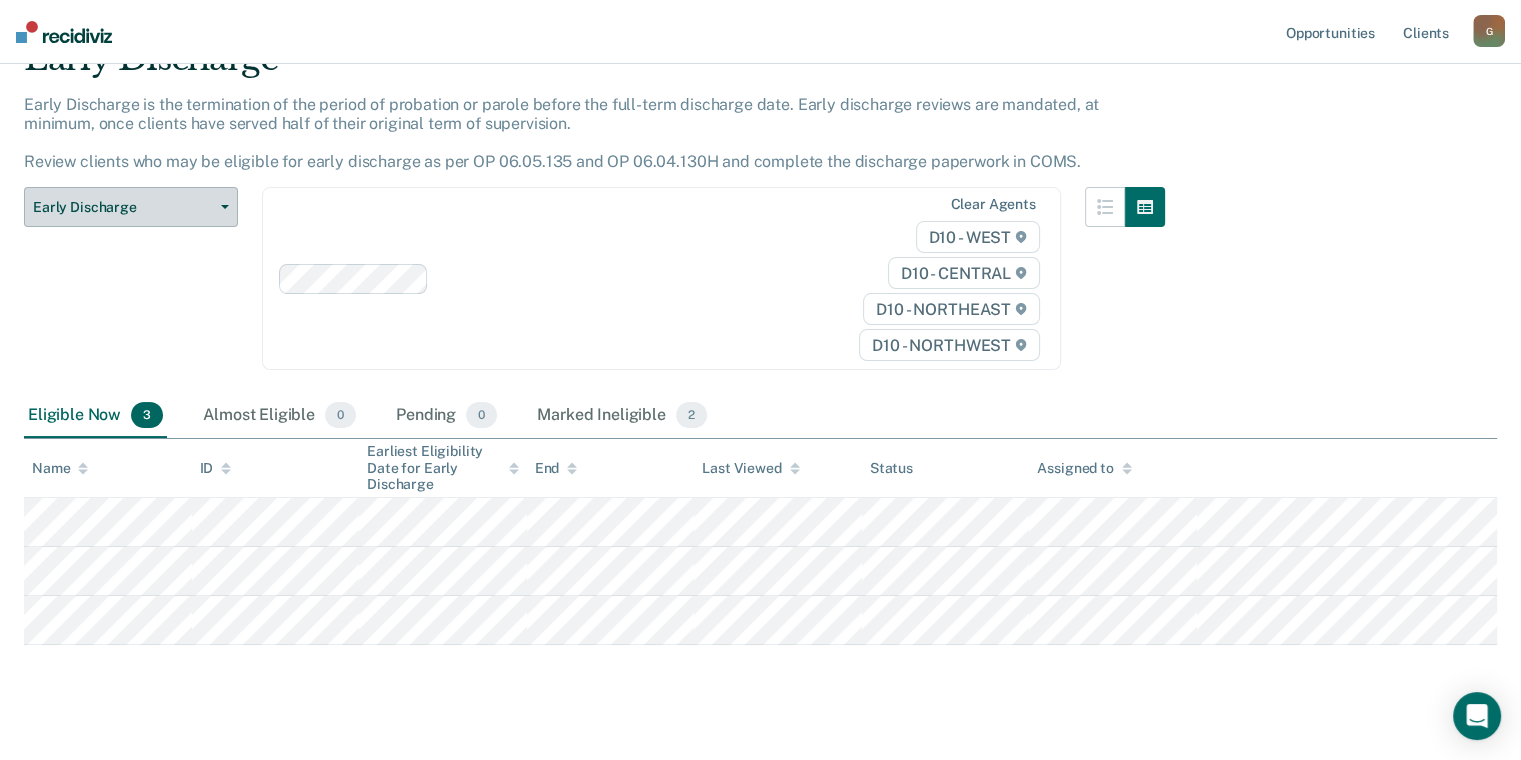 click on "Early Discharge" at bounding box center [123, 207] 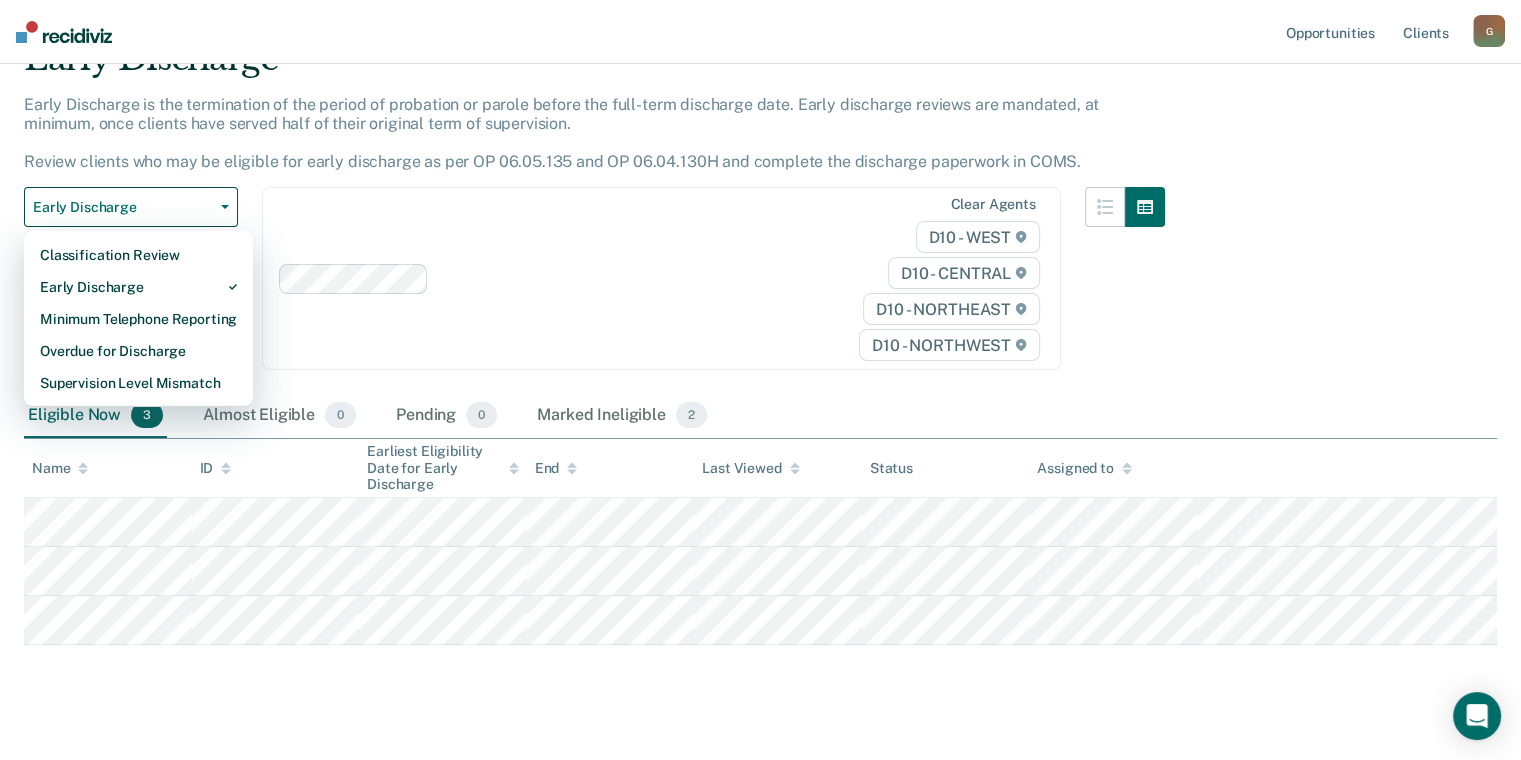 click on "Opportunities Client s GillespieH1@michigan.gov G Profile How it works Log Out" at bounding box center [760, 32] 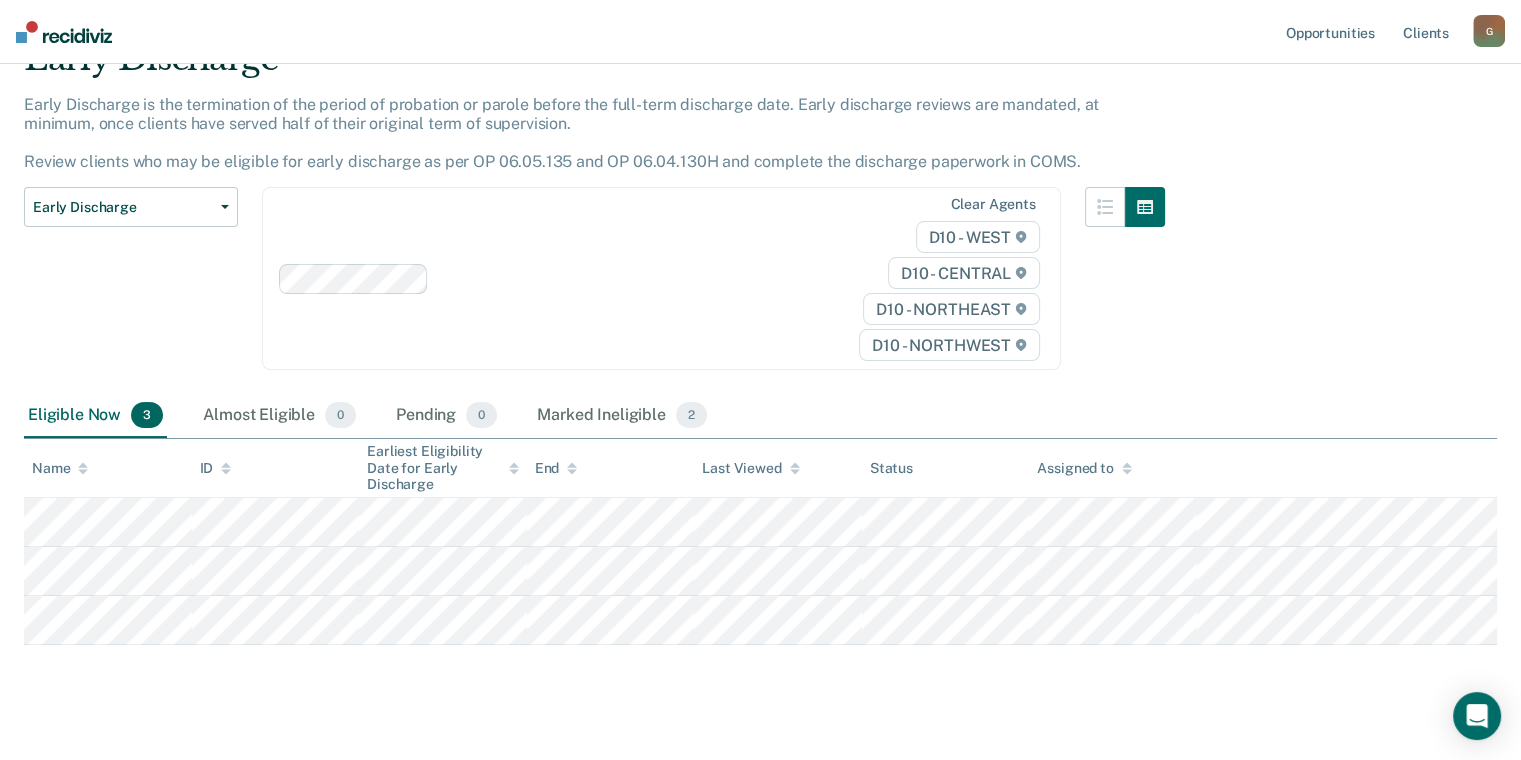 click on "Early Discharge Classification Review Early Discharge Minimum Telephone Reporting Overdue for Discharge Supervision Level Mismatch" at bounding box center (131, 290) 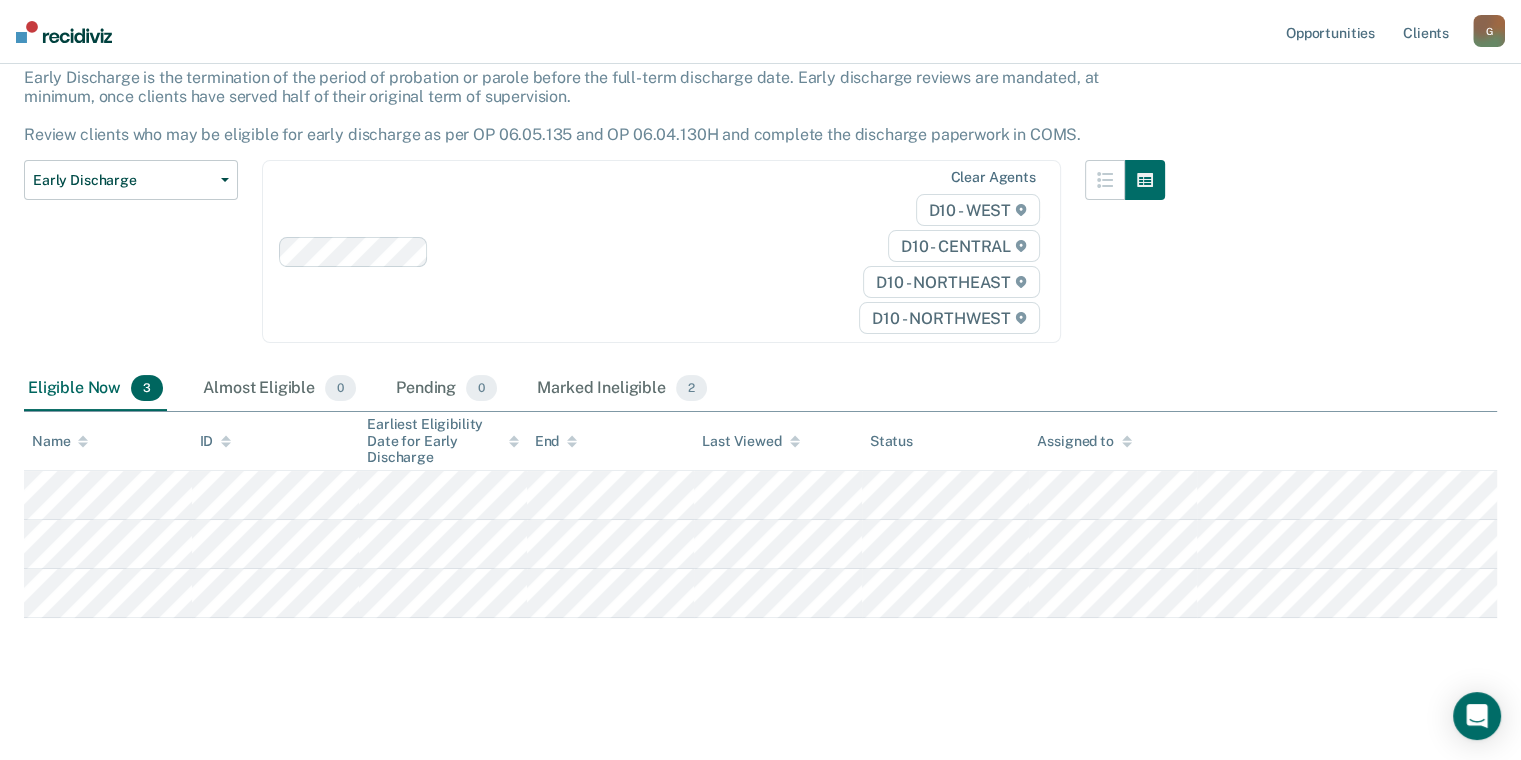 click on "Early Discharge   Early Discharge is the termination of the period of probation or parole before the full-term discharge date. Early discharge reviews are mandated, at minimum, once clients have served half of their original term of supervision. Review clients who may be eligible for early discharge as per OP 06.05.135 and OP 06.04.130H and complete the discharge paperwork in COMS. Early Discharge Classification Review Early Discharge Minimum Telephone Reporting Overdue for Discharge Supervision Level Mismatch Clear   agents D10 - WEST   D10 - CENTRAL   D10 - NORTHEAST   D10 - NORTHWEST   Eligible Now 3 Almost Eligible 0 Pending 0 Marked Ineligible 2
To pick up a draggable item, press the space bar.
While dragging, use the arrow keys to move the item.
Press space again to drop the item in its new position, or press escape to cancel.
Name ID Earliest Eligibility Date for Early Discharge End Last Viewed Status Assigned to" at bounding box center [760, 367] 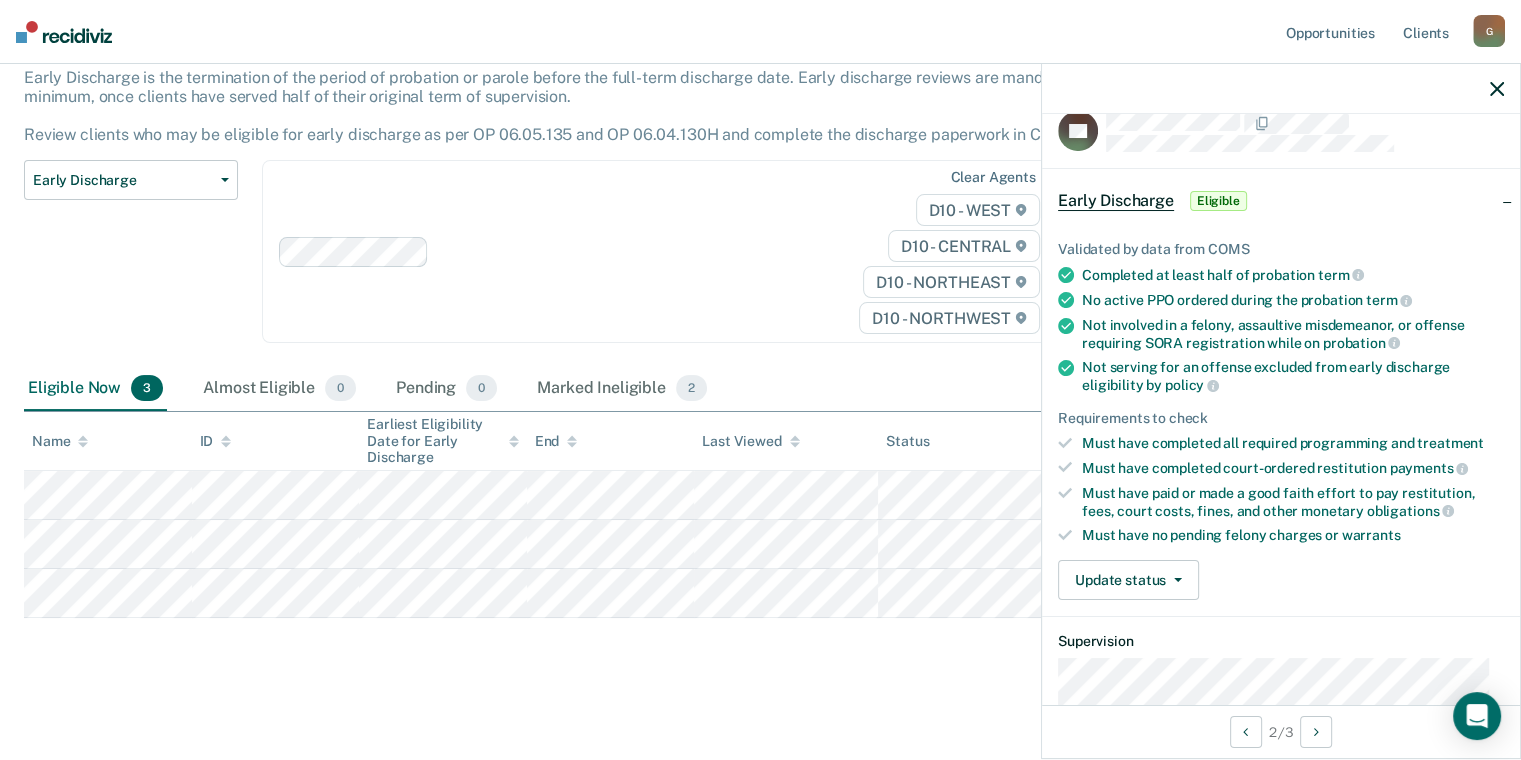 scroll, scrollTop: 0, scrollLeft: 0, axis: both 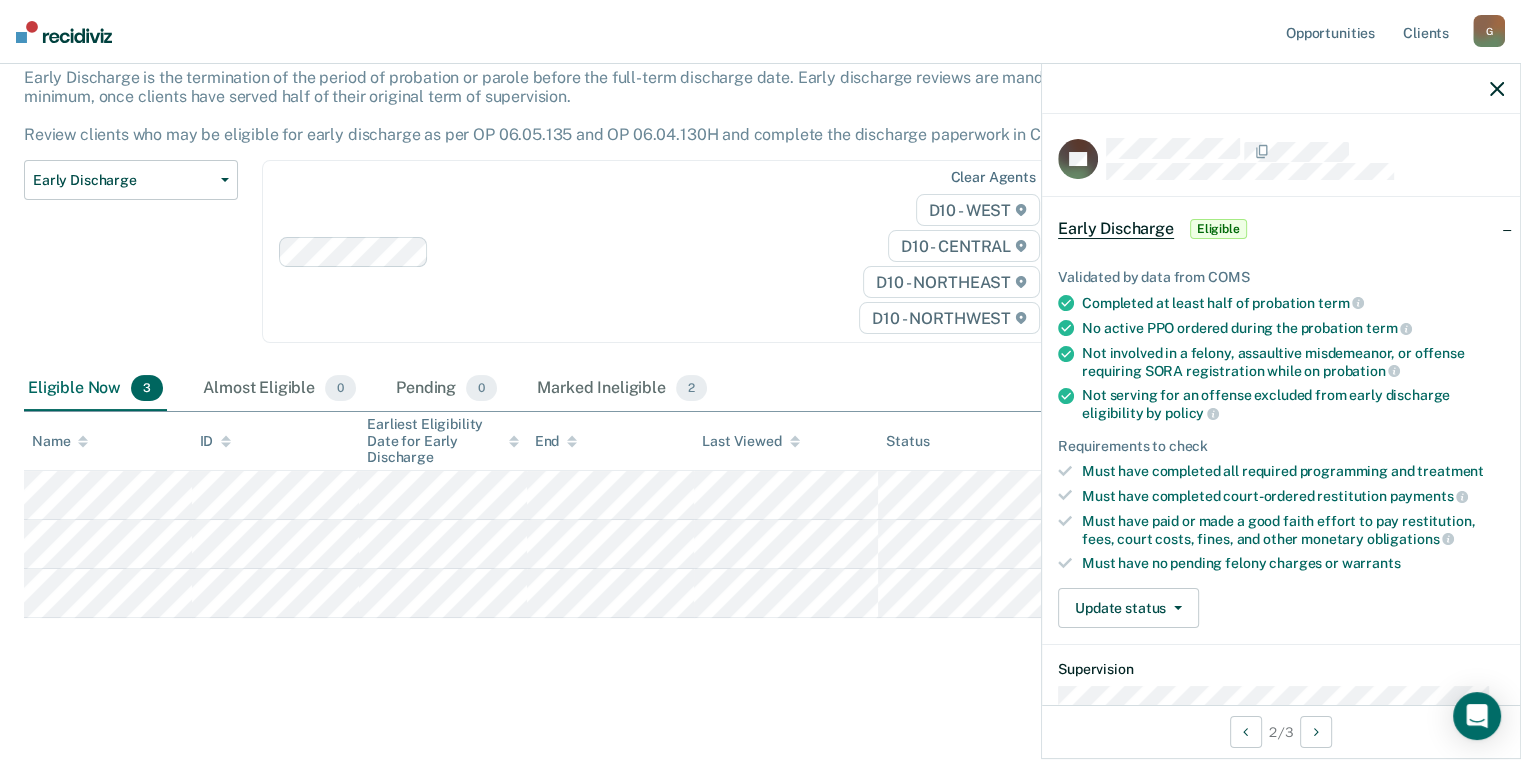 click on "Validated by data from COMS Completed at least half of probation   term   No active PPO ordered during the probation   term   Not involved in a felony, assaultive misdemeanor, or offense requiring SORA registration while on   probation   Not serving for an offense excluded from early discharge eligibility by   policy   Requirements to check Must have completed all required programming and   treatment Must have completed court-ordered restitution   payments   Must have paid or made a good faith effort to pay restitution, fees, court costs, fines, and other monetary   obligations   Must have no pending felony charges or   warrants" at bounding box center [1281, 420] 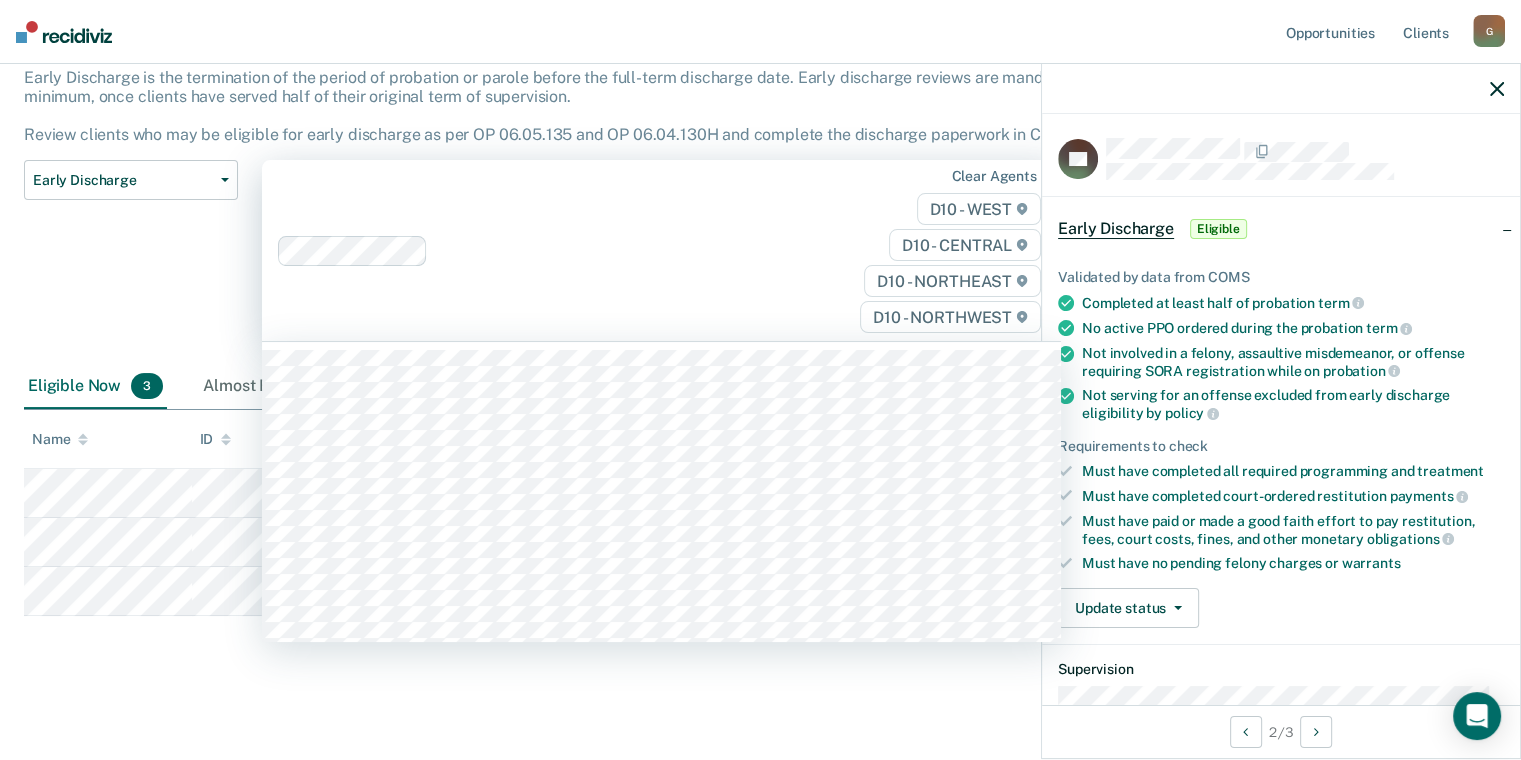 scroll, scrollTop: 125, scrollLeft: 0, axis: vertical 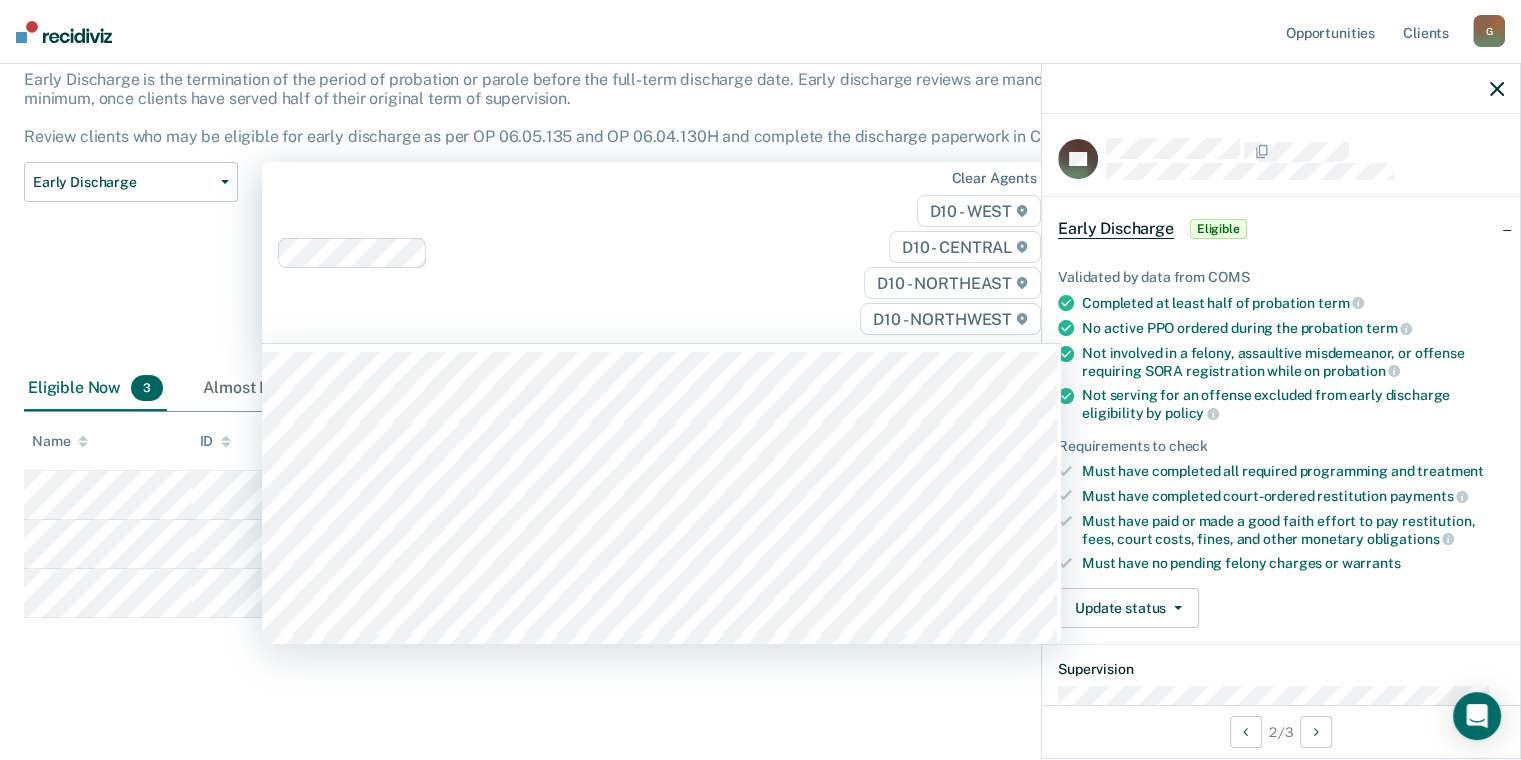 click at bounding box center [624, 252] 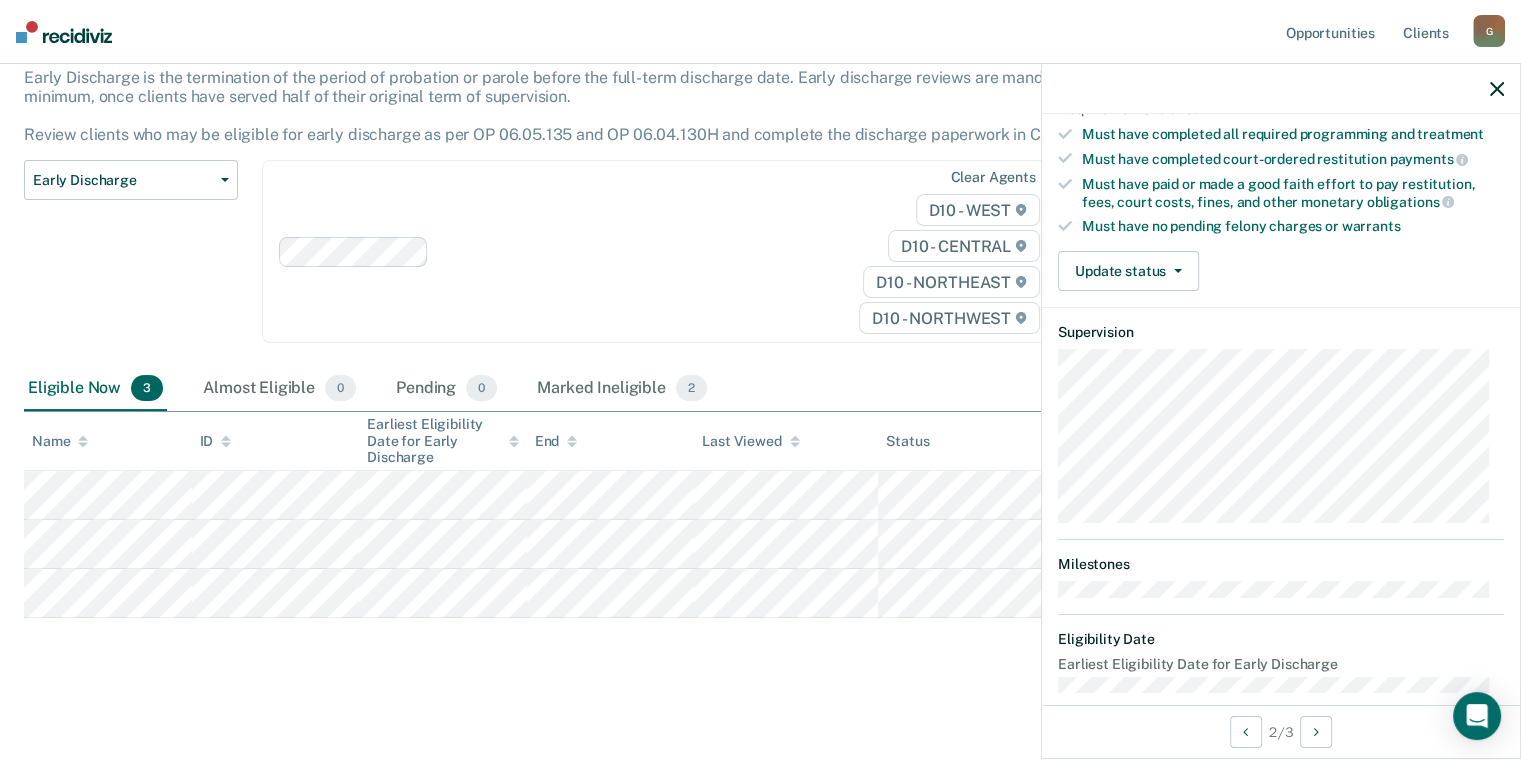 scroll, scrollTop: 356, scrollLeft: 0, axis: vertical 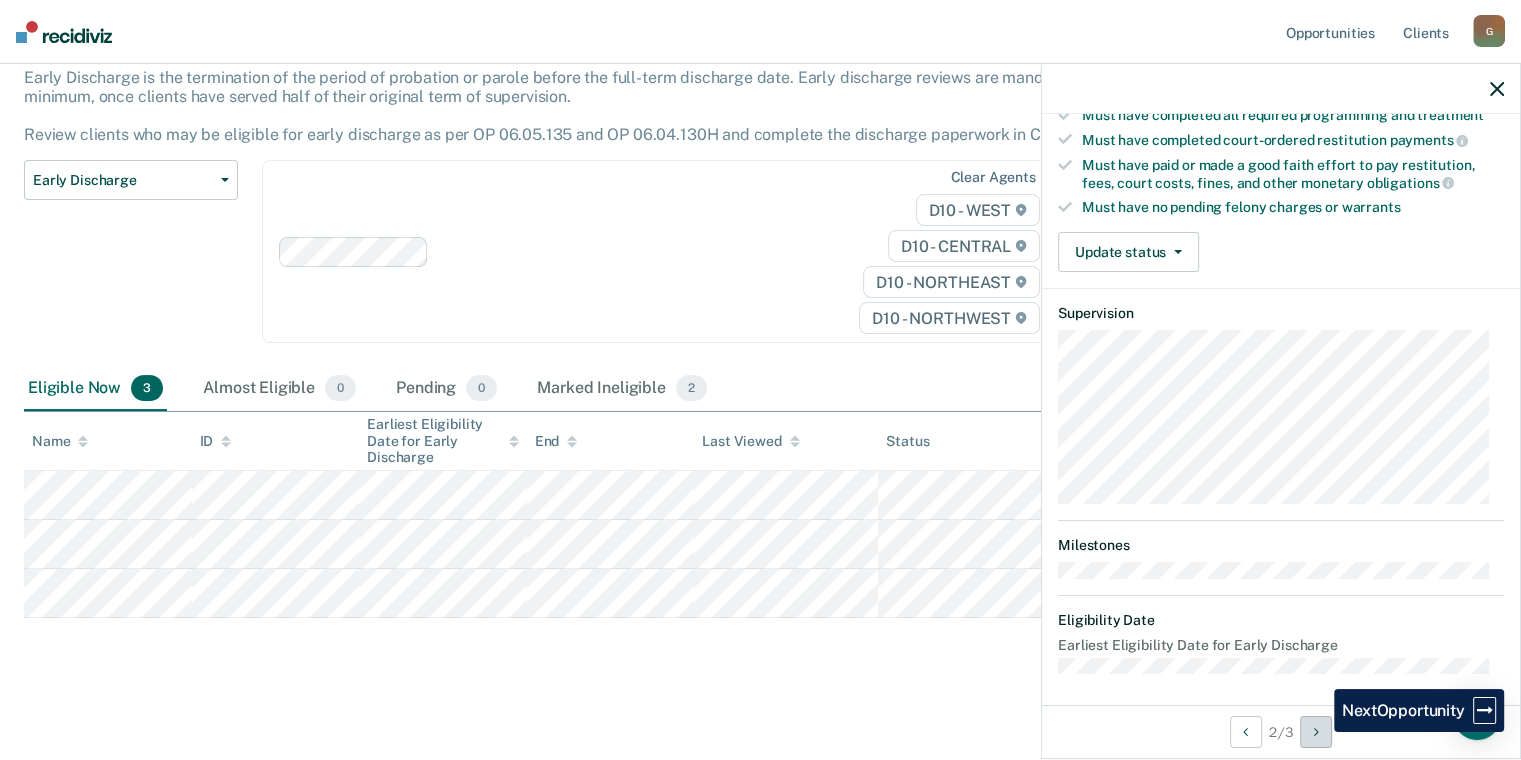 click at bounding box center (1316, 732) 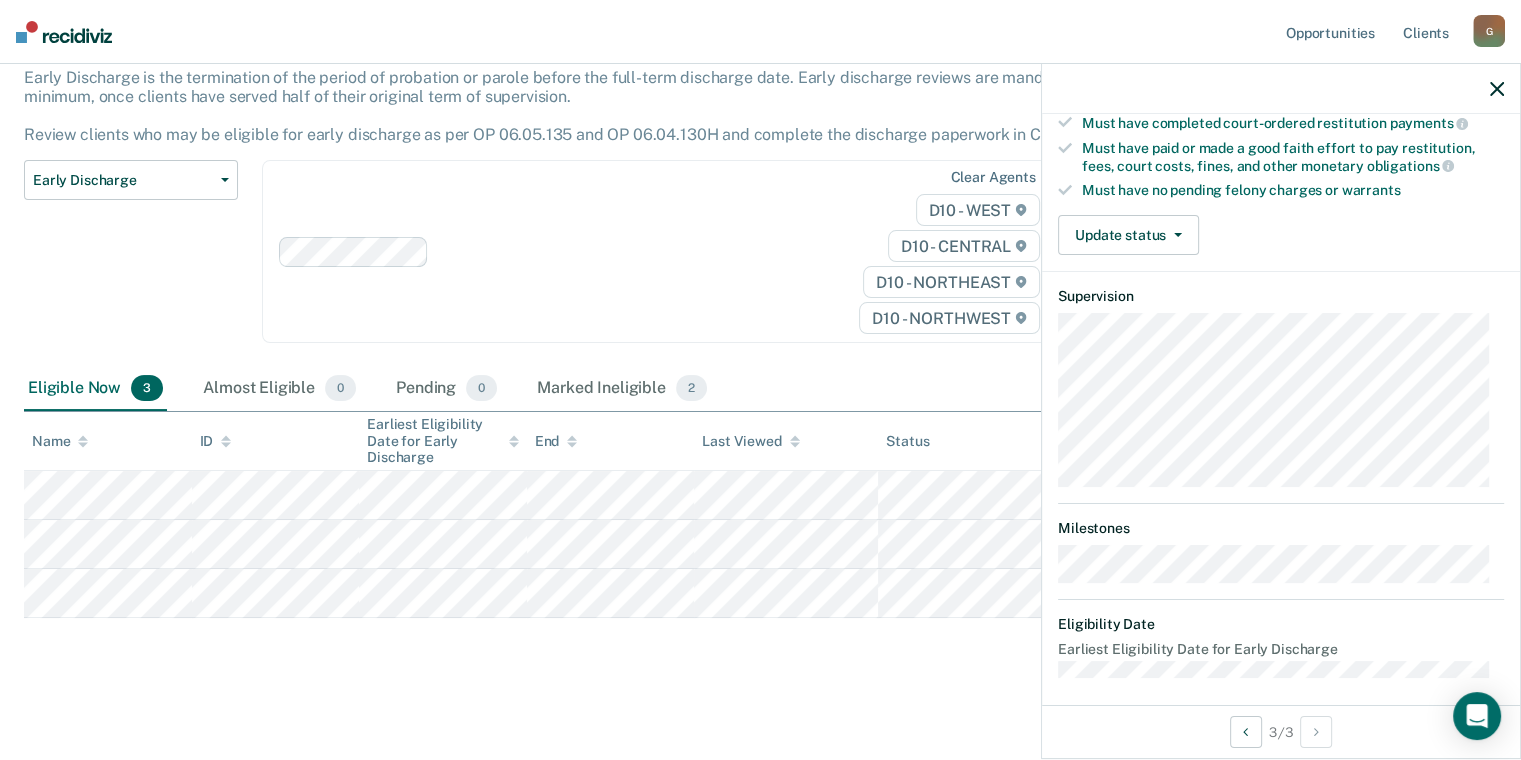 scroll, scrollTop: 377, scrollLeft: 0, axis: vertical 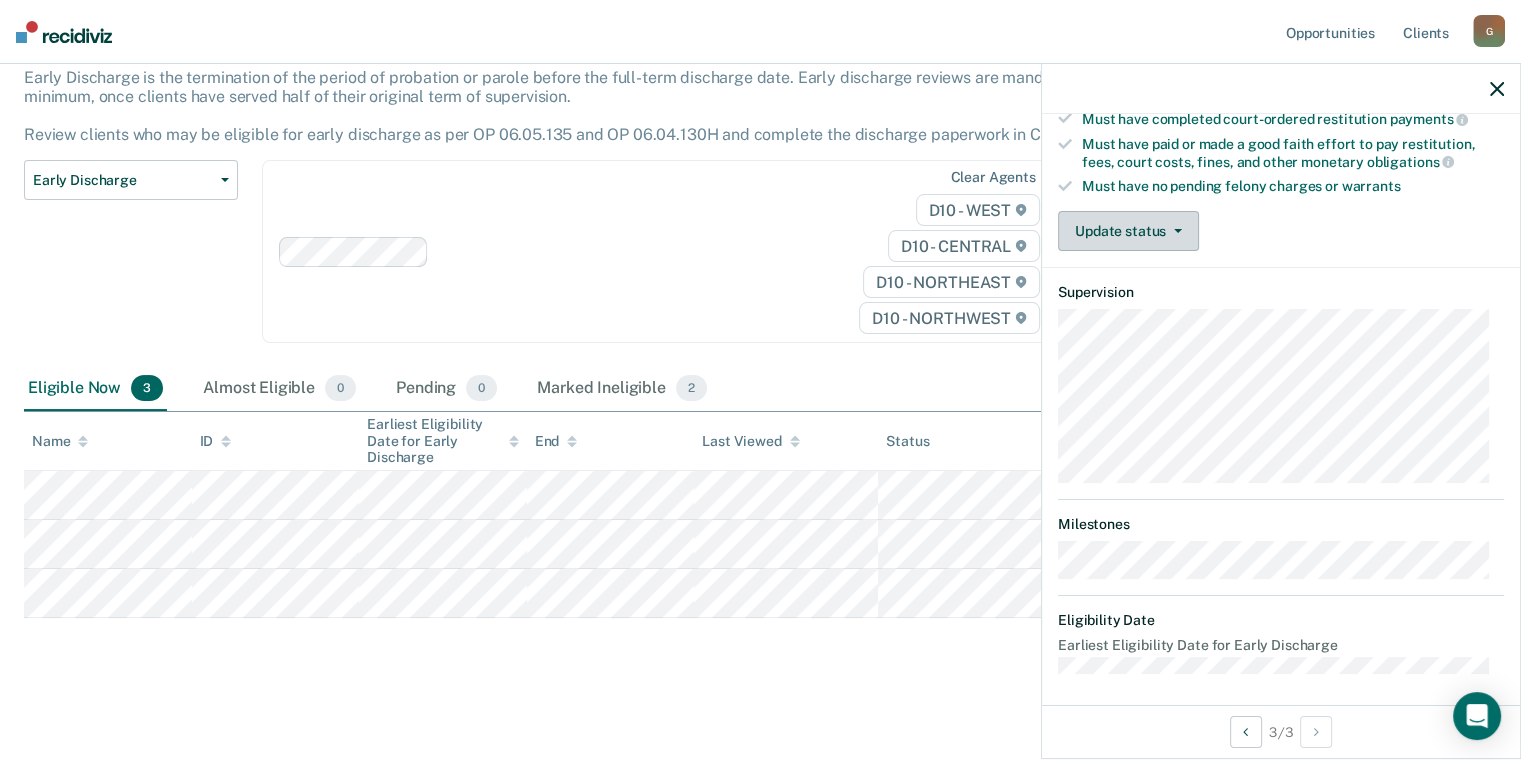 click on "Update status" at bounding box center (1128, 231) 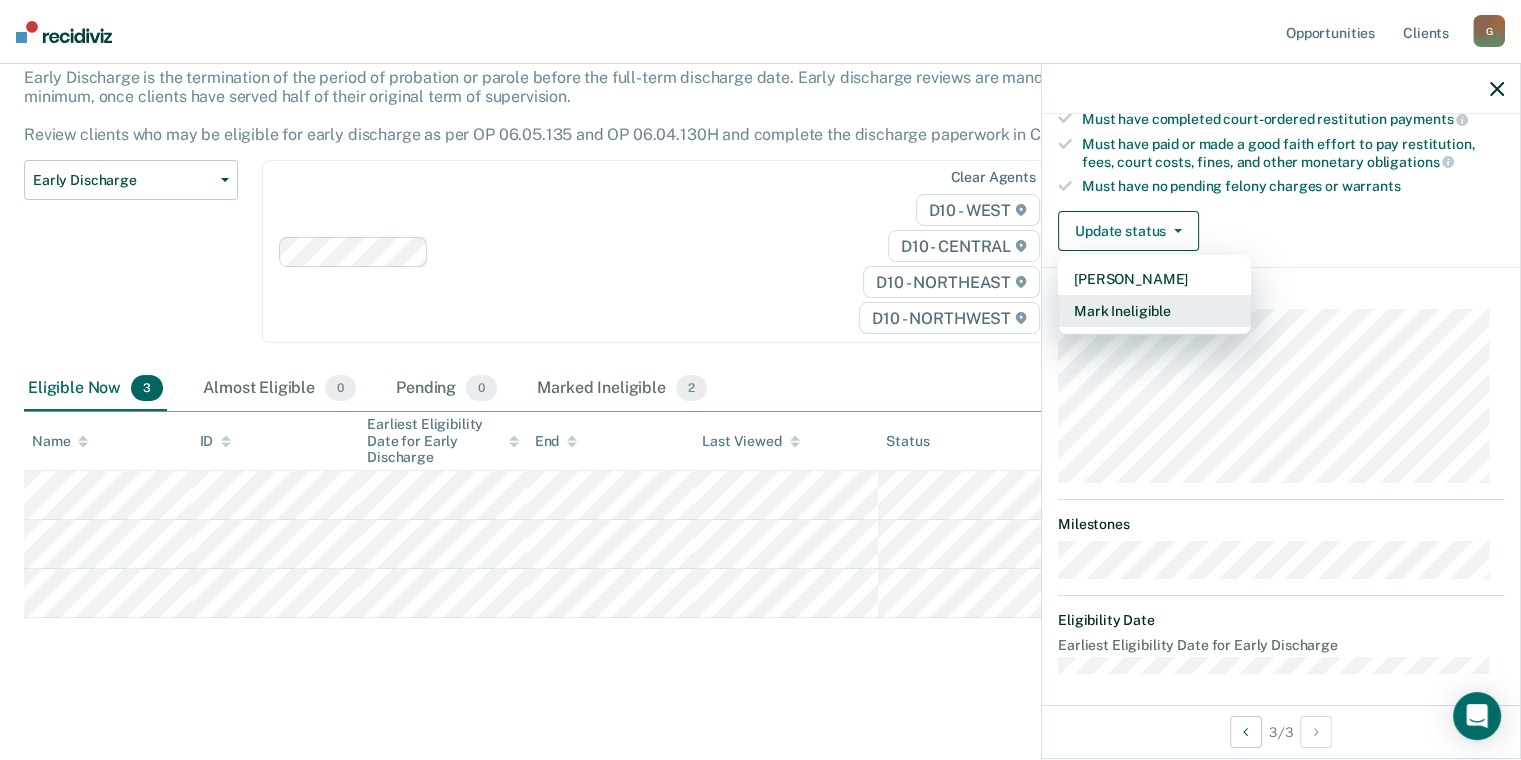 click on "Mark Ineligible" at bounding box center [1154, 311] 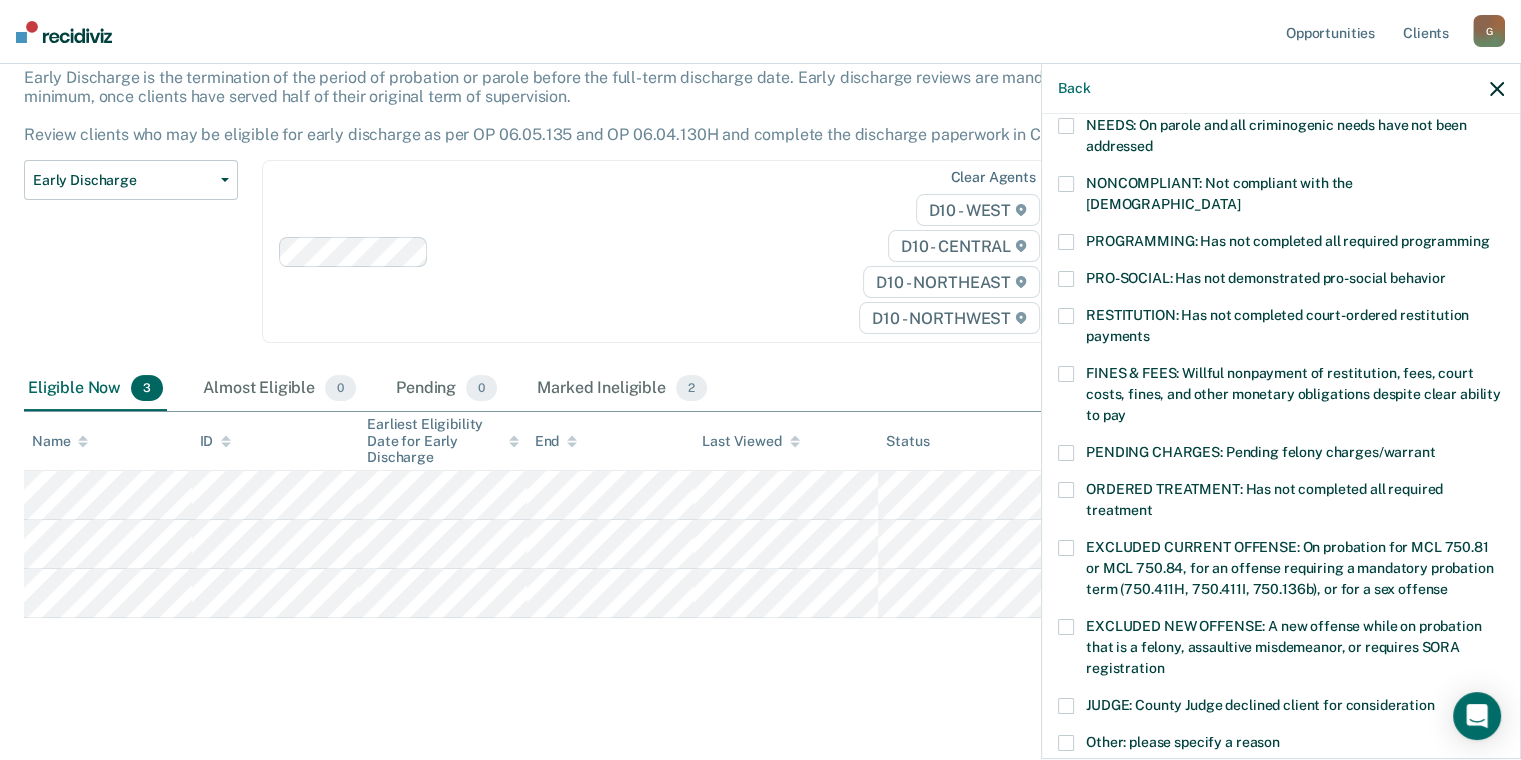 scroll, scrollTop: 0, scrollLeft: 0, axis: both 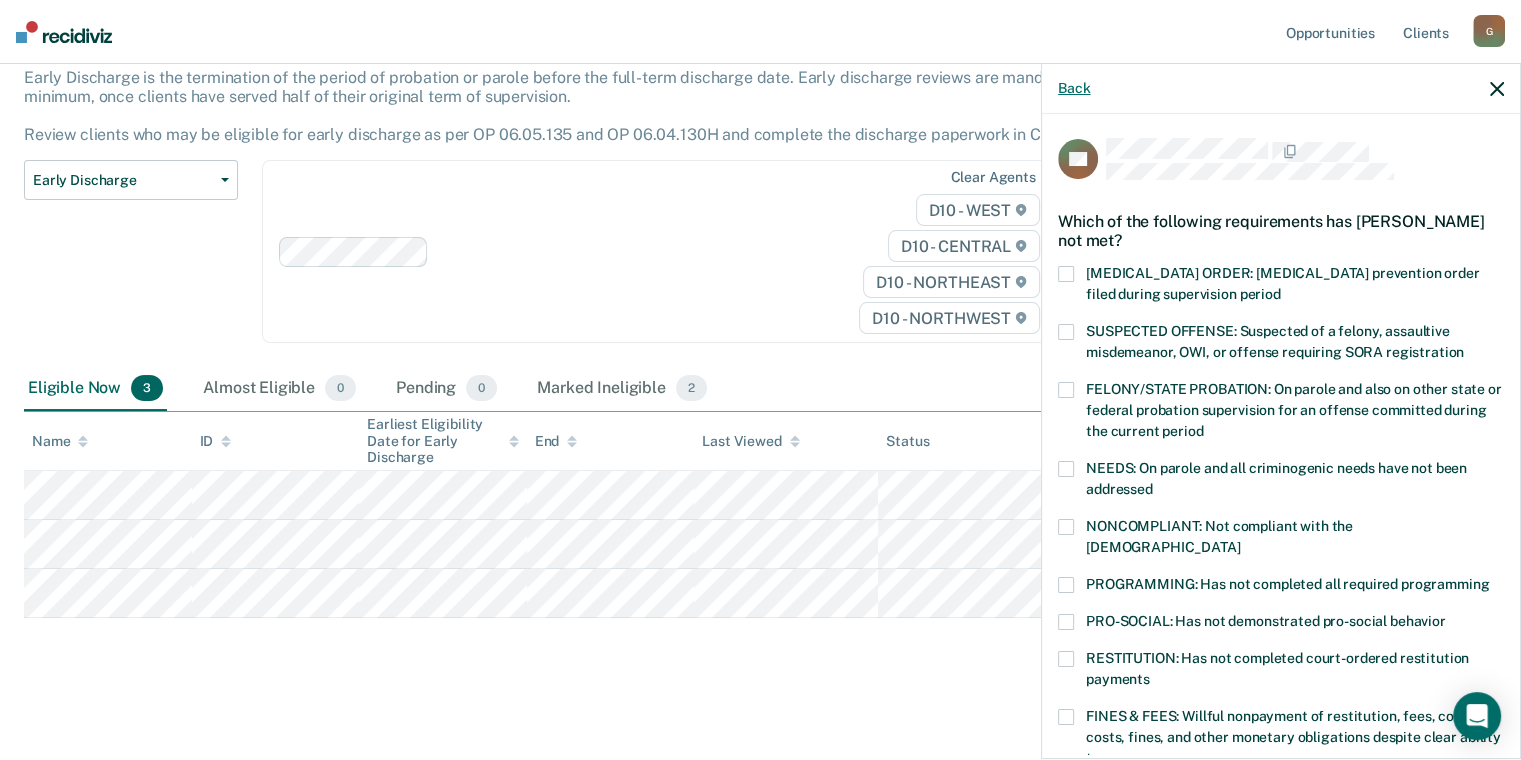 click on "Back" at bounding box center [1074, 88] 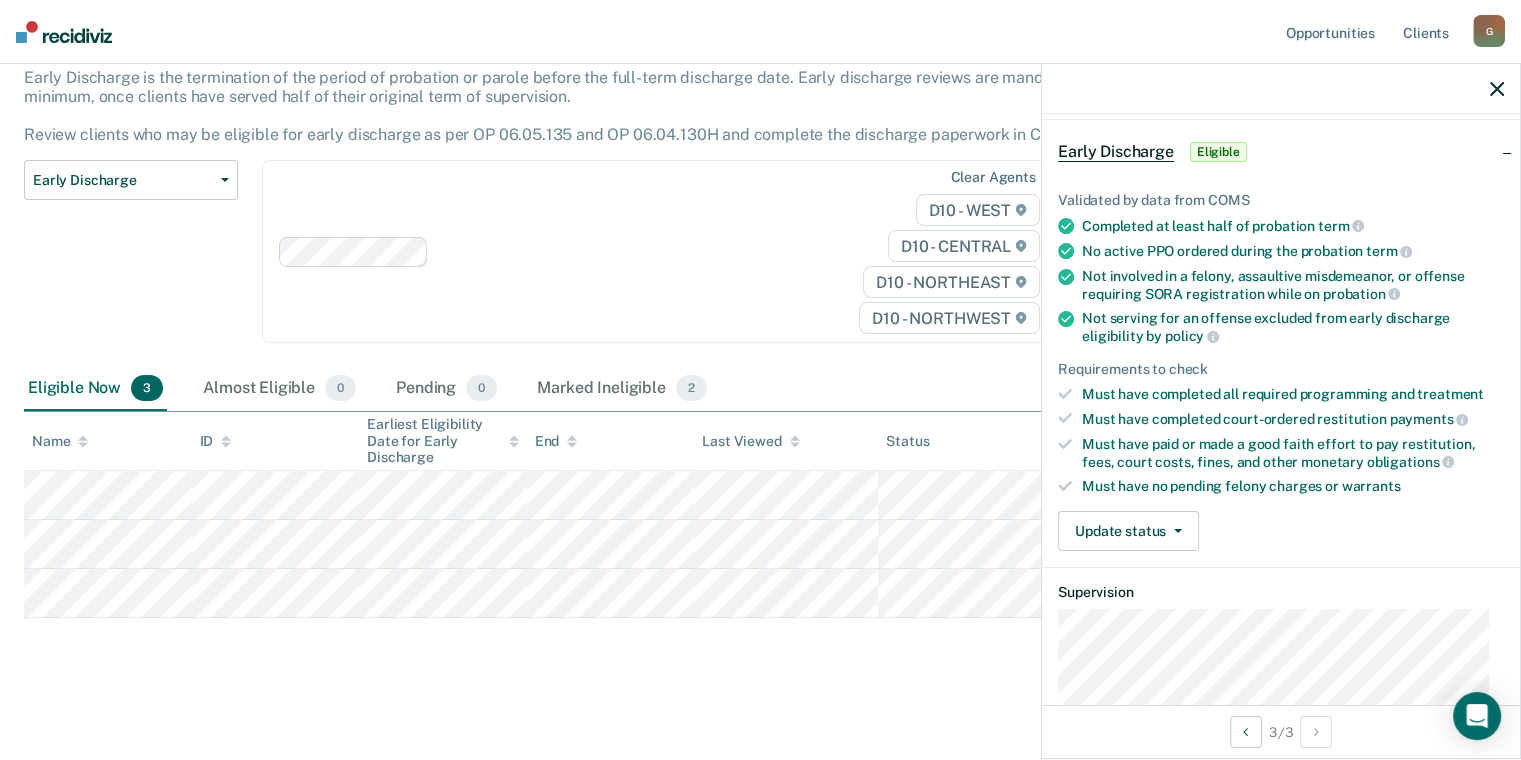 scroll, scrollTop: 200, scrollLeft: 0, axis: vertical 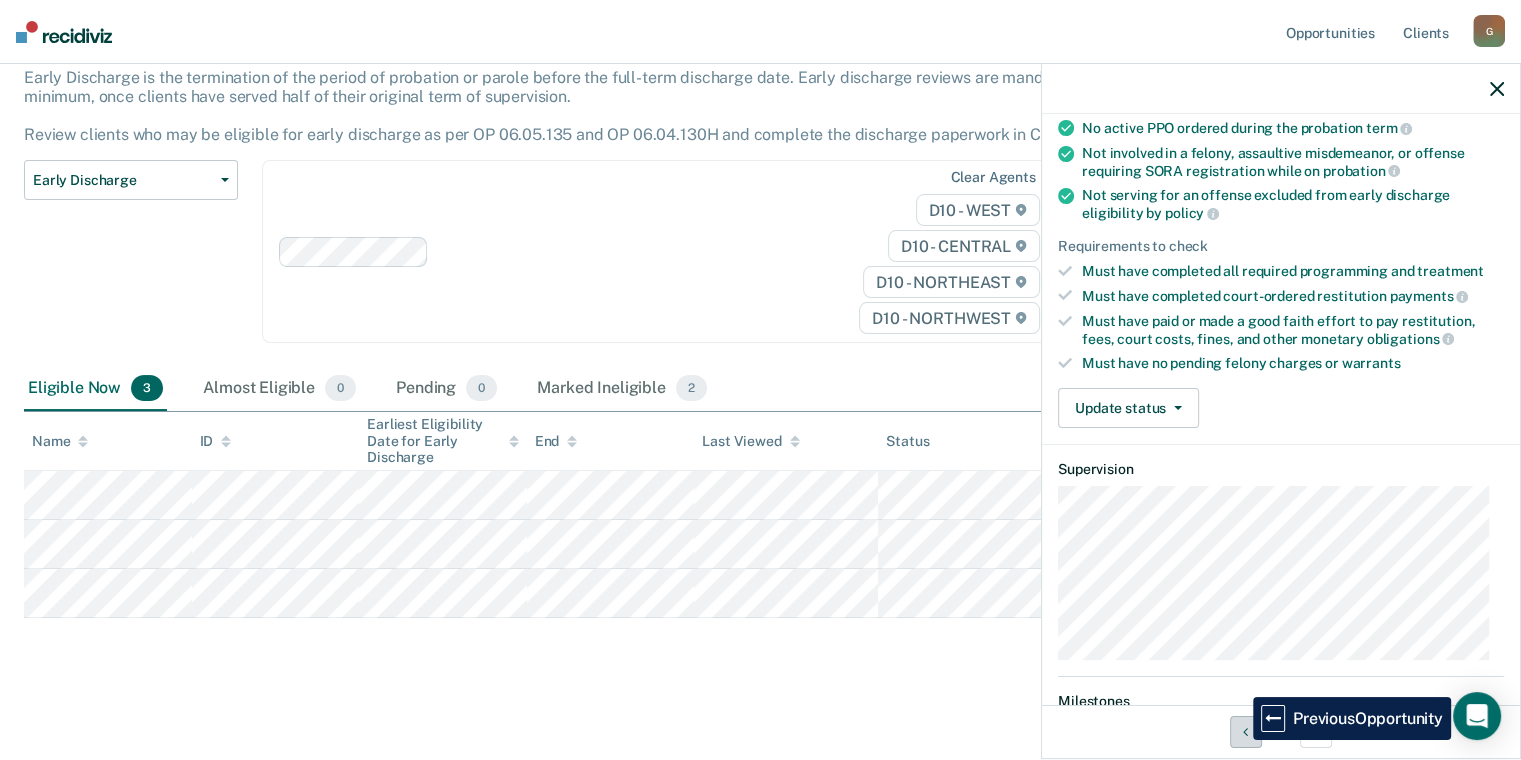 click at bounding box center (1246, 732) 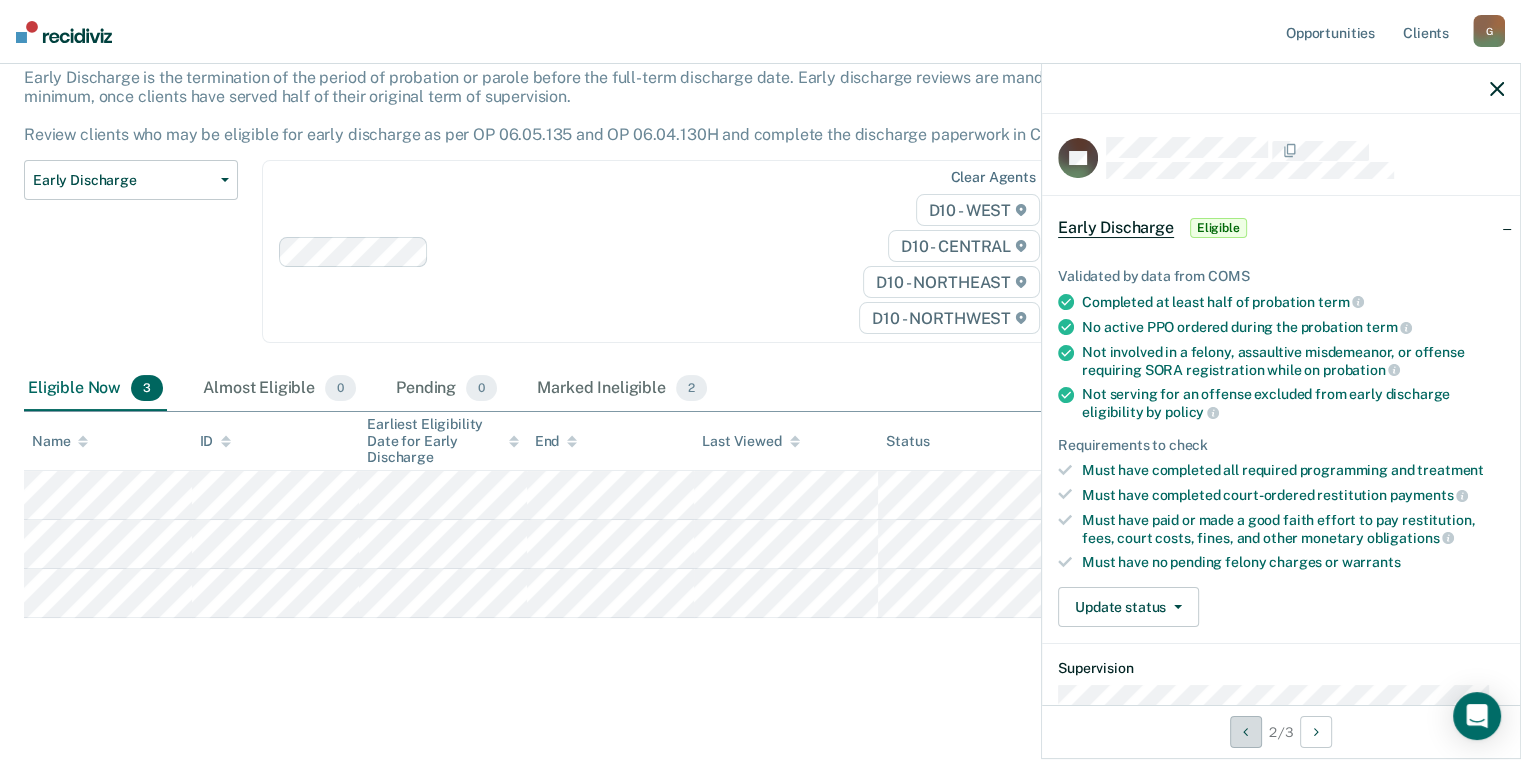 scroll, scrollTop: 0, scrollLeft: 0, axis: both 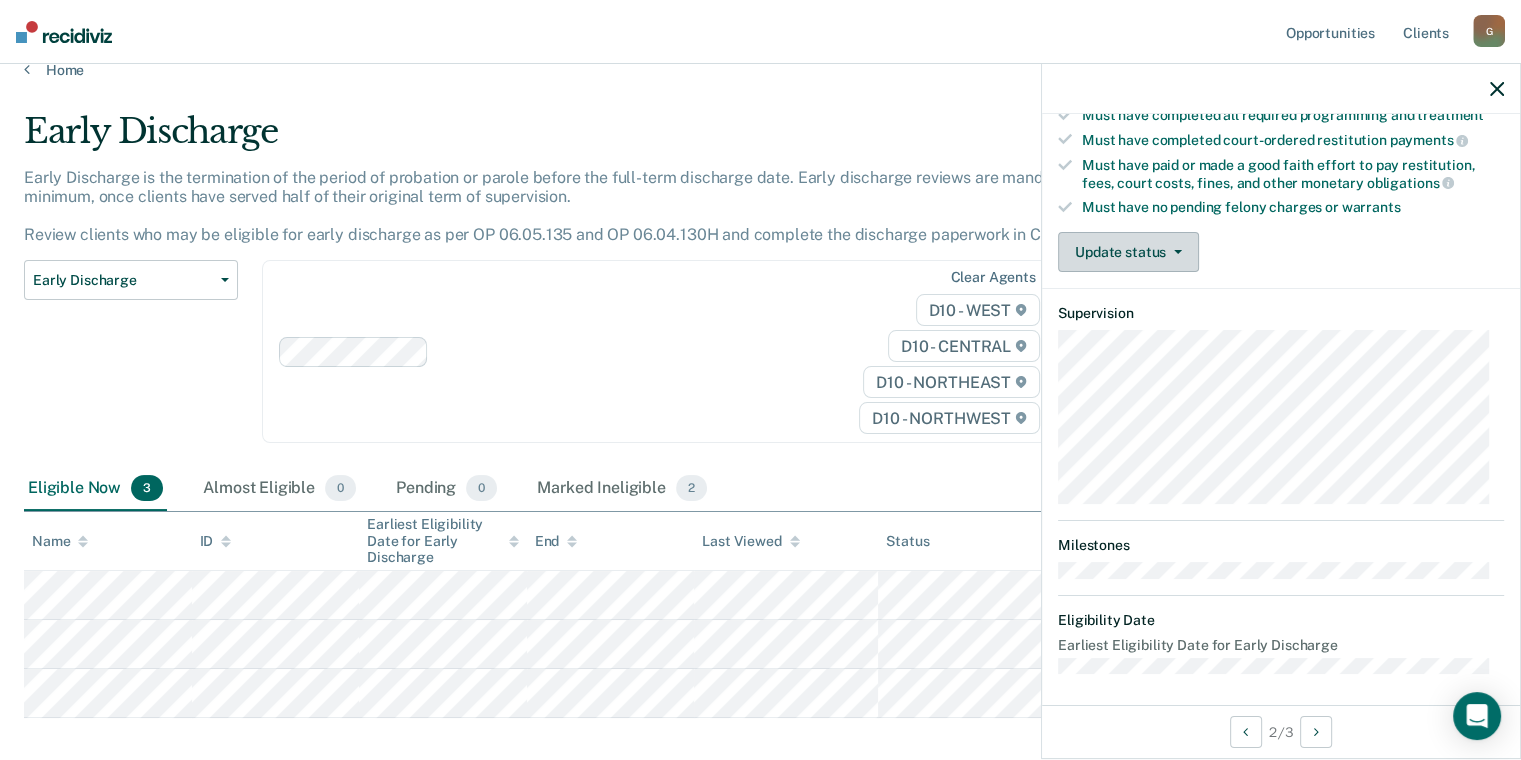 click on "Update status" at bounding box center (1128, 252) 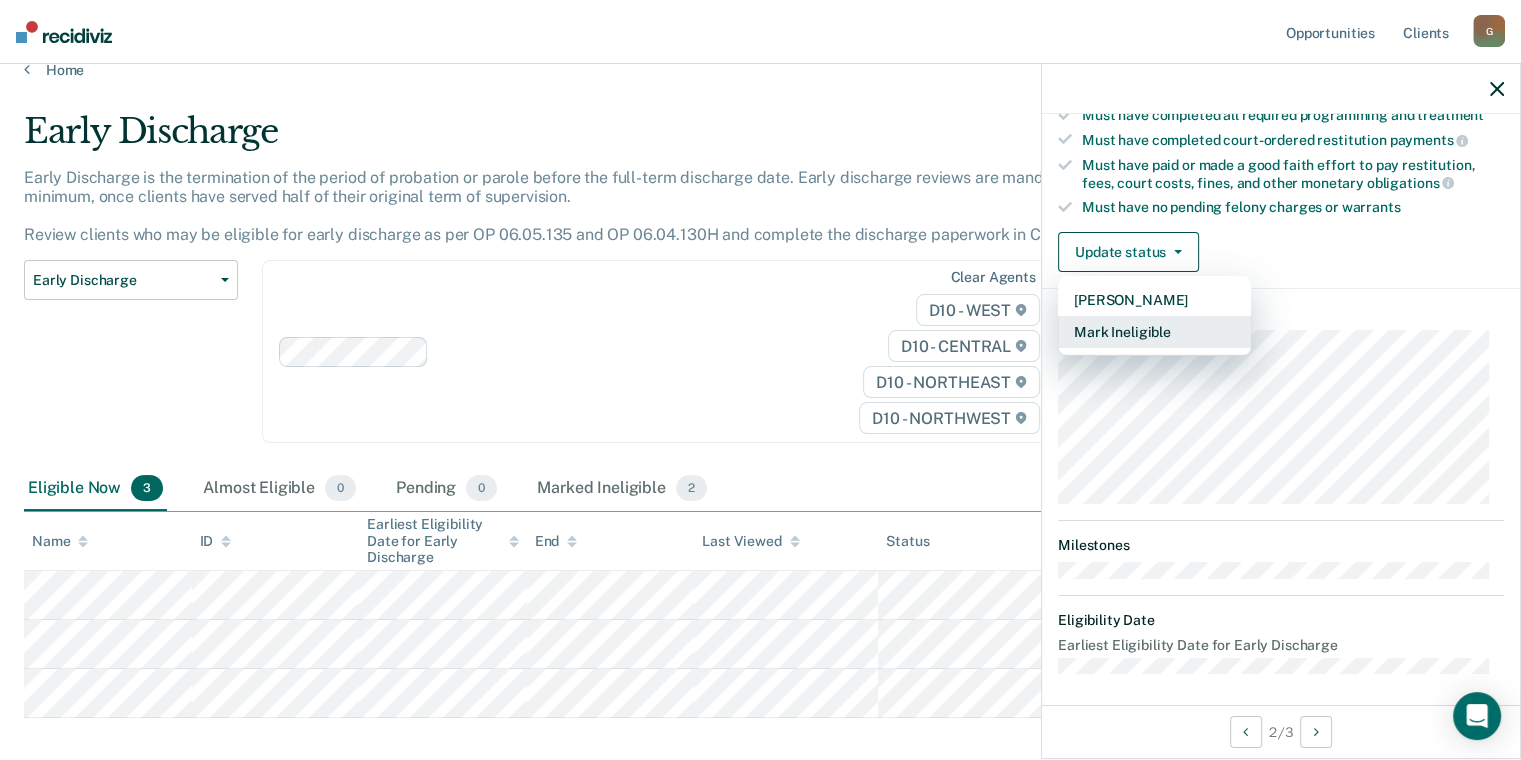 click on "Mark Ineligible" at bounding box center [1154, 332] 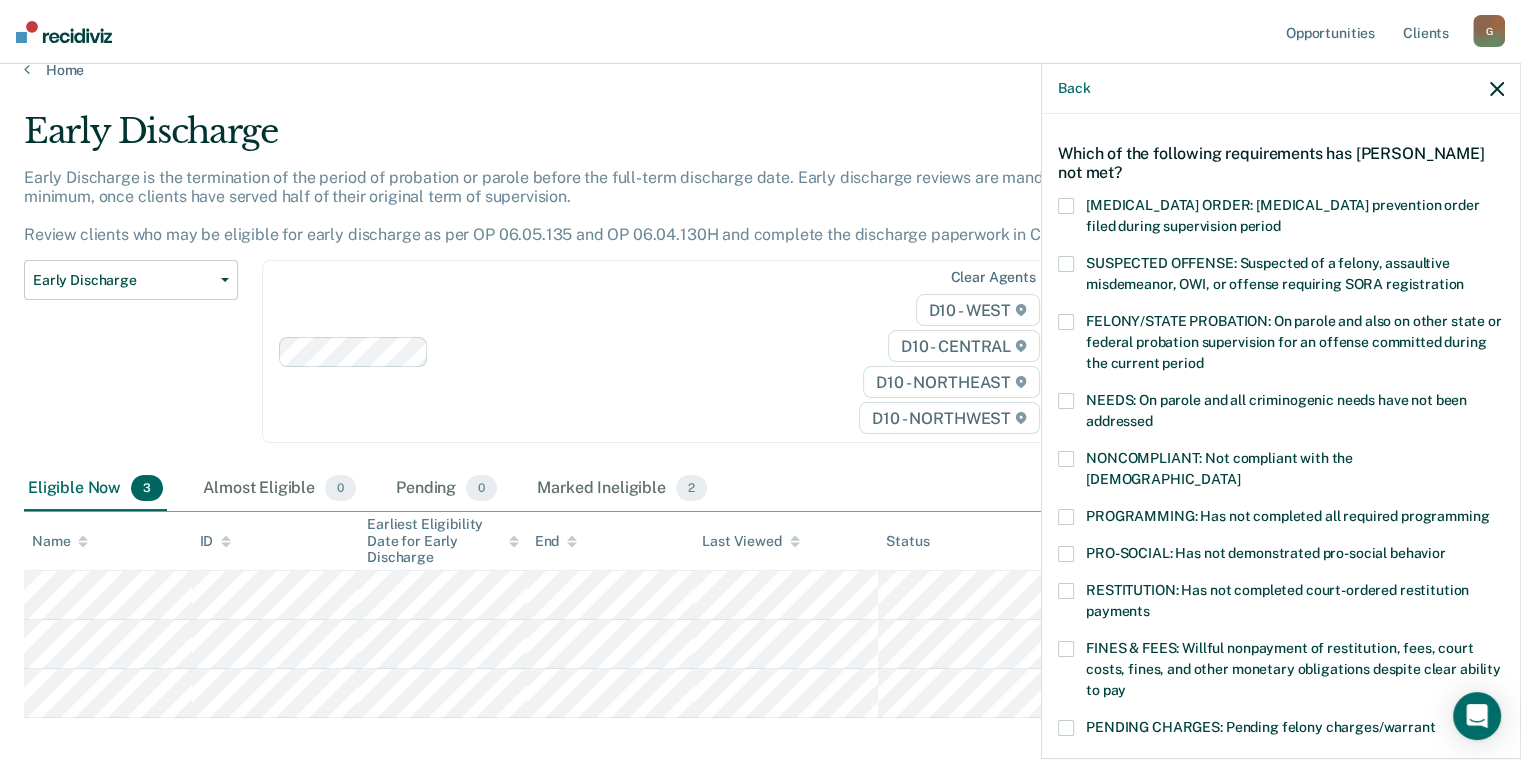 scroll, scrollTop: 200, scrollLeft: 0, axis: vertical 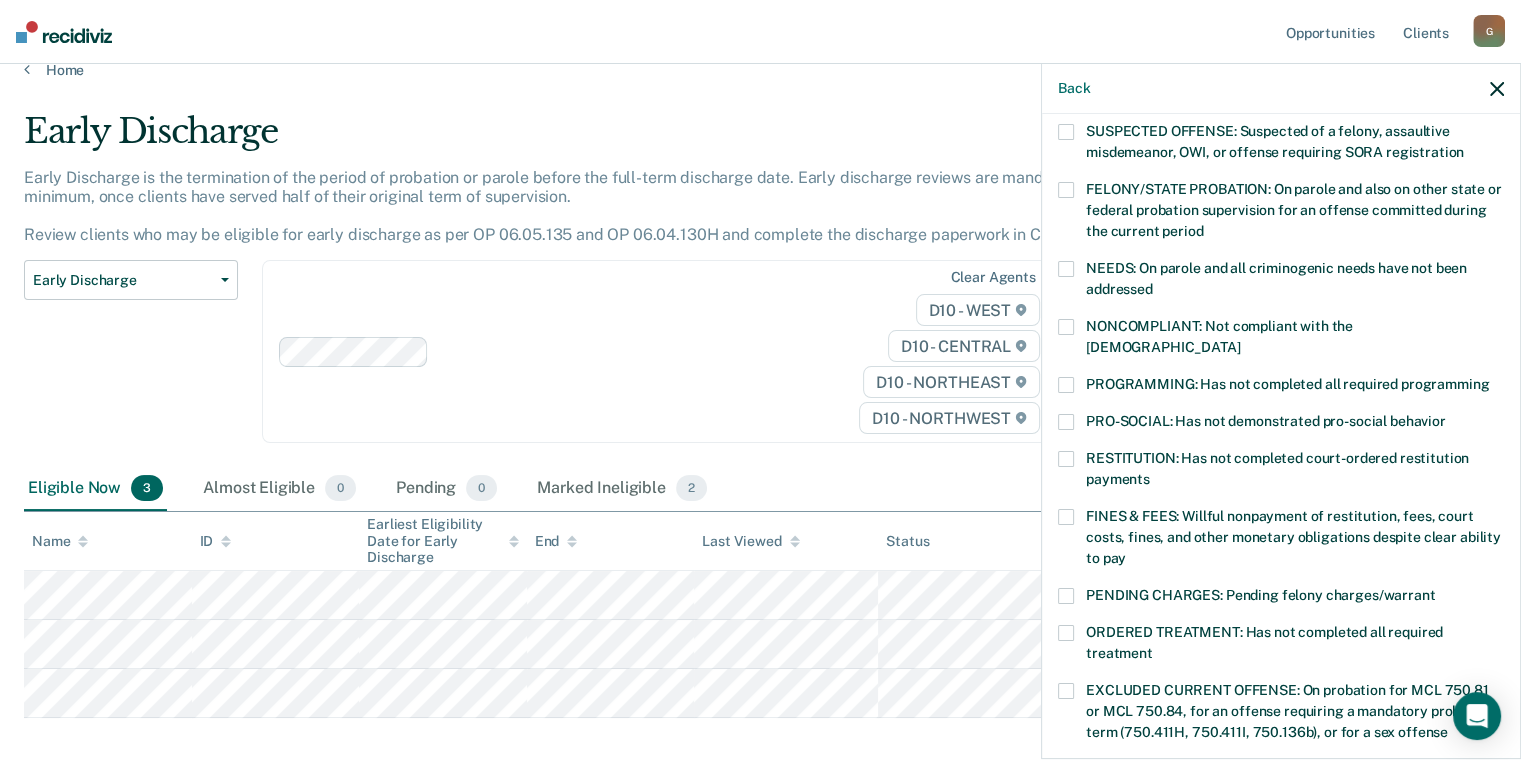click on "PROGRAMMING: Has not completed all required programming" at bounding box center [1281, 387] 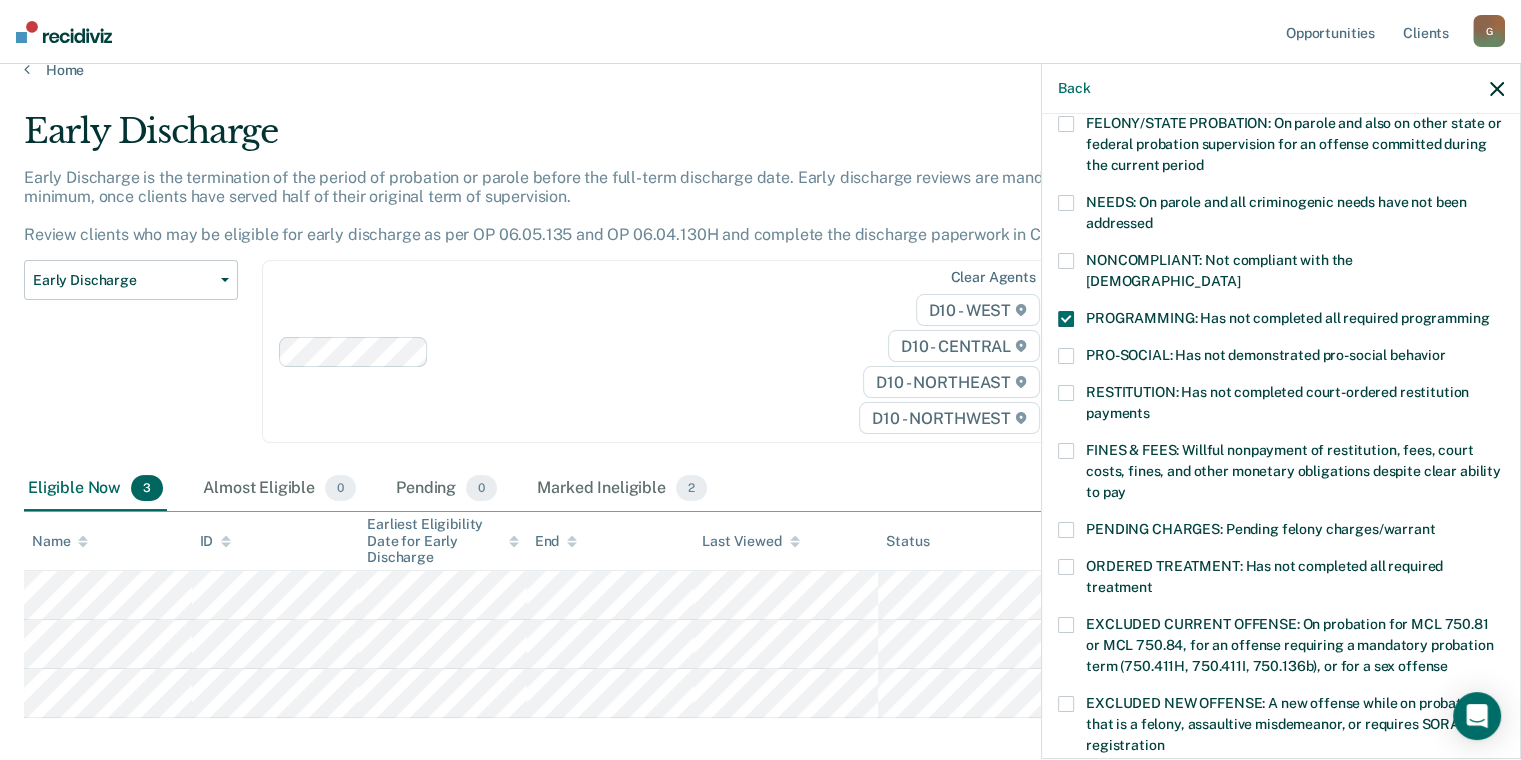 scroll, scrollTop: 300, scrollLeft: 0, axis: vertical 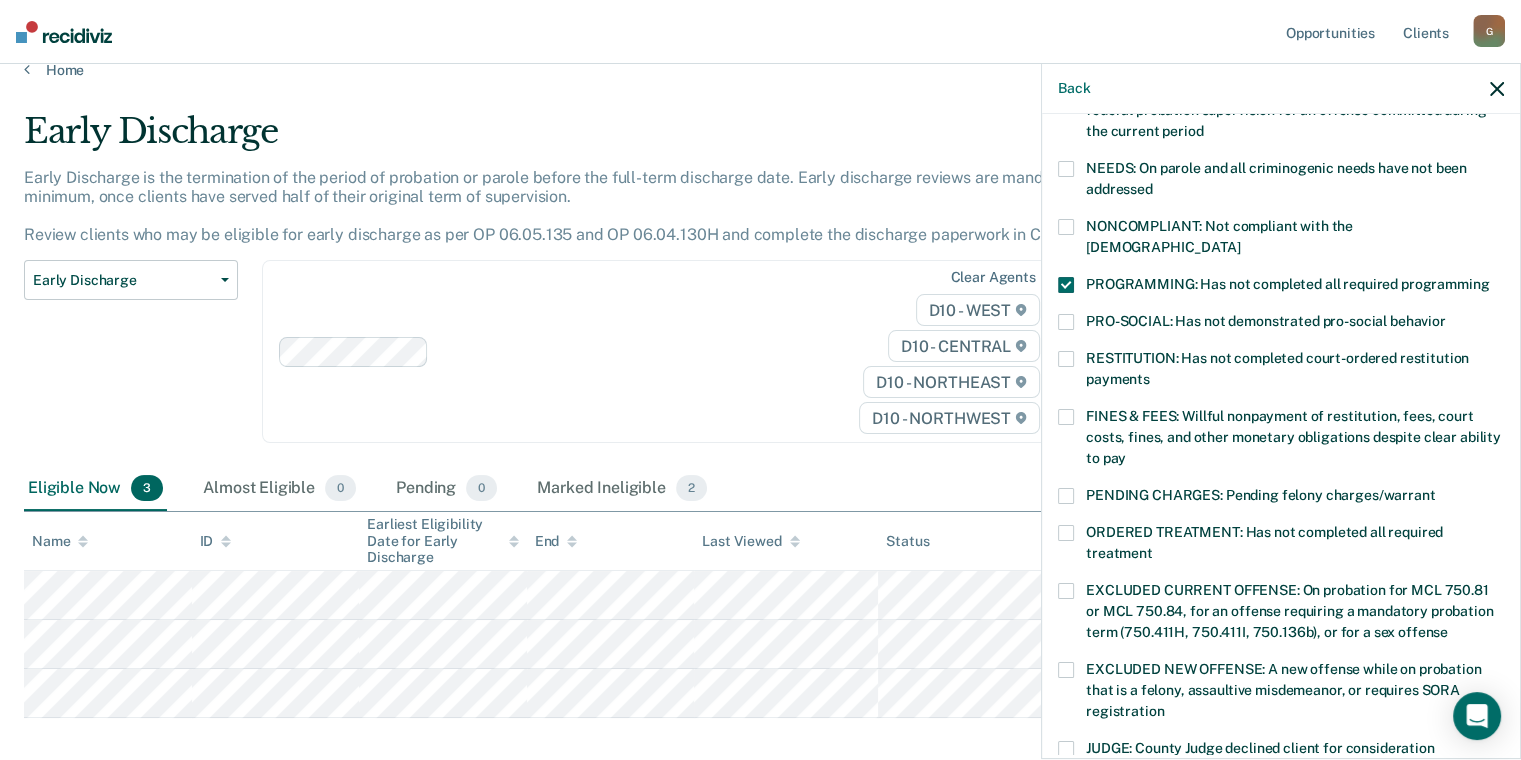 click at bounding box center [1066, 359] 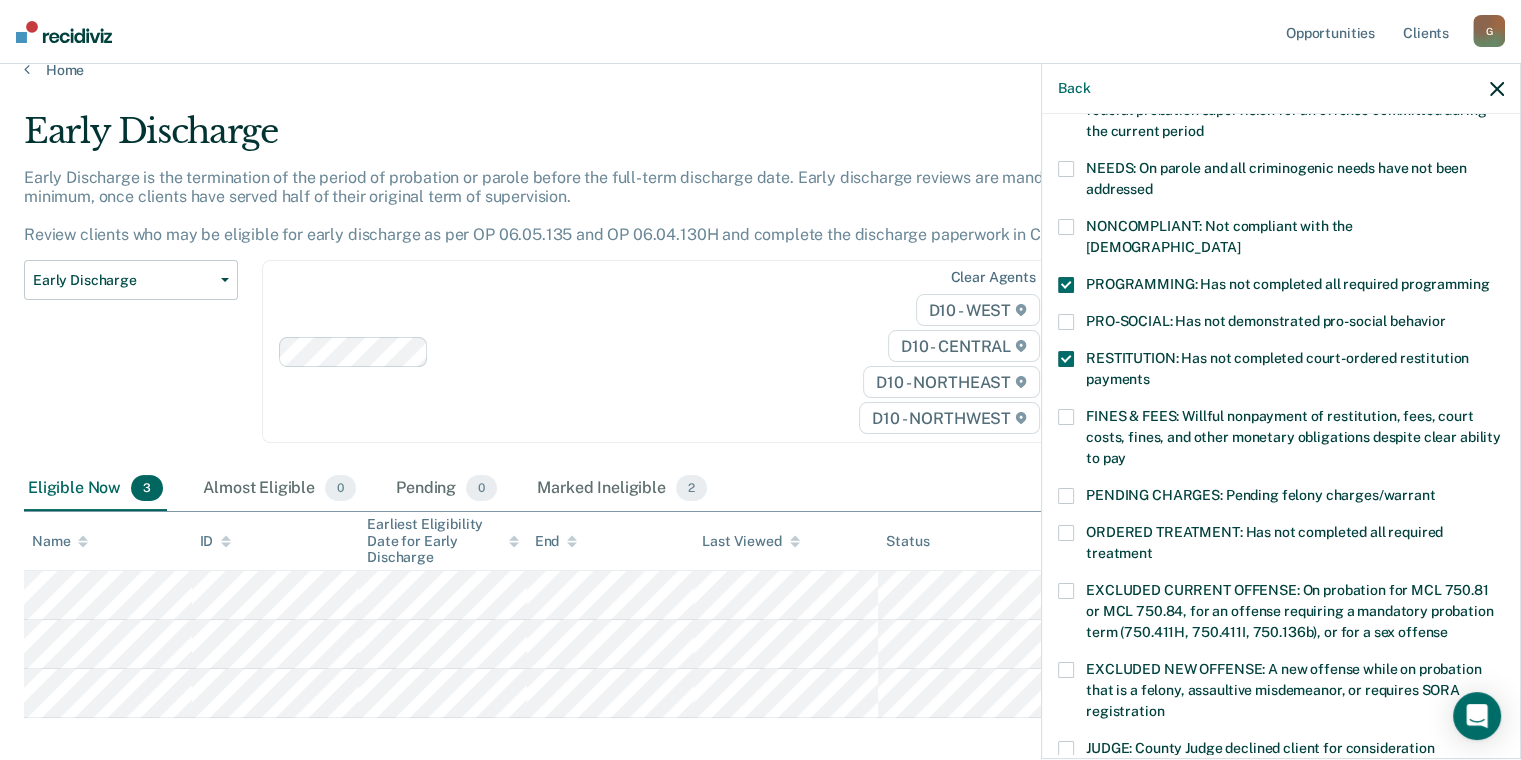 click on "FINES & FEES: Willful nonpayment of restitution, fees, court costs, fines, and other monetary obligations despite clear ability to pay" at bounding box center [1281, 440] 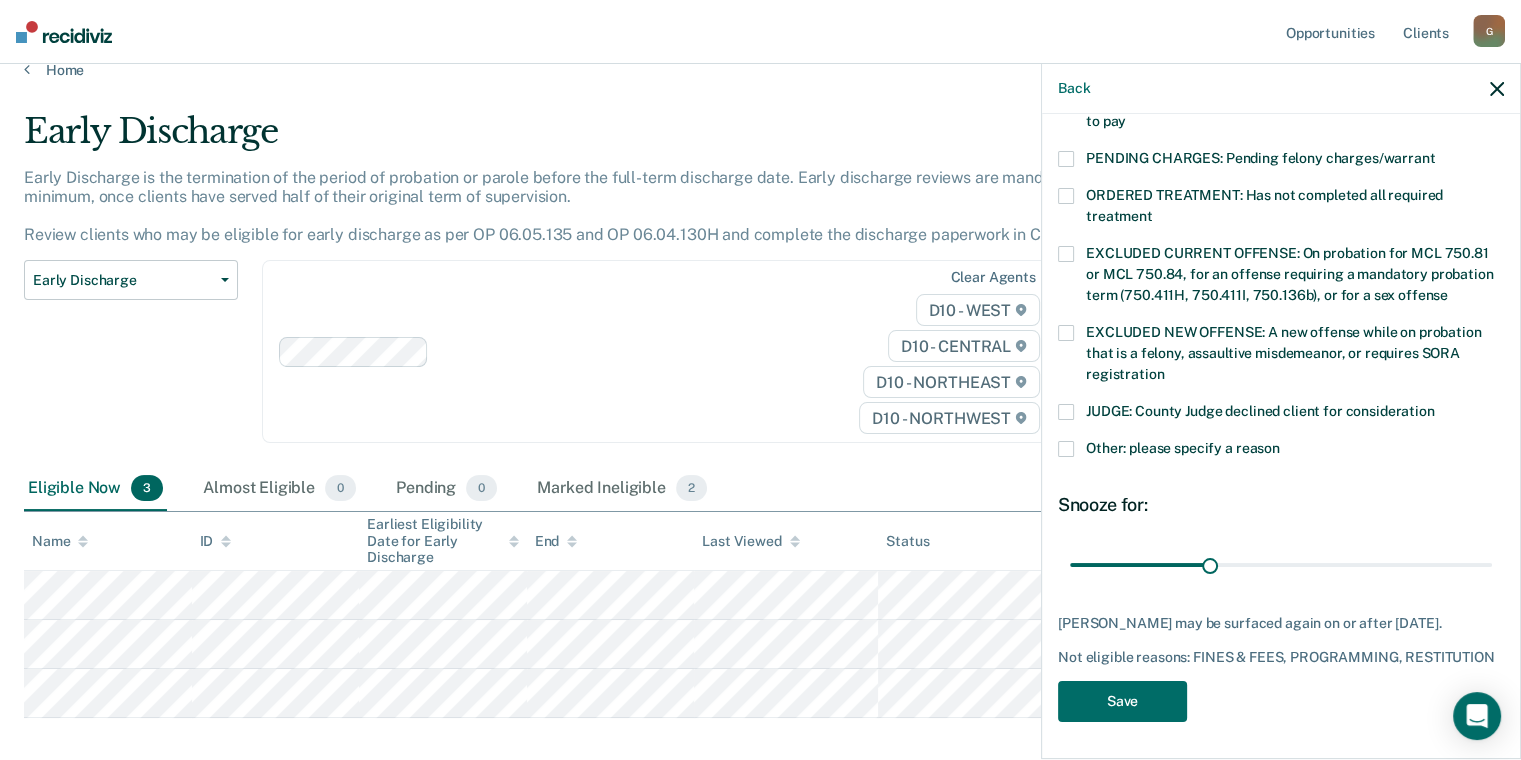 scroll, scrollTop: 650, scrollLeft: 0, axis: vertical 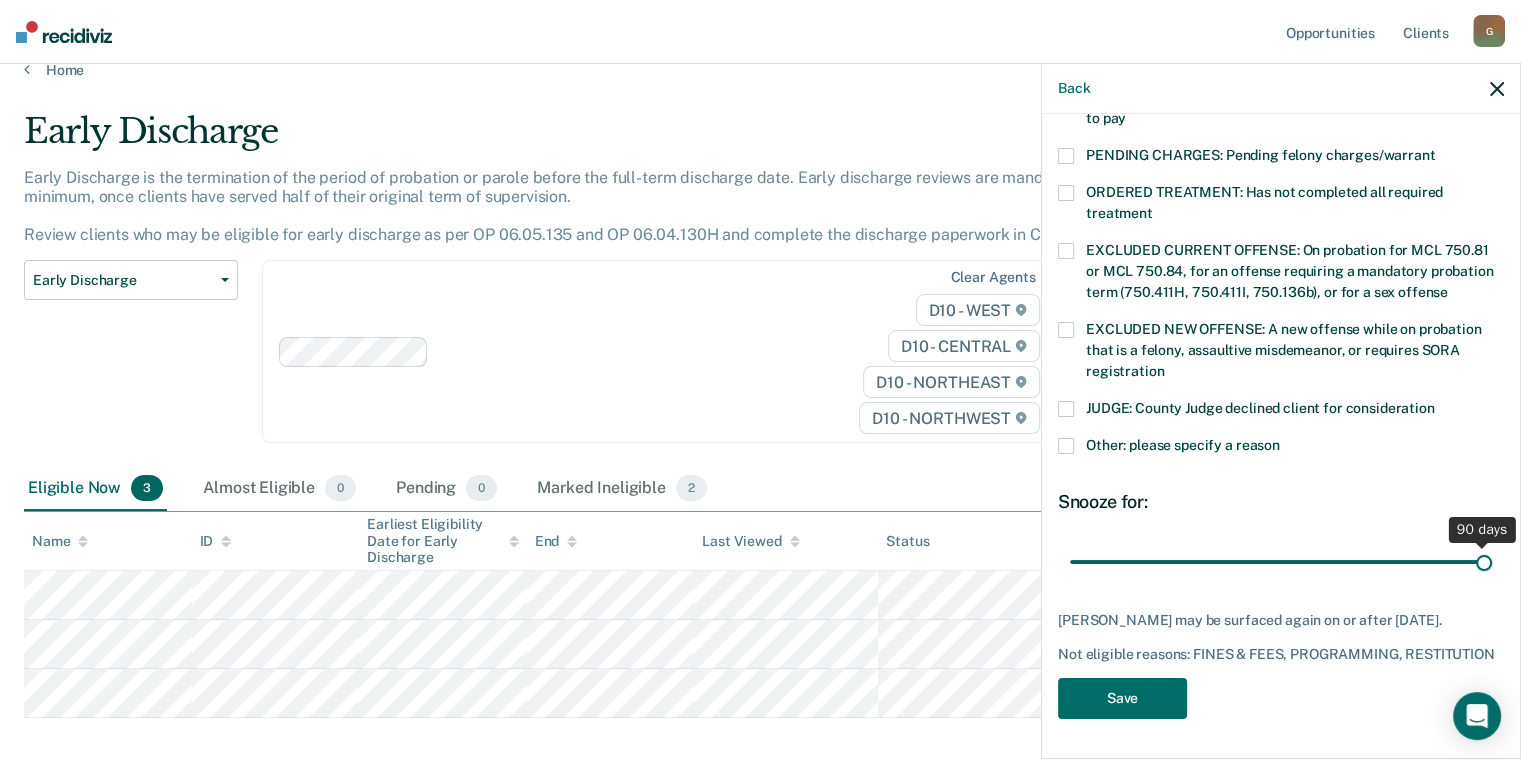 drag, startPoint x: 1206, startPoint y: 532, endPoint x: 1500, endPoint y: 528, distance: 294.02722 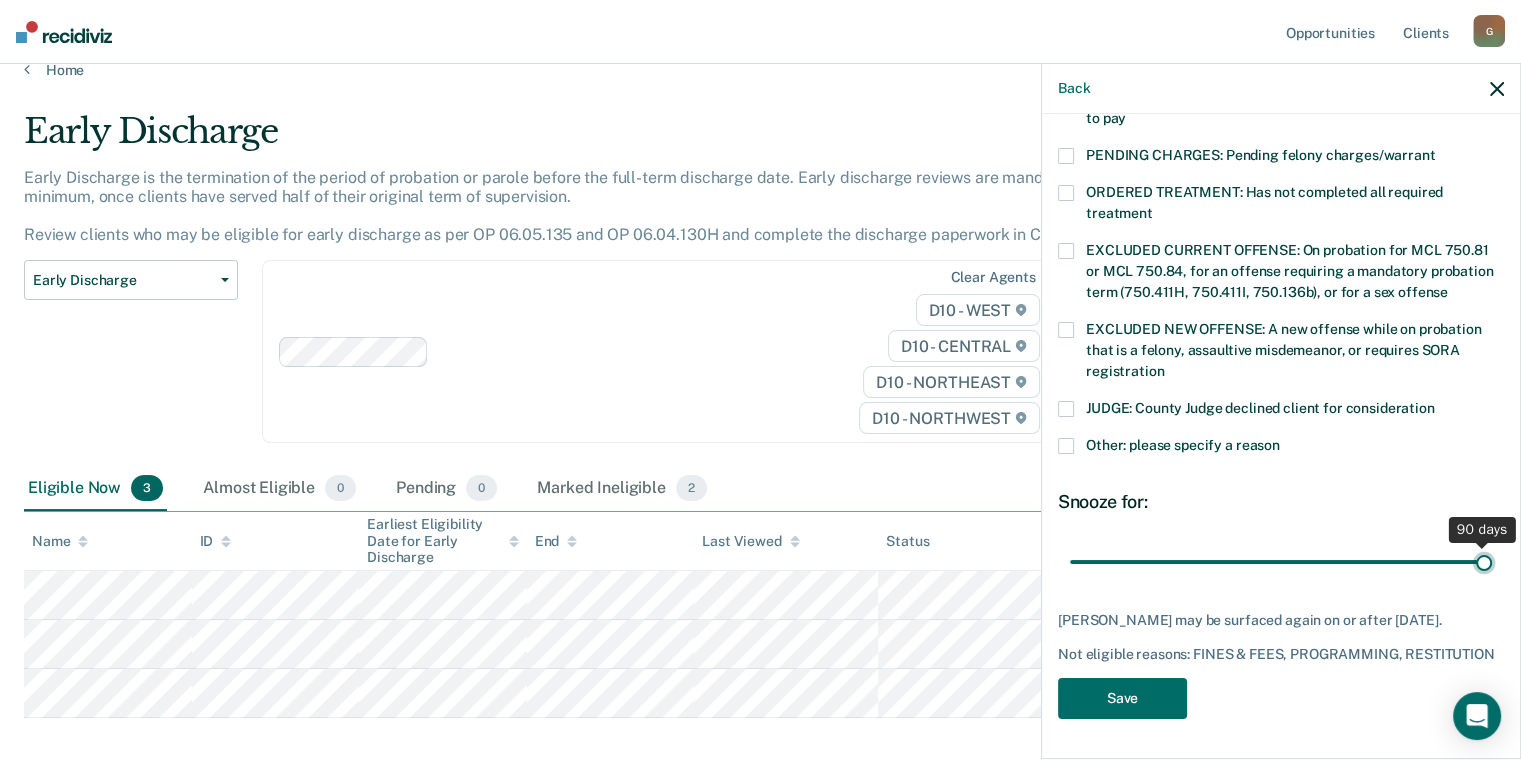 type on "90" 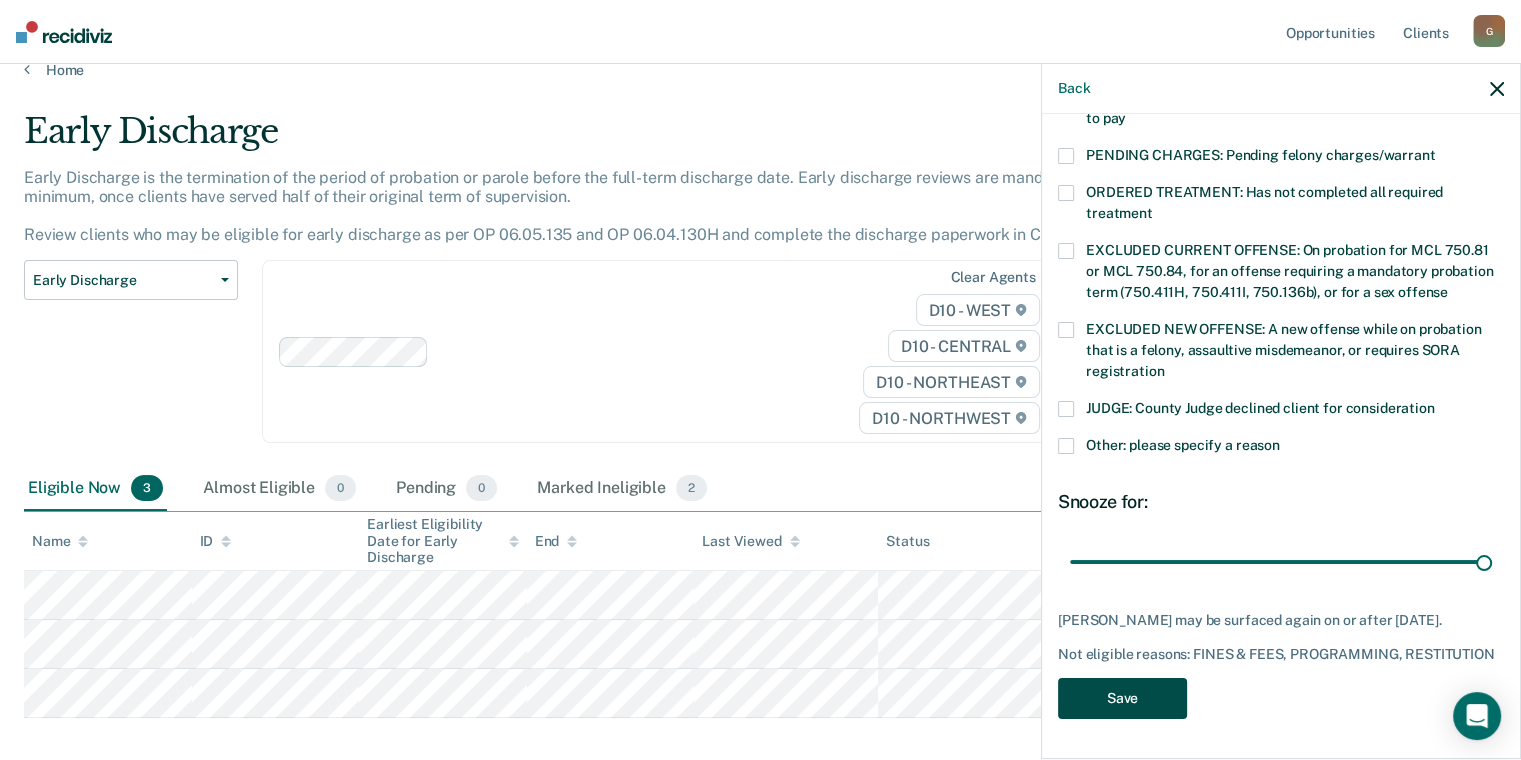 click on "Save" at bounding box center (1122, 698) 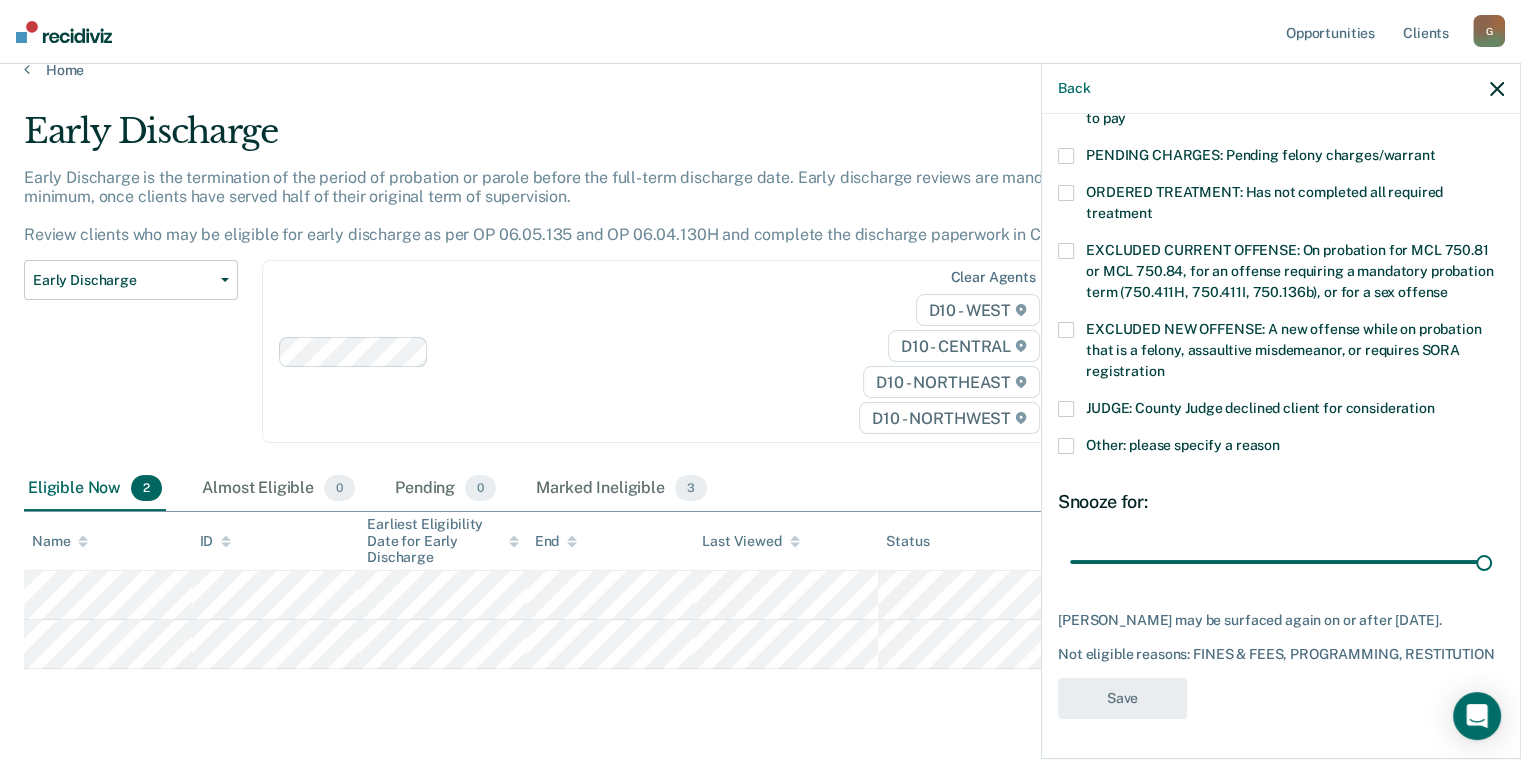 scroll, scrollTop: 522, scrollLeft: 0, axis: vertical 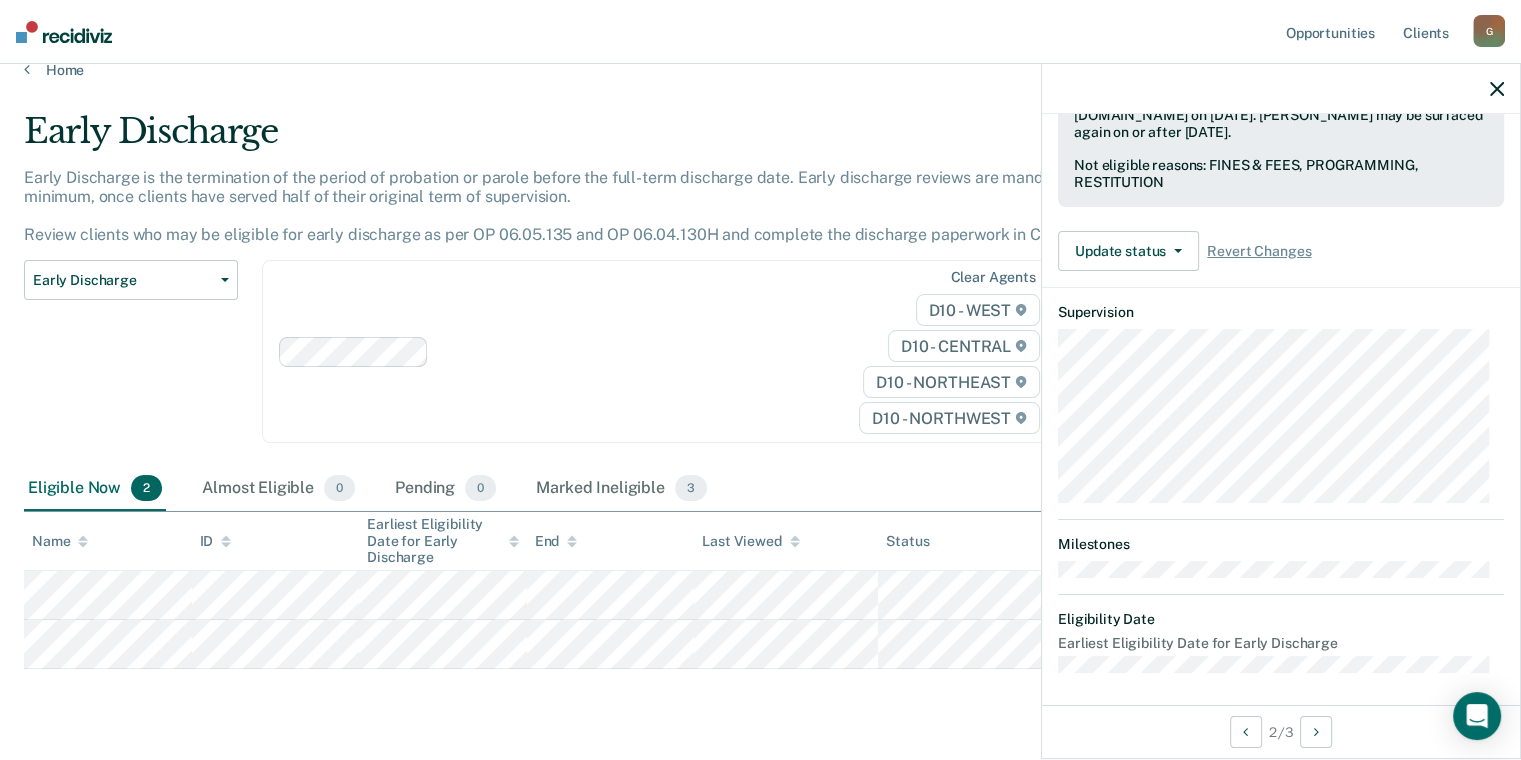 click on "Early Discharge" at bounding box center (594, 139) 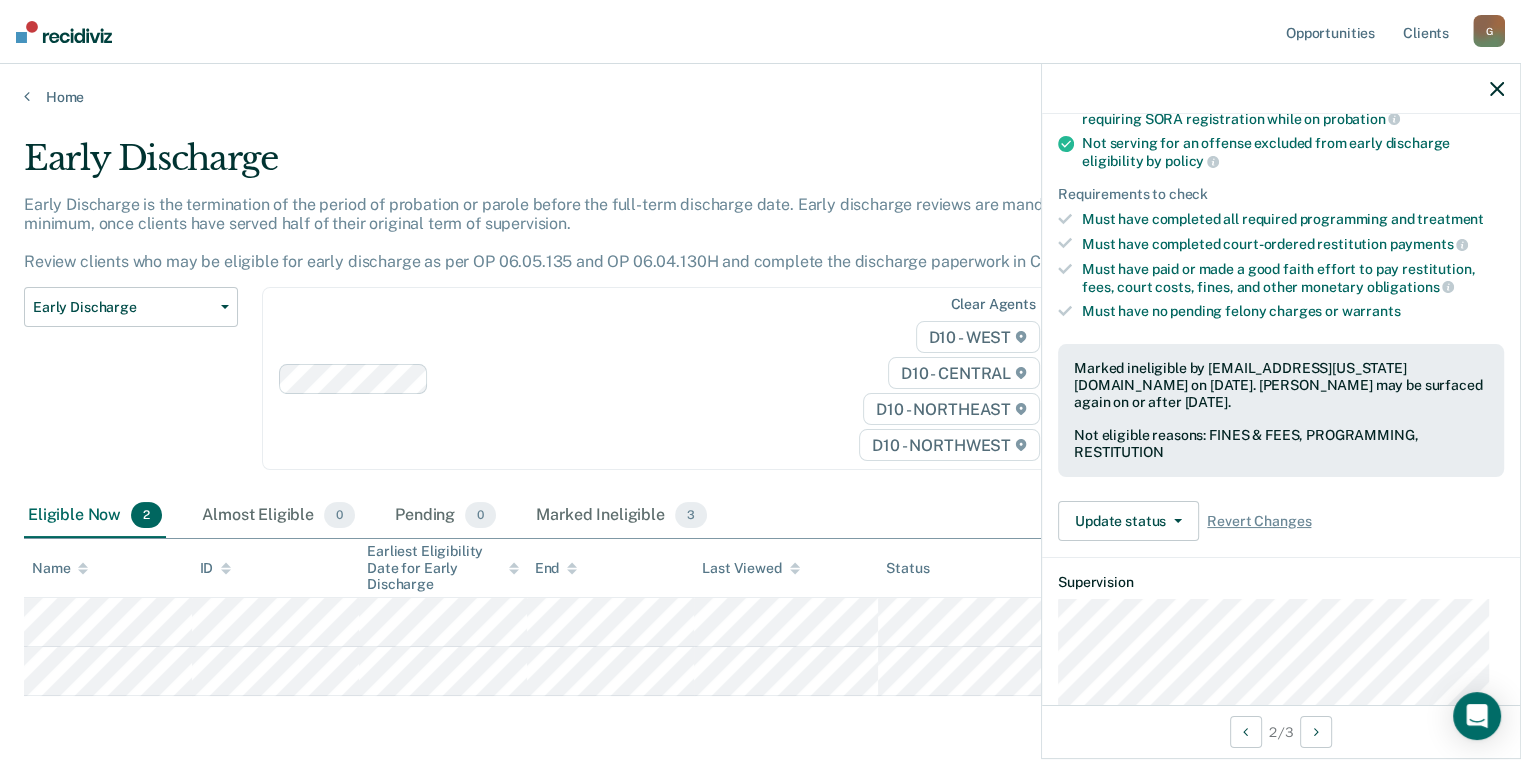 scroll, scrollTop: 300, scrollLeft: 0, axis: vertical 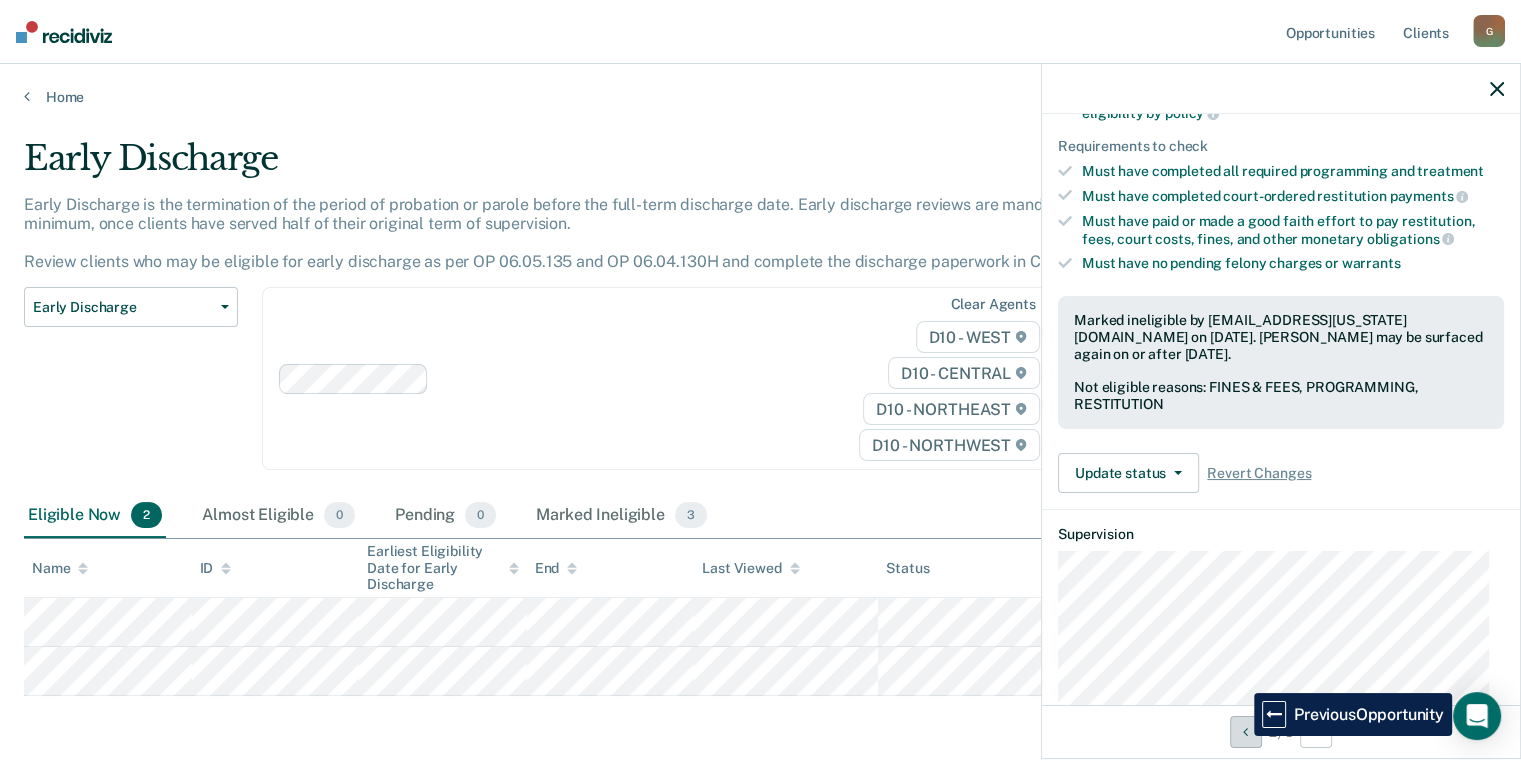 click at bounding box center (1246, 732) 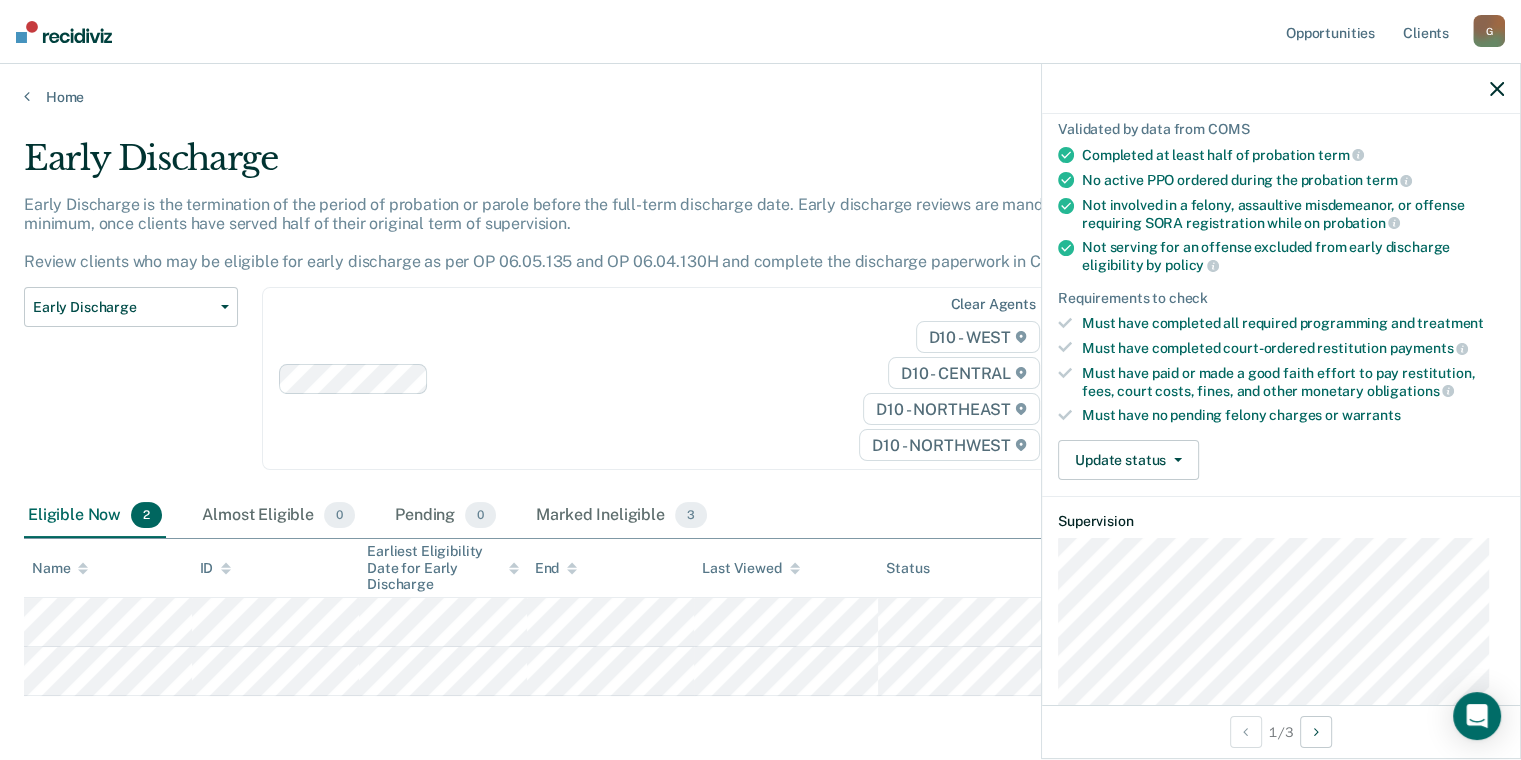 scroll, scrollTop: 0, scrollLeft: 0, axis: both 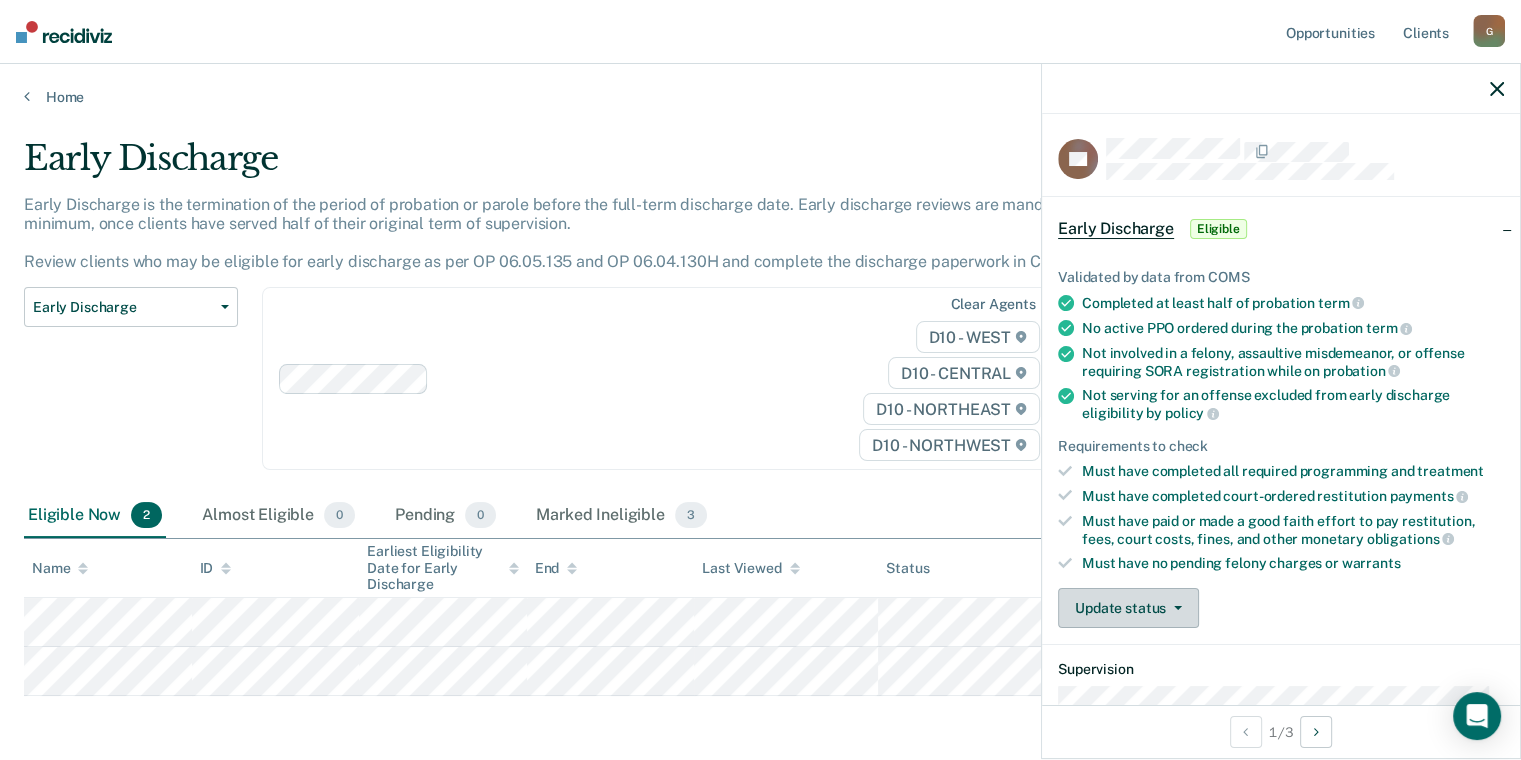 click at bounding box center [1174, 608] 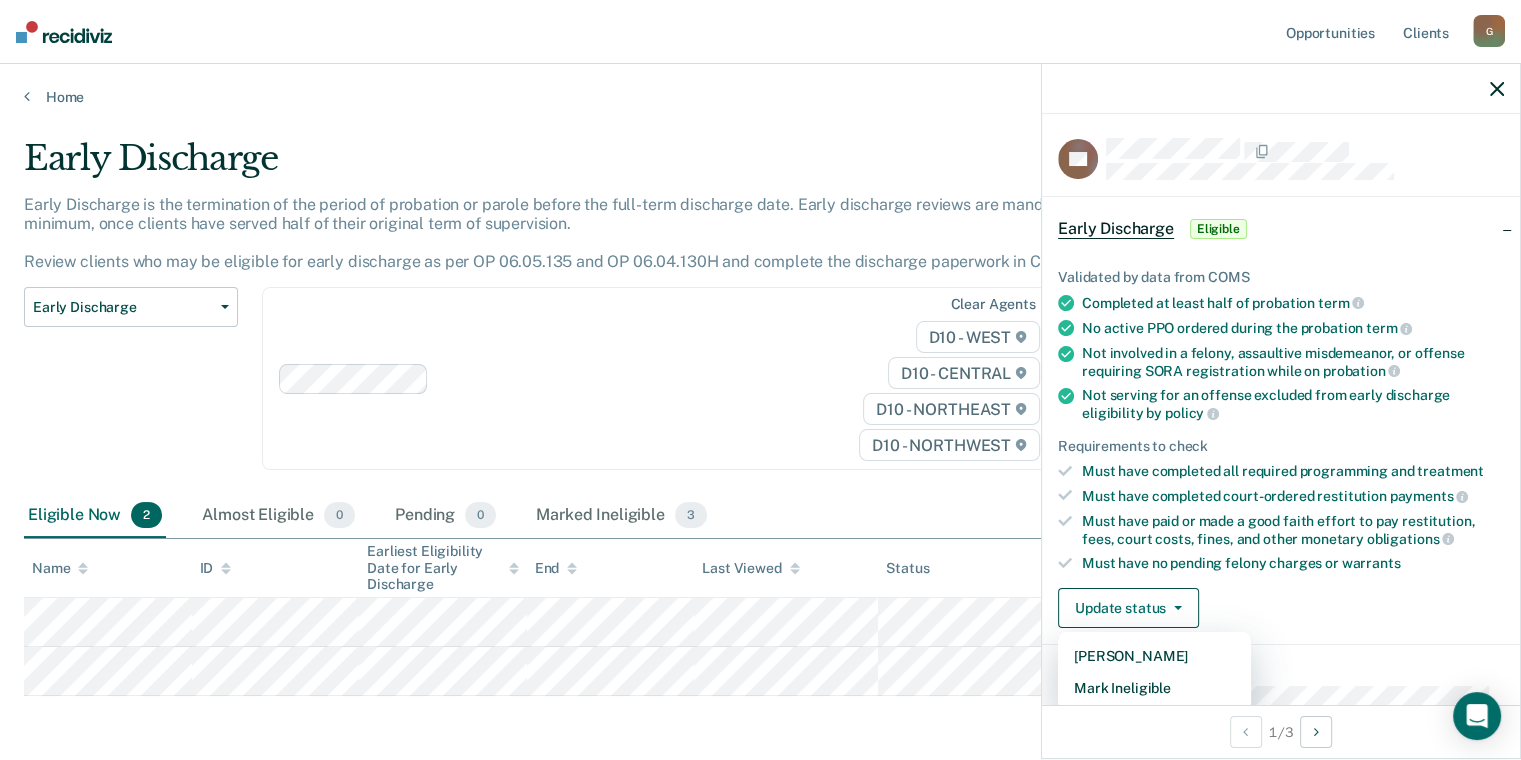 click on "Update status [PERSON_NAME] Mark Ineligible" at bounding box center [1281, 608] 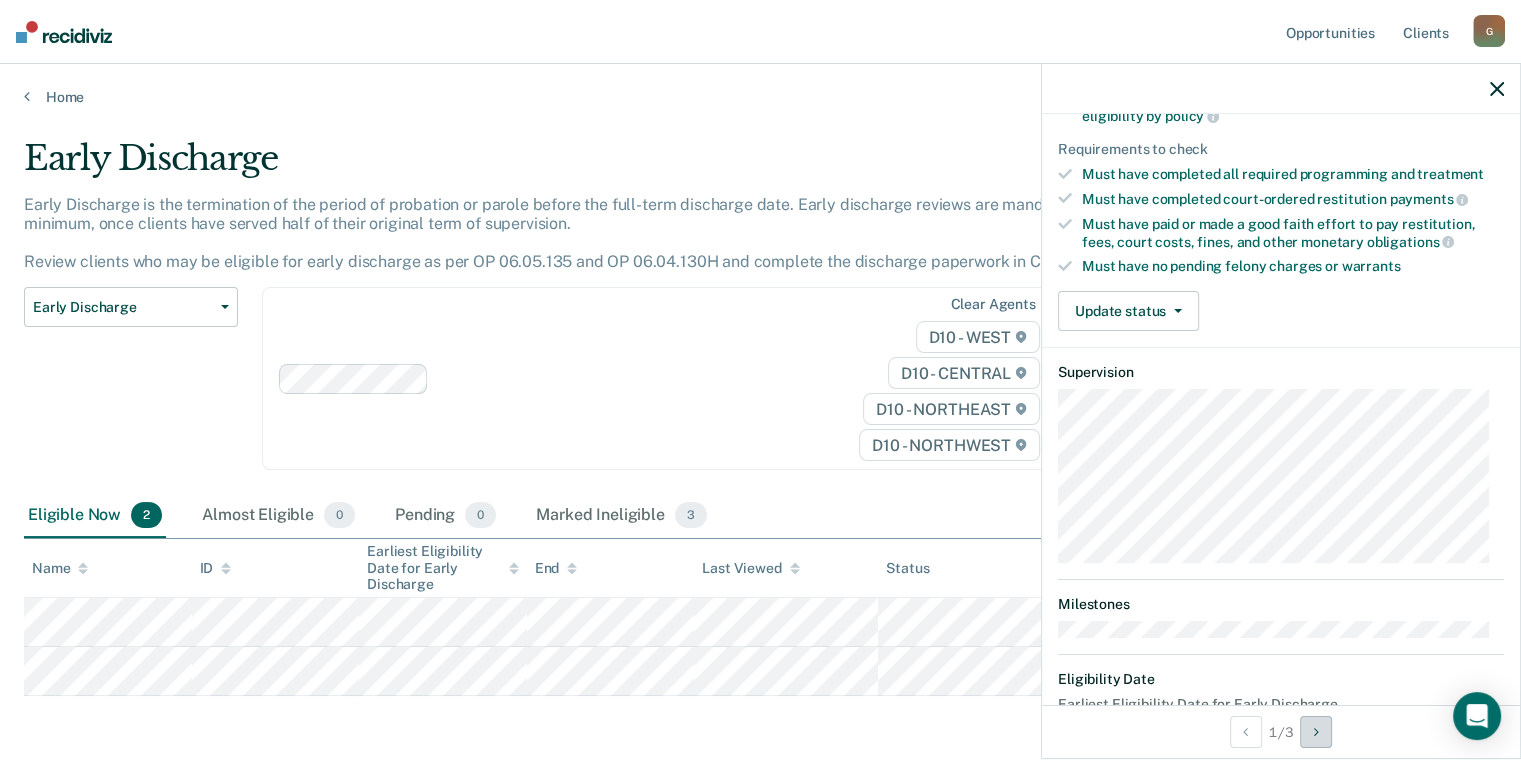 scroll, scrollTop: 300, scrollLeft: 0, axis: vertical 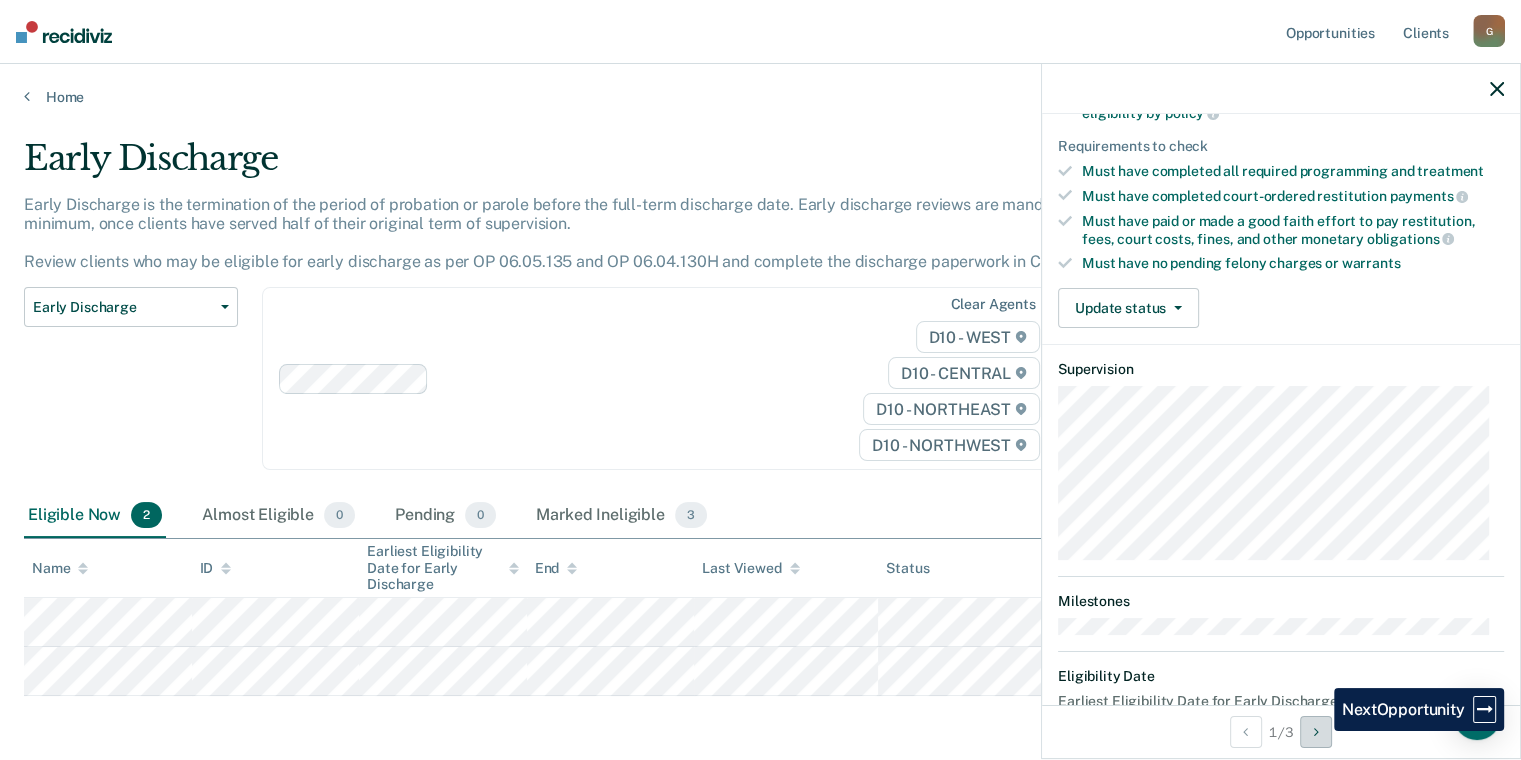 click at bounding box center (1316, 732) 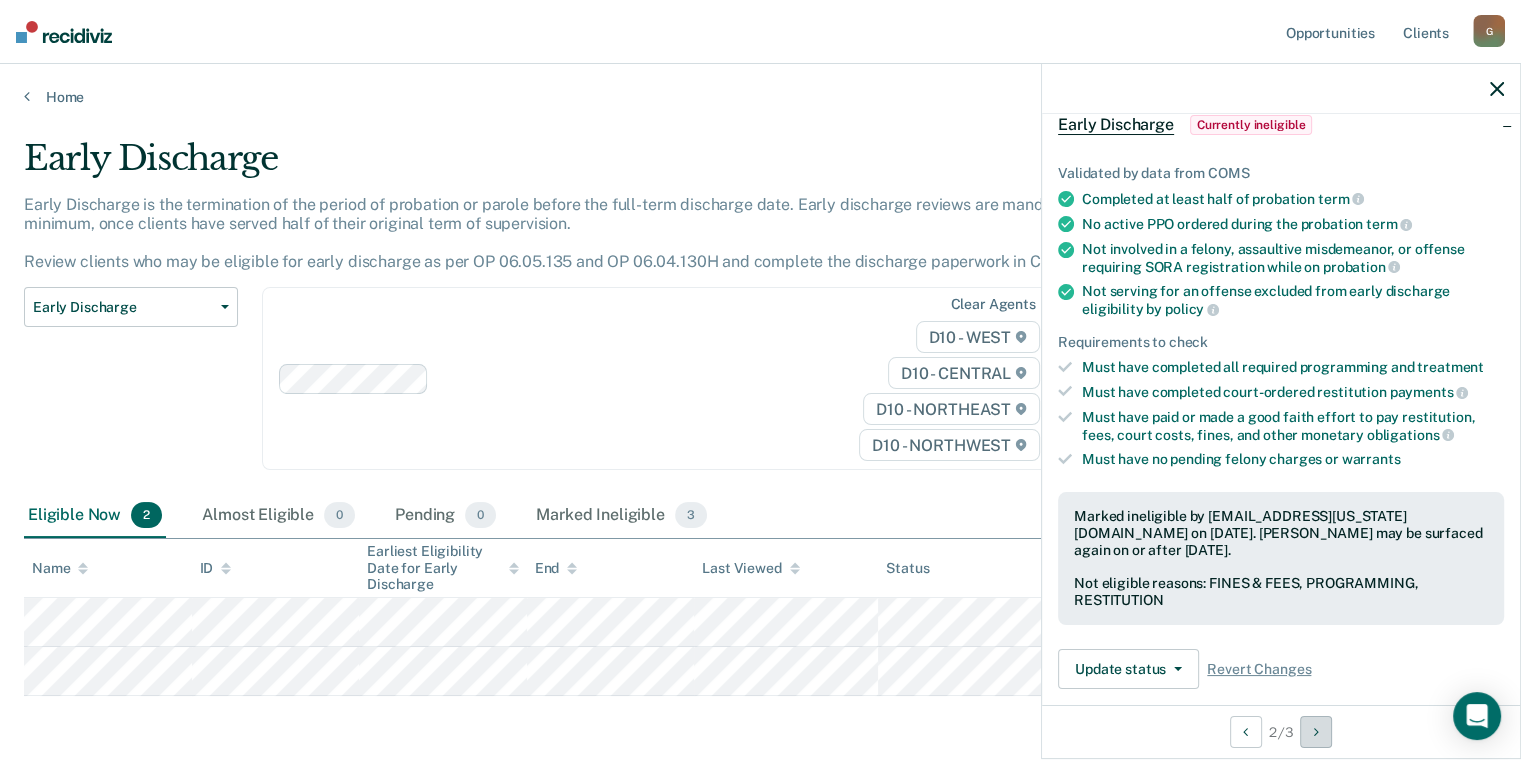 scroll, scrollTop: 100, scrollLeft: 0, axis: vertical 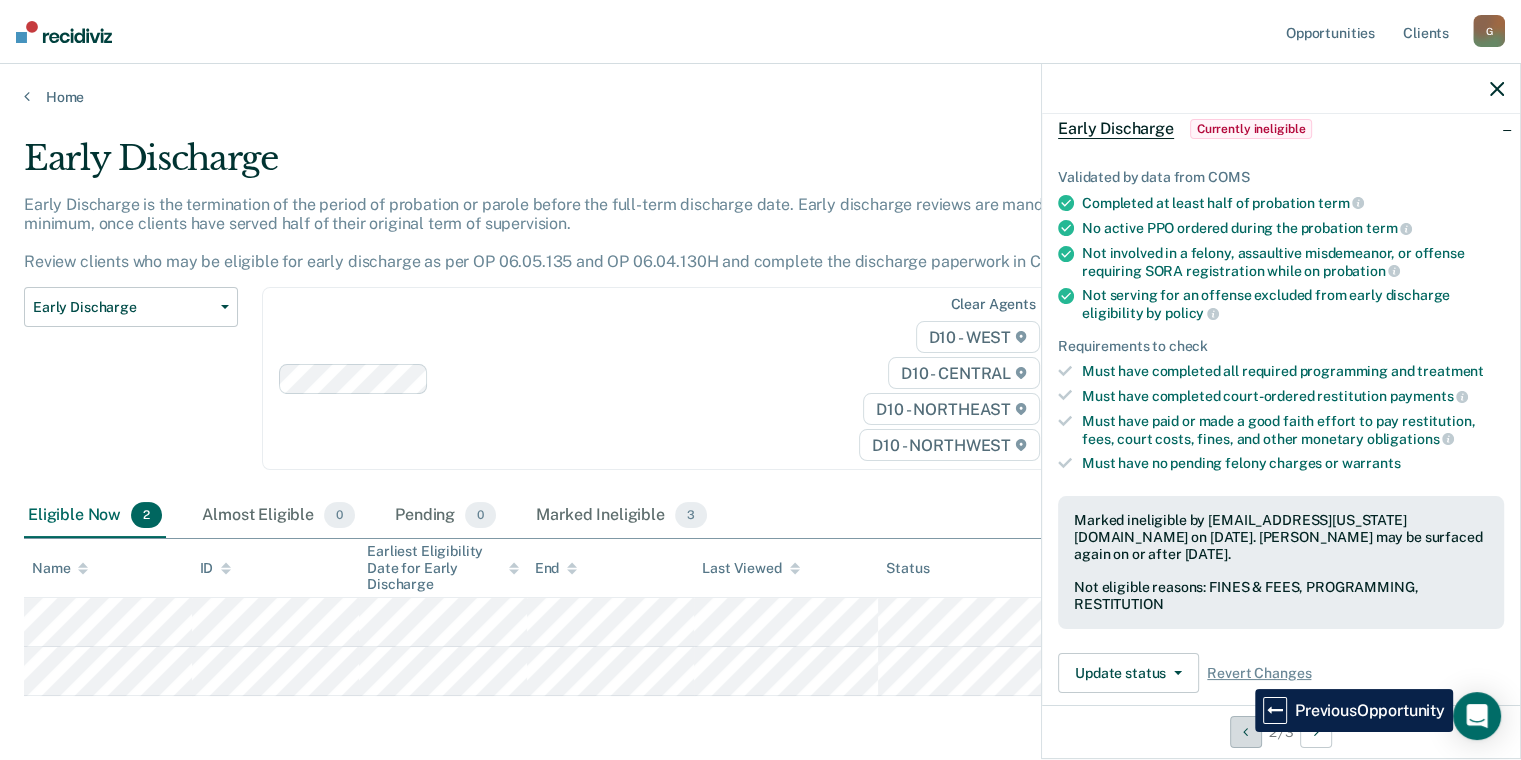click at bounding box center (1245, 732) 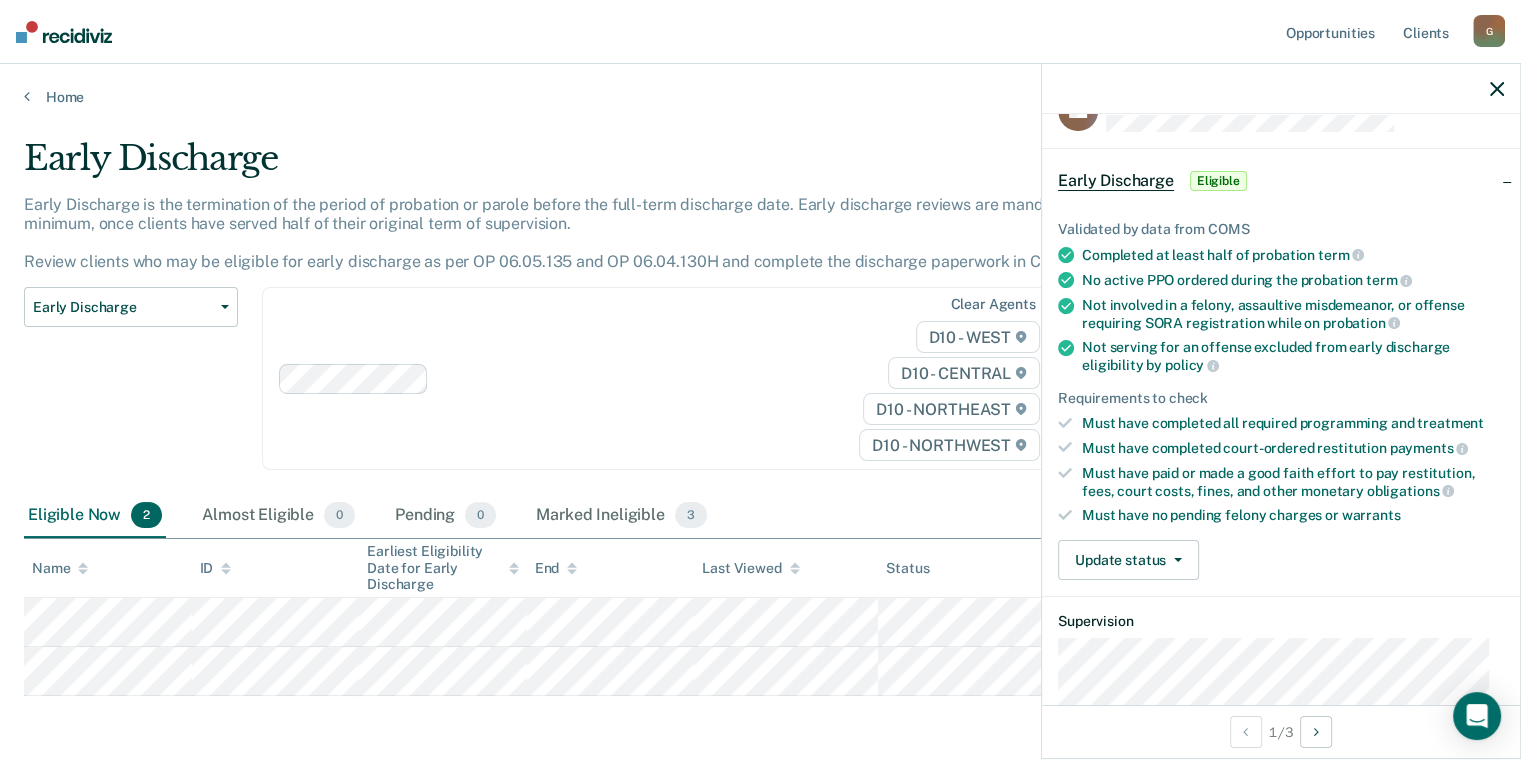 scroll, scrollTop: 0, scrollLeft: 0, axis: both 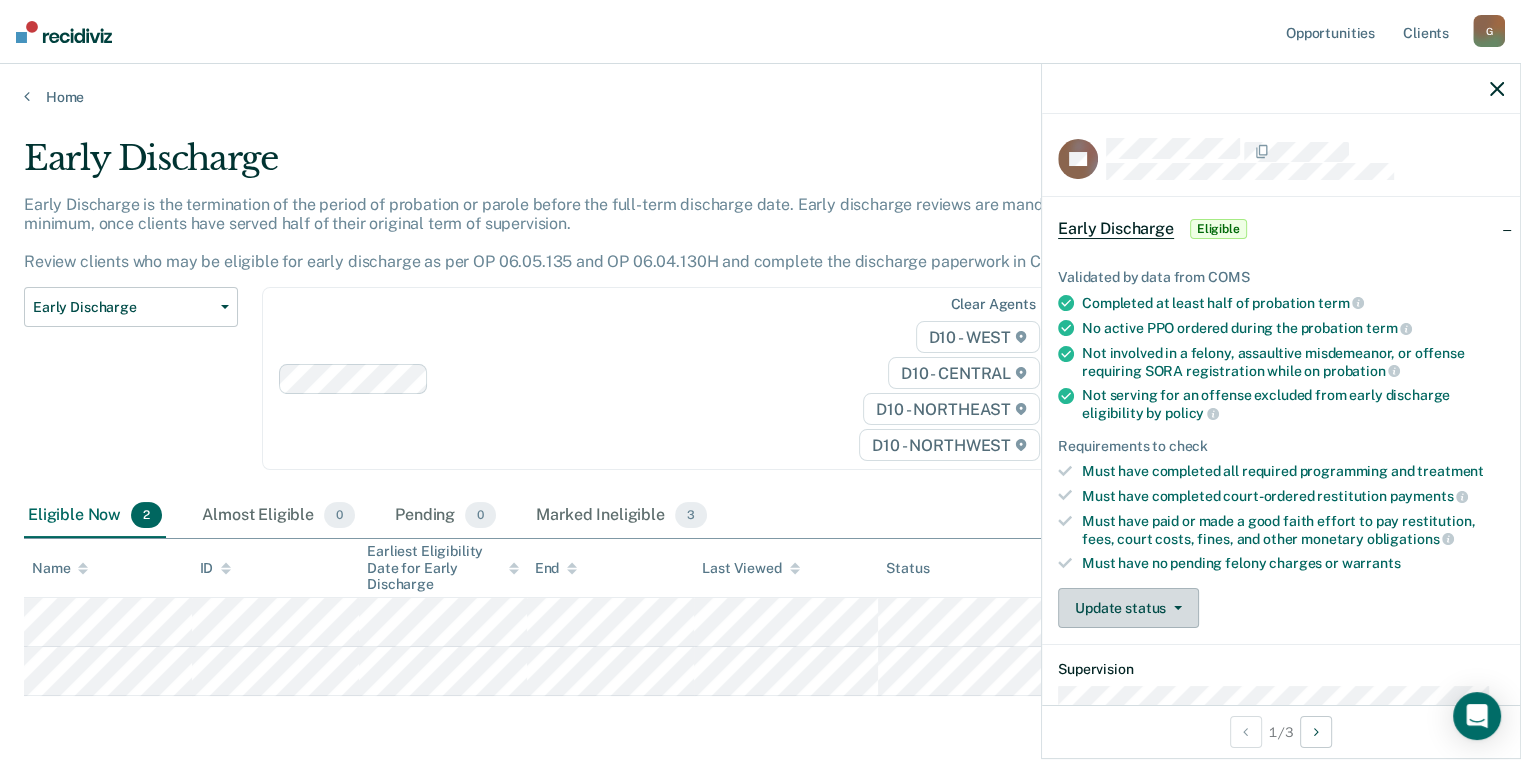 click on "Update status" at bounding box center (1128, 608) 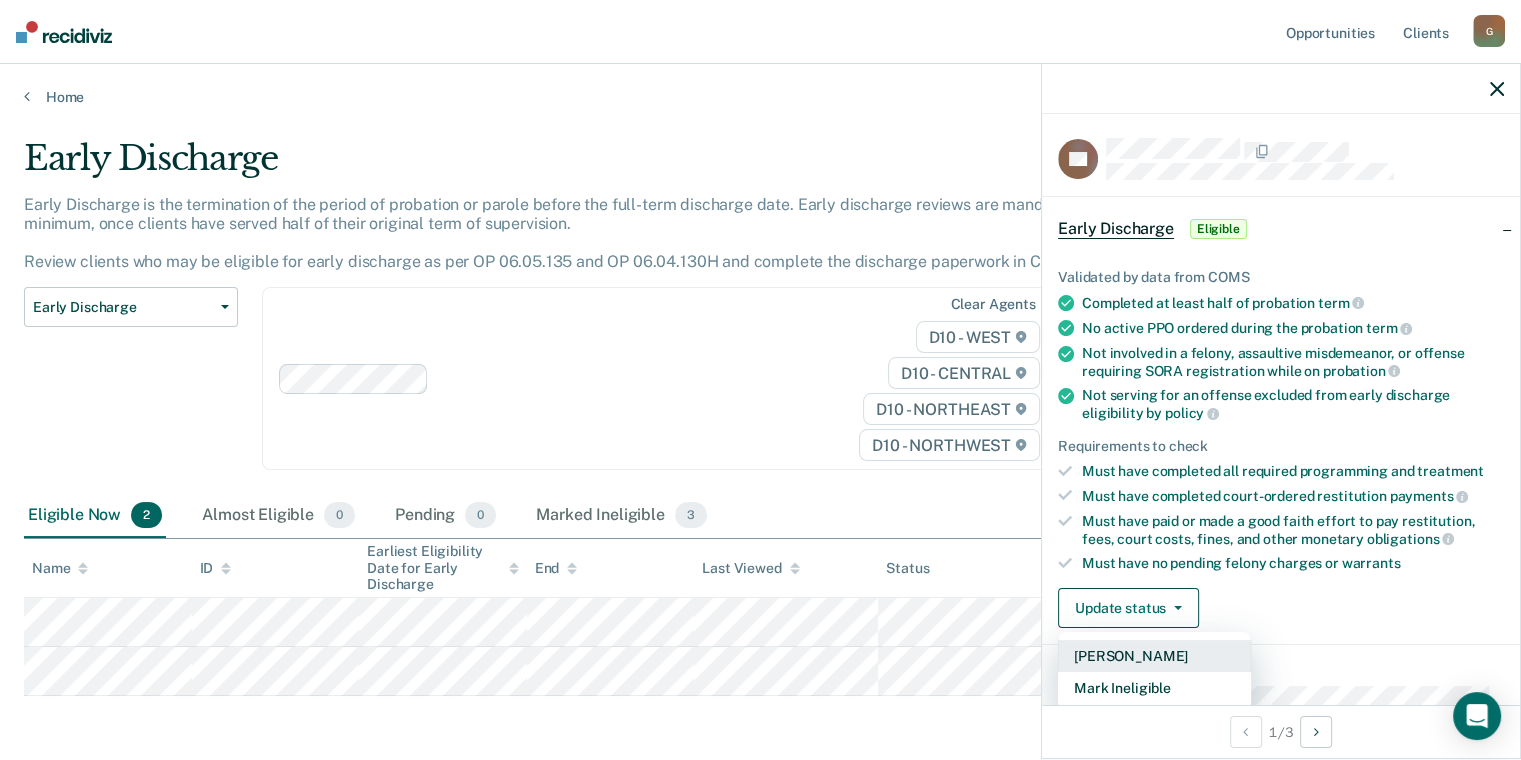 click on "[PERSON_NAME]" at bounding box center [1154, 656] 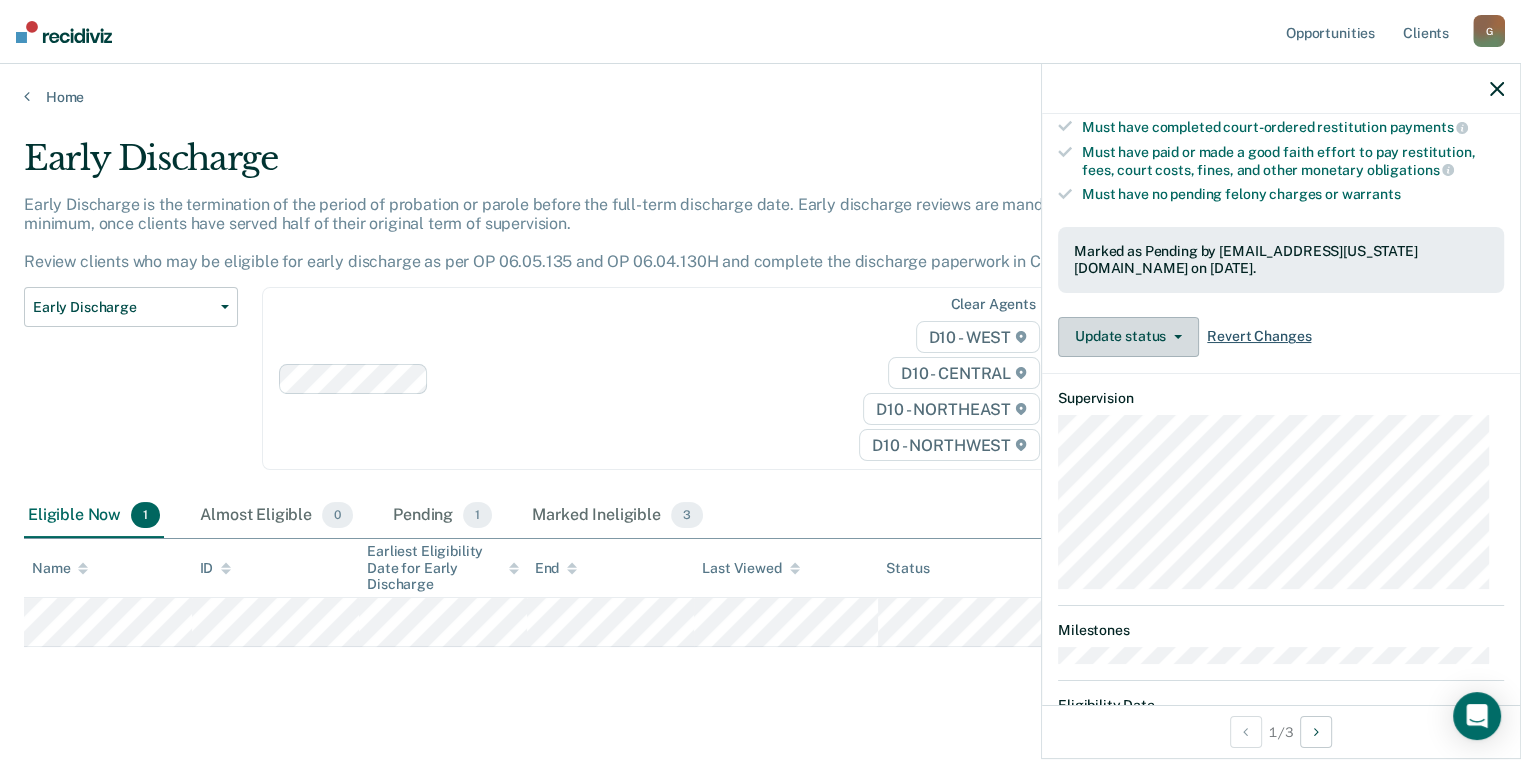 scroll, scrollTop: 454, scrollLeft: 0, axis: vertical 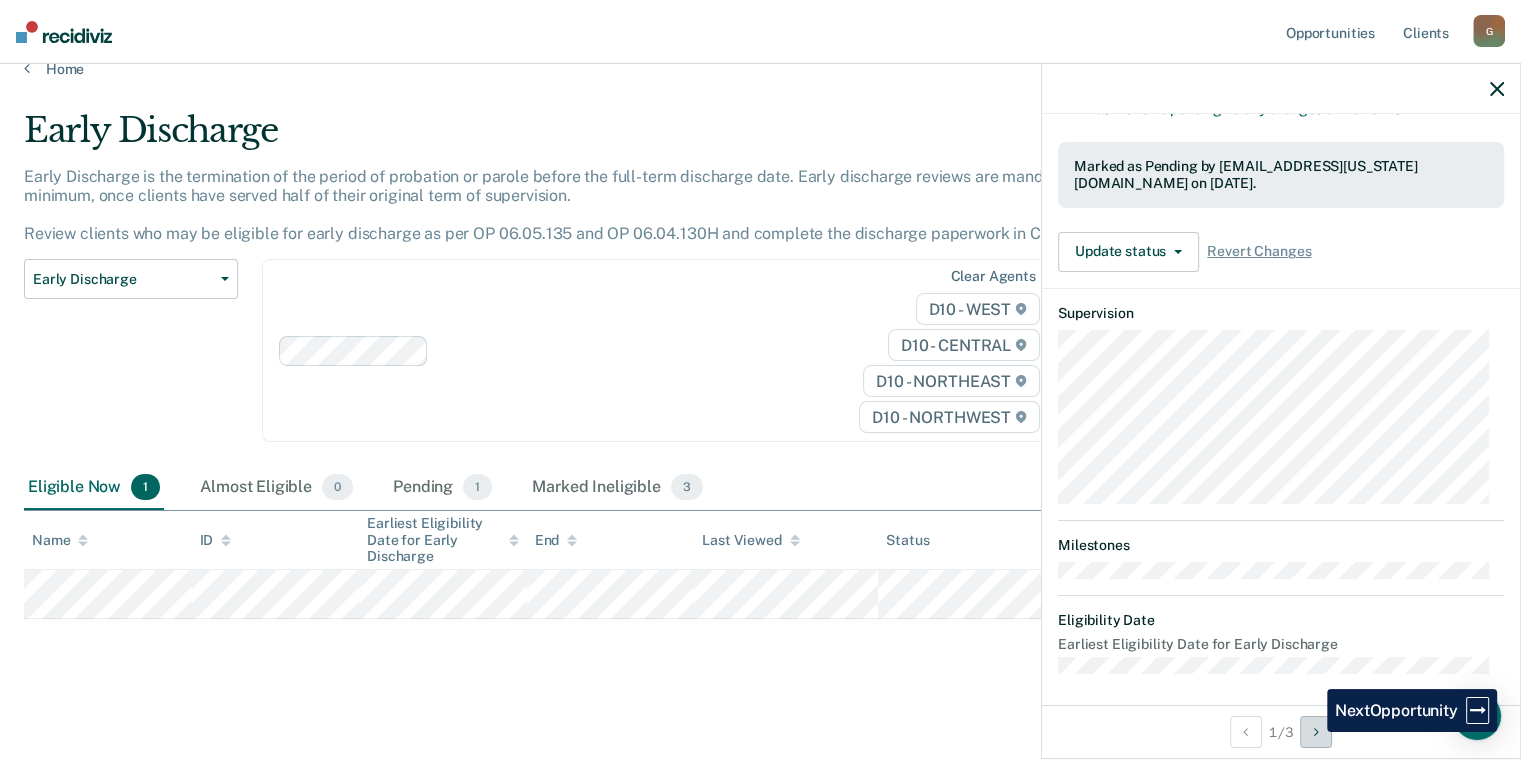 click at bounding box center (1316, 732) 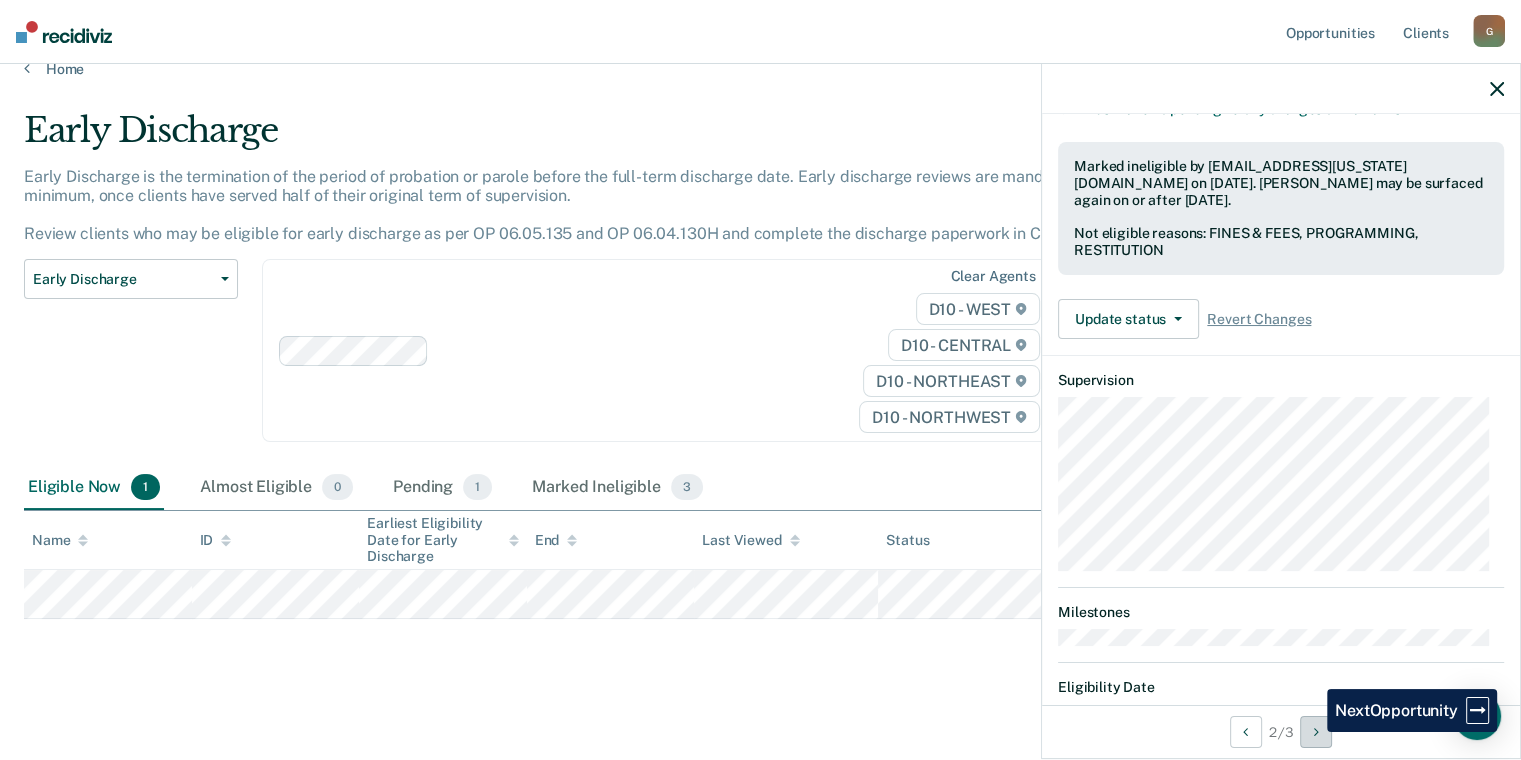 click at bounding box center (1316, 732) 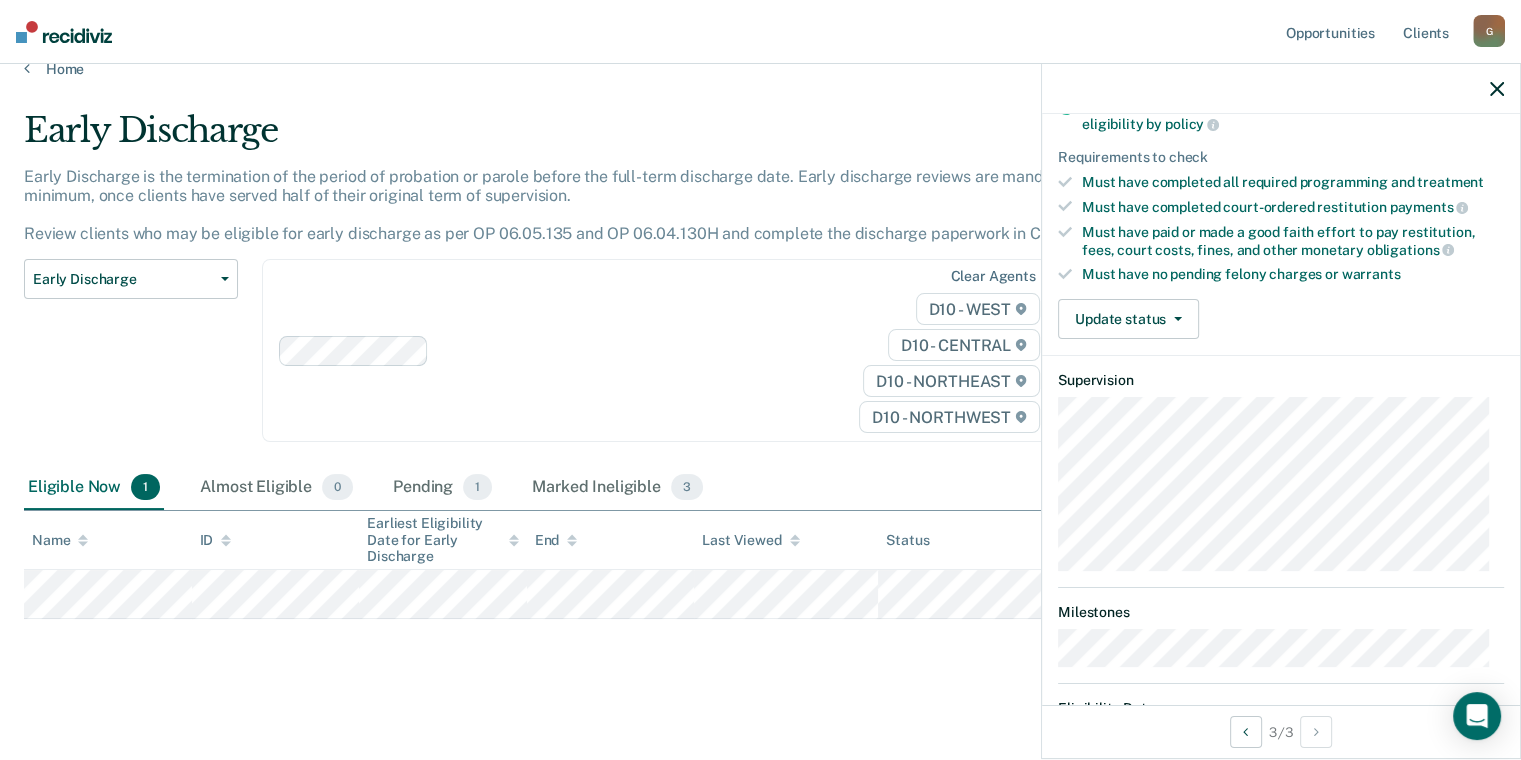 scroll, scrollTop: 0, scrollLeft: 0, axis: both 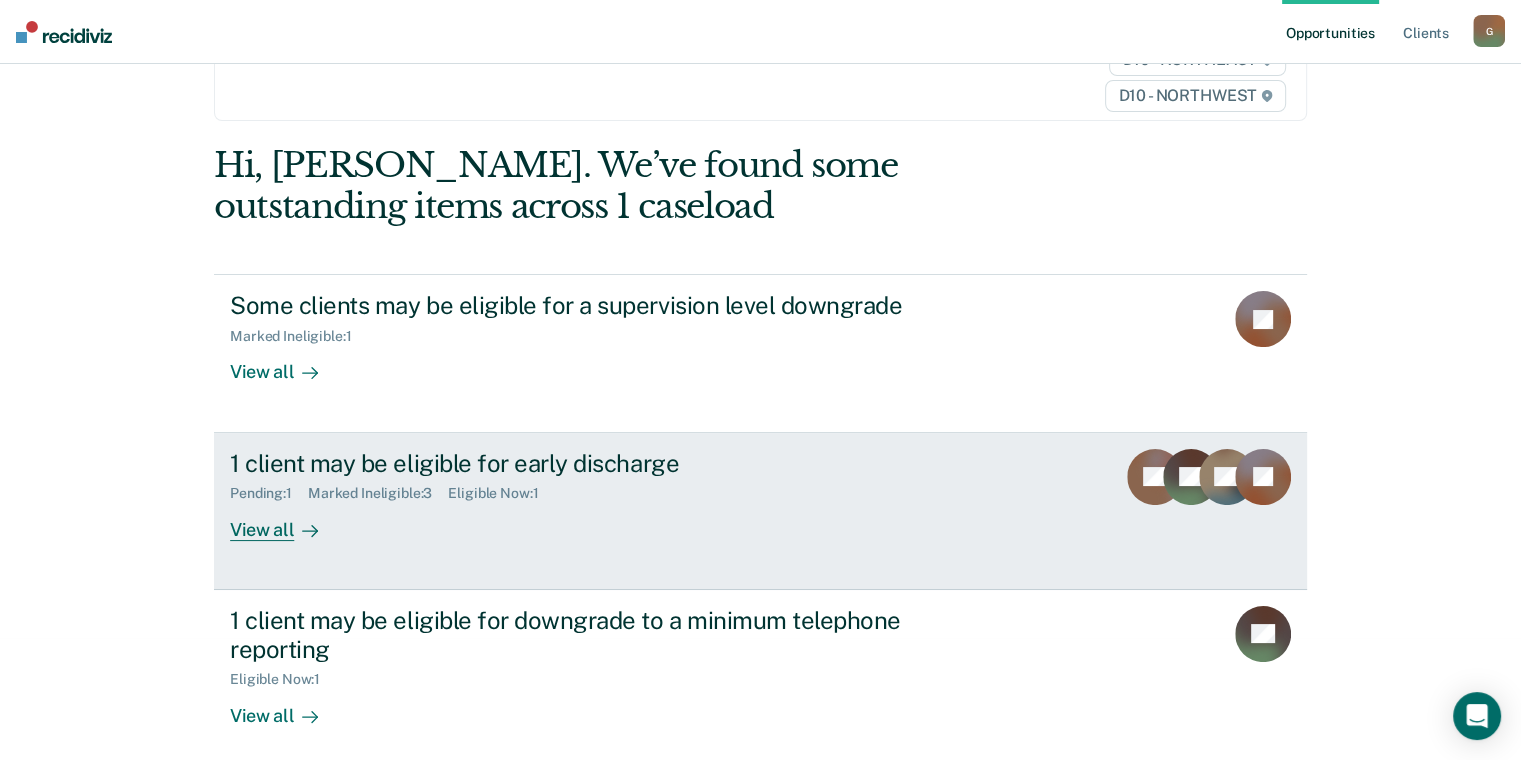 click on "View all" at bounding box center [286, 521] 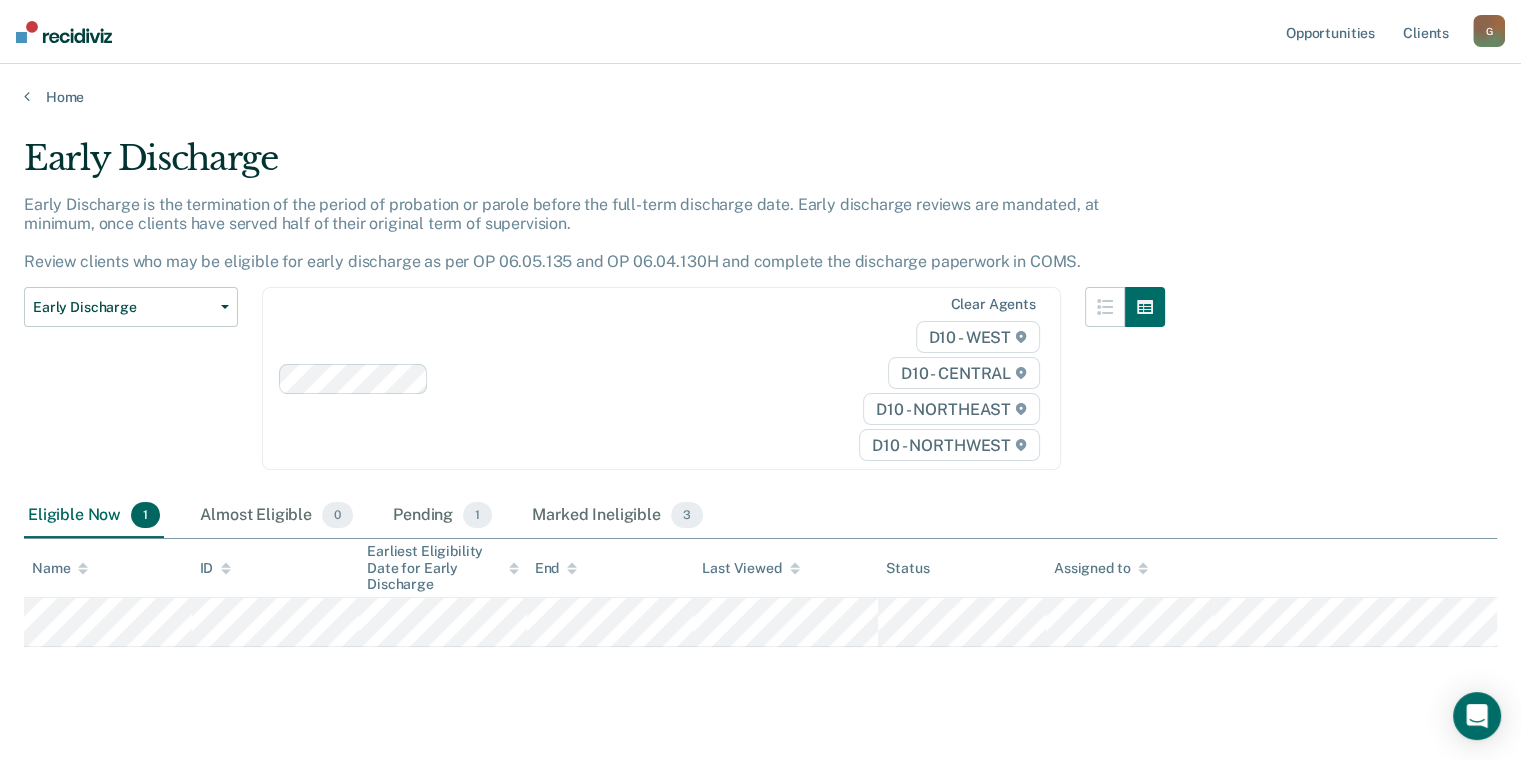 scroll, scrollTop: 28, scrollLeft: 0, axis: vertical 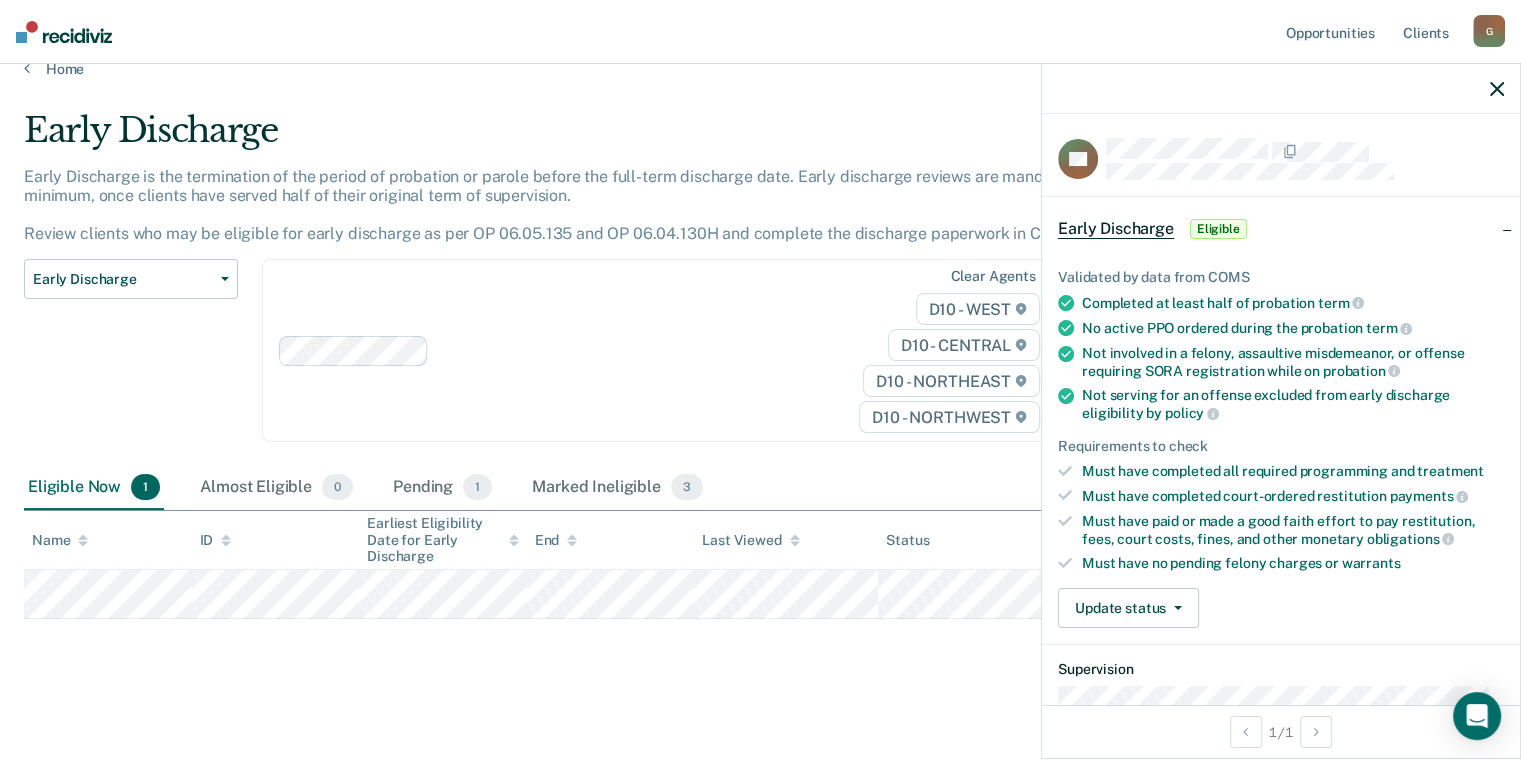 click on "Clear   agents D10 - WEST   D10 - CENTRAL   D10 - NORTHEAST   D10 - NORTHWEST" at bounding box center [661, 350] 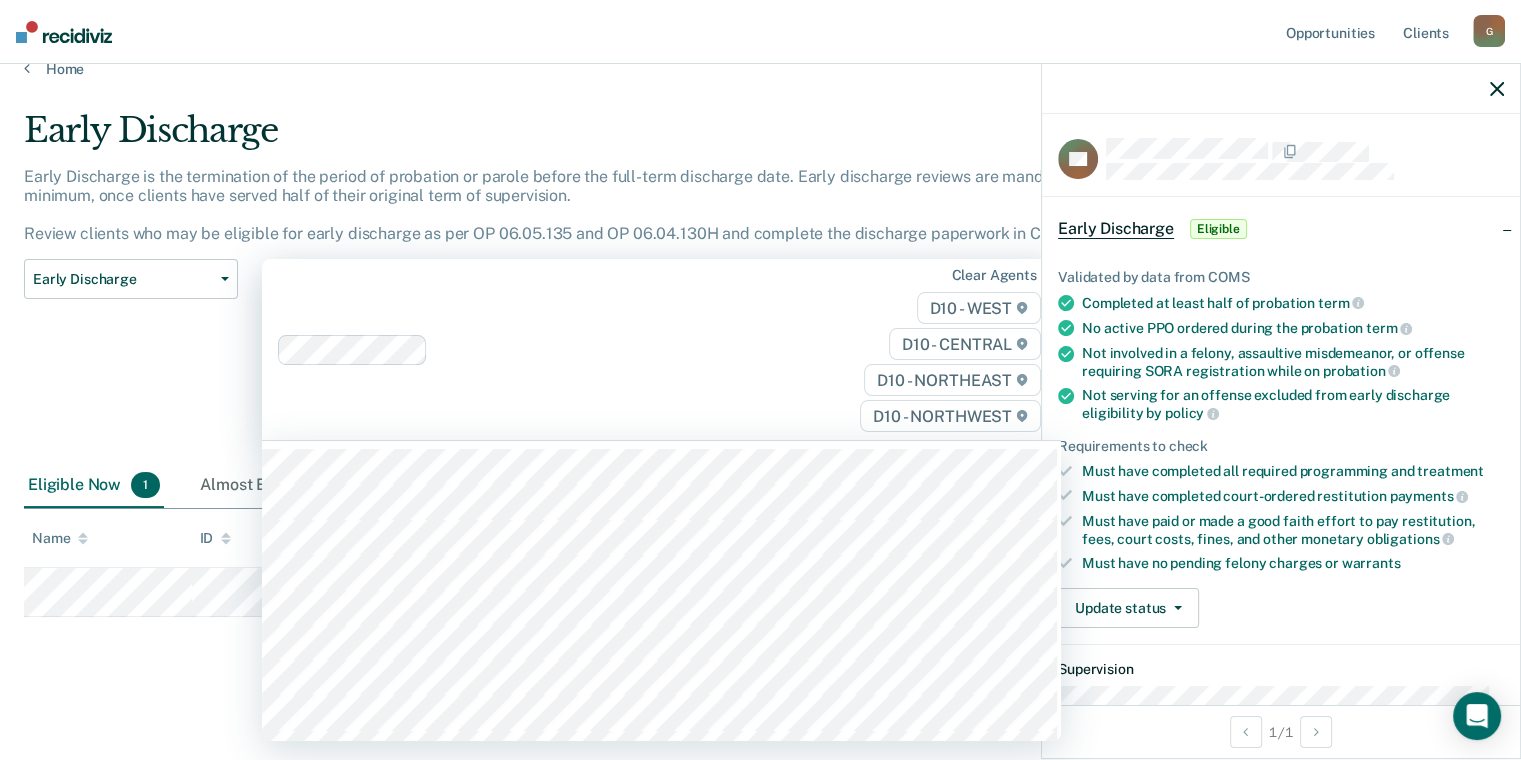 scroll, scrollTop: 27, scrollLeft: 0, axis: vertical 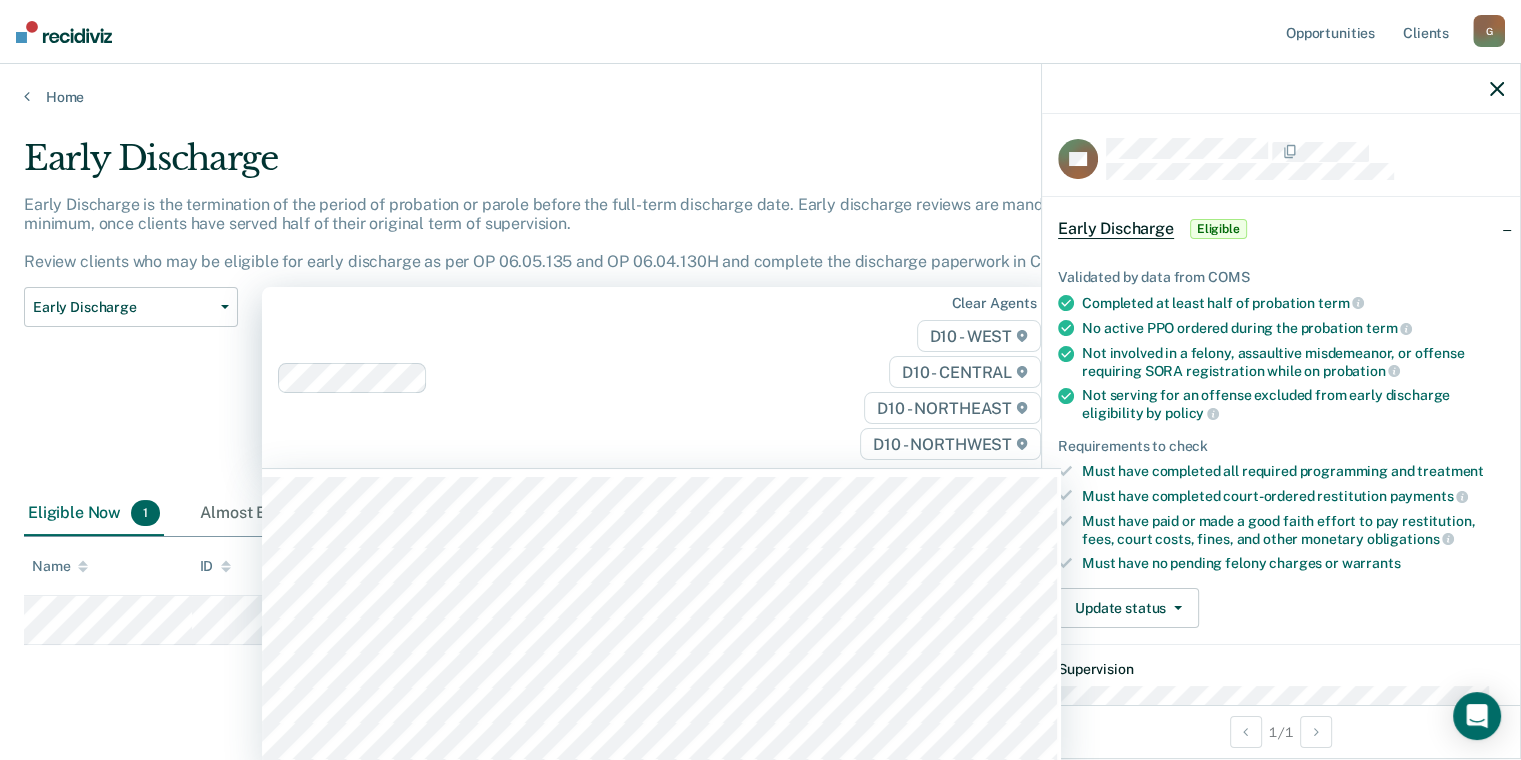 click on "Early Discharge" at bounding box center [594, 166] 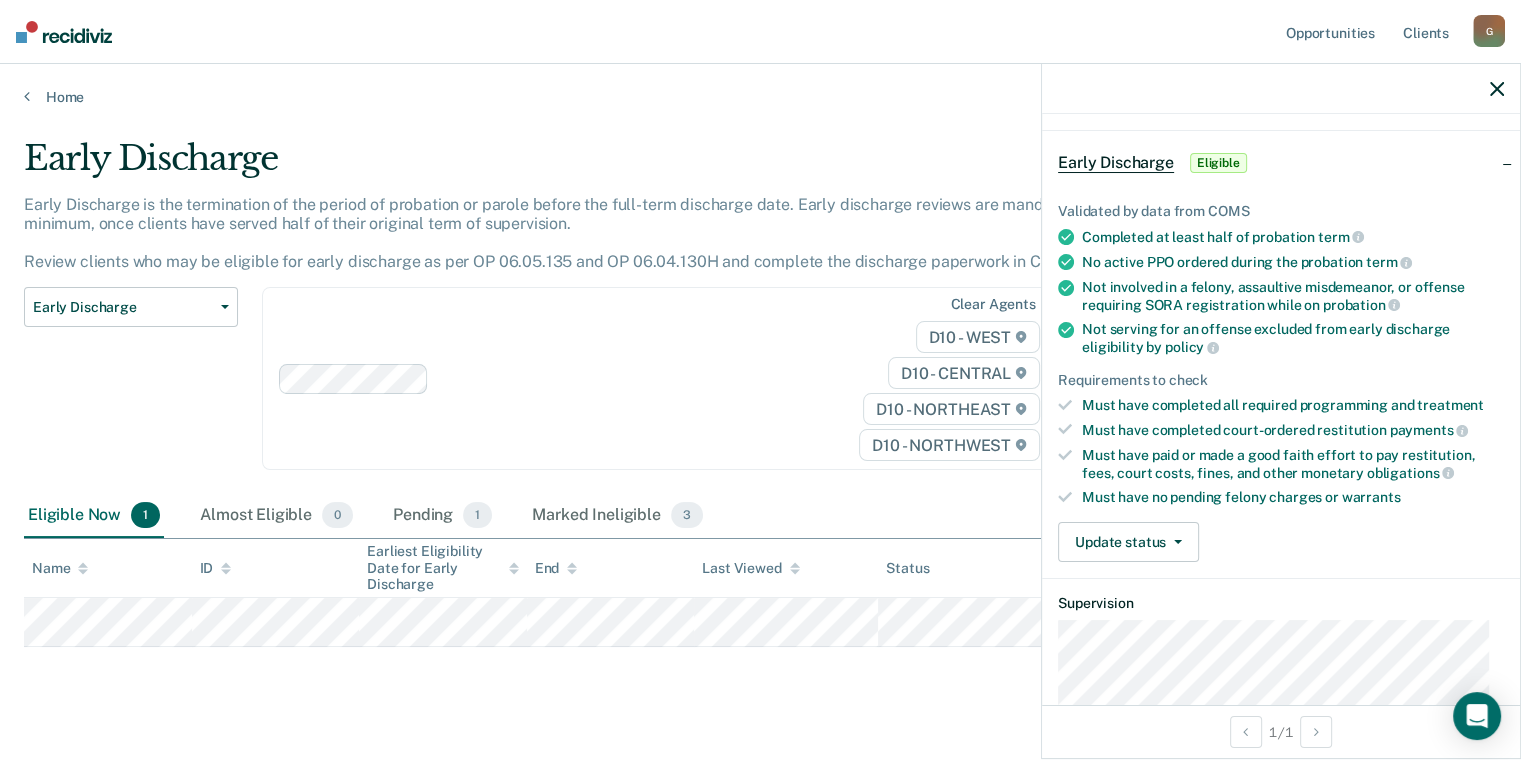 scroll, scrollTop: 100, scrollLeft: 0, axis: vertical 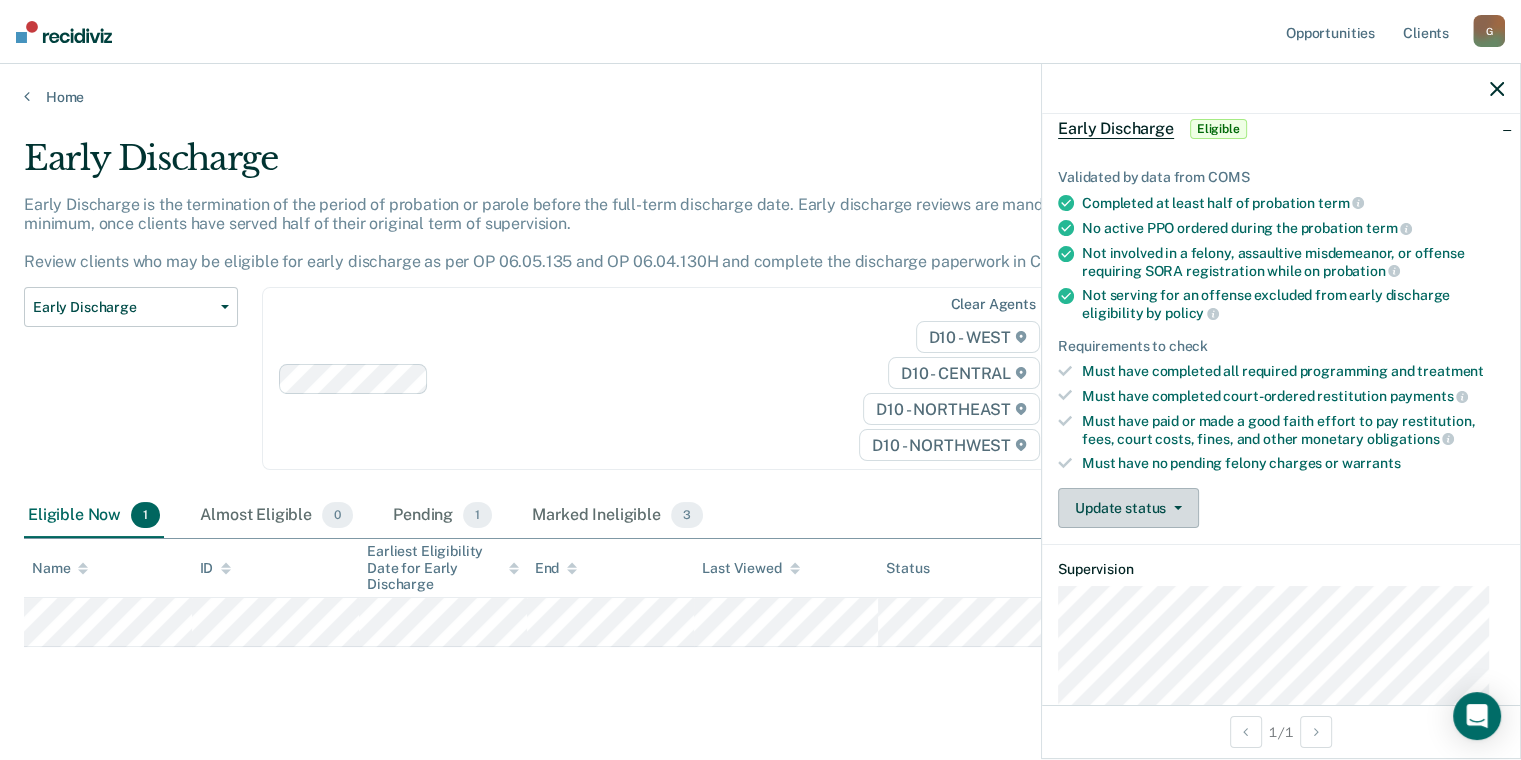 click on "Update status" at bounding box center (1128, 508) 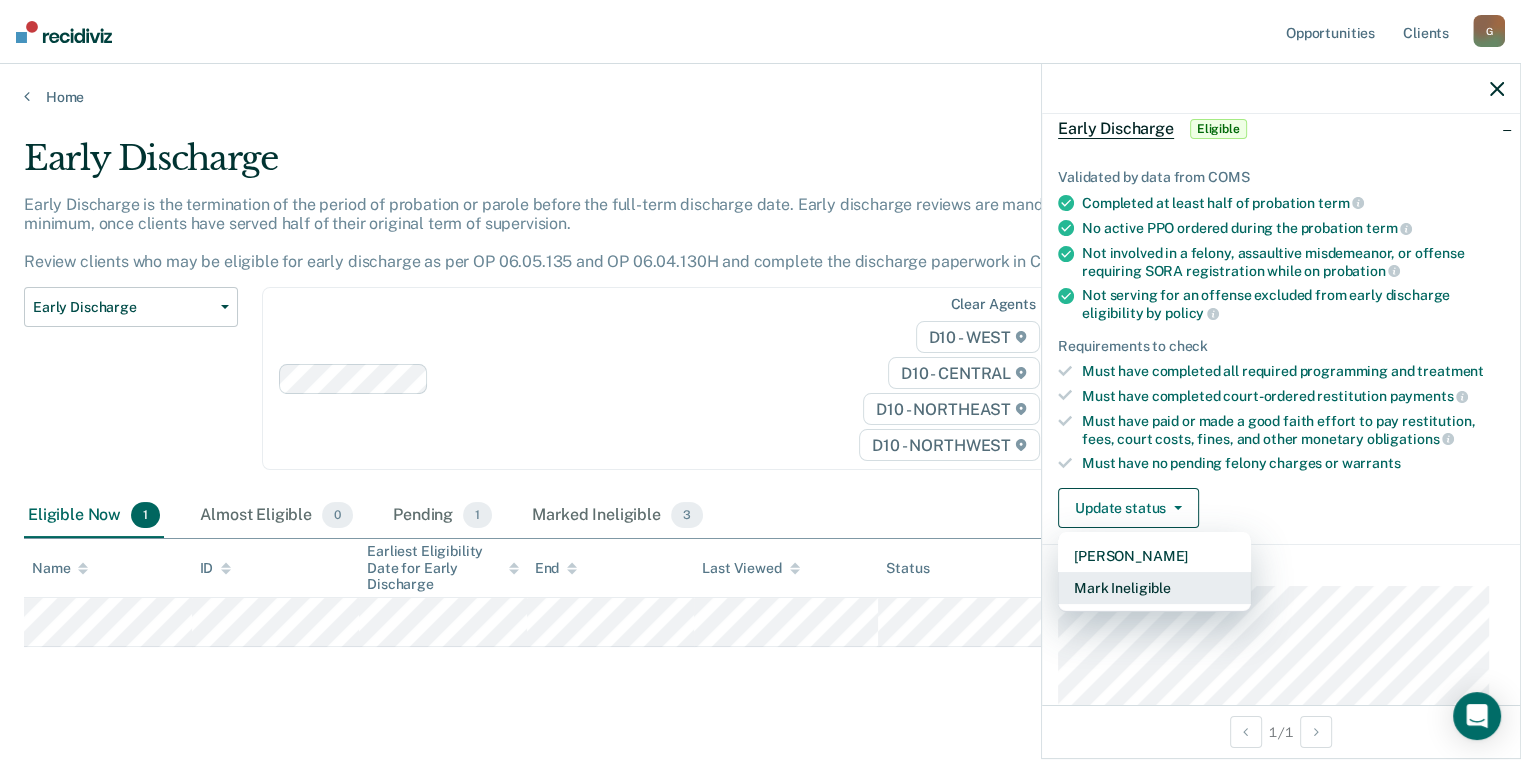 click on "Mark Ineligible" at bounding box center (1154, 588) 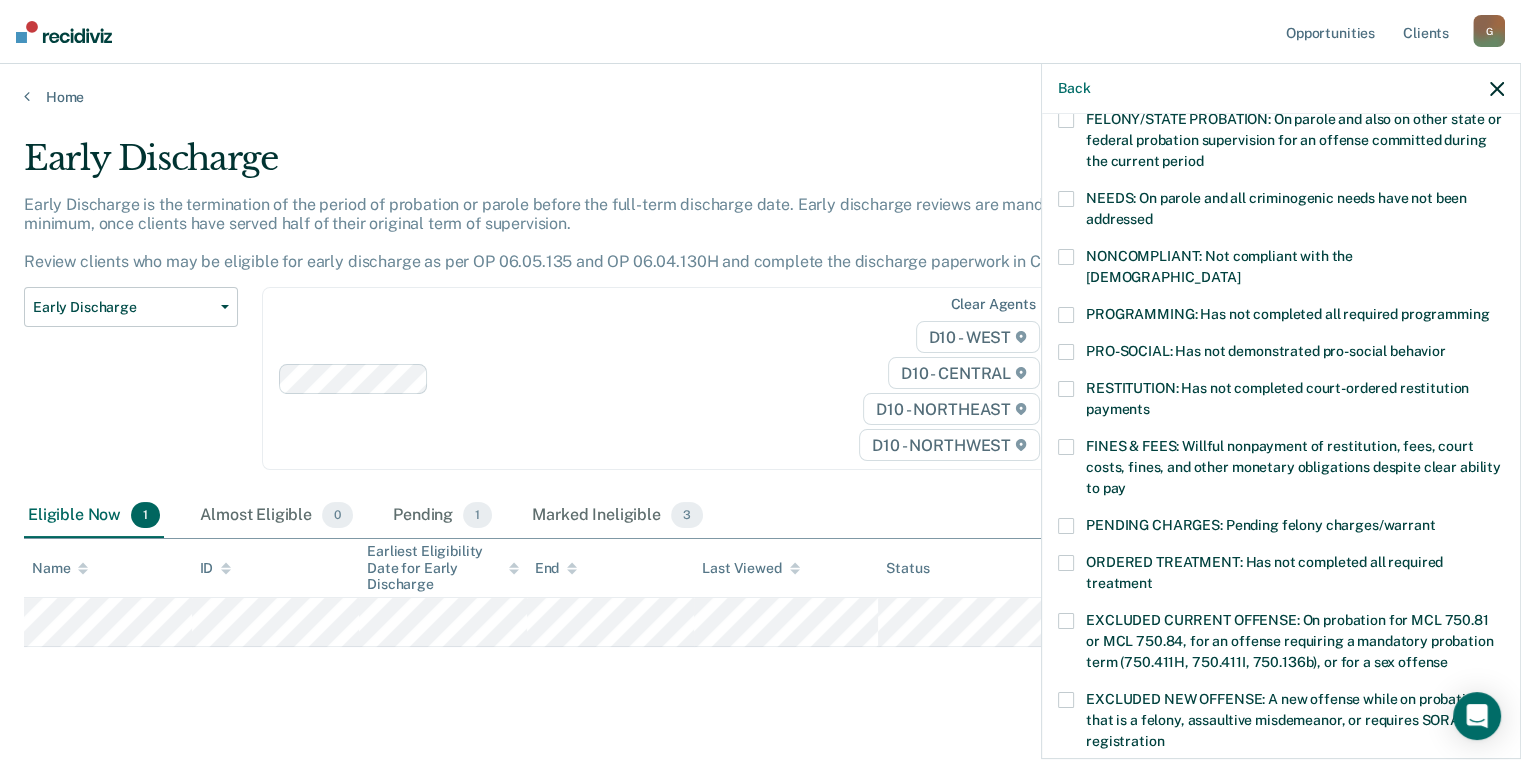 scroll, scrollTop: 300, scrollLeft: 0, axis: vertical 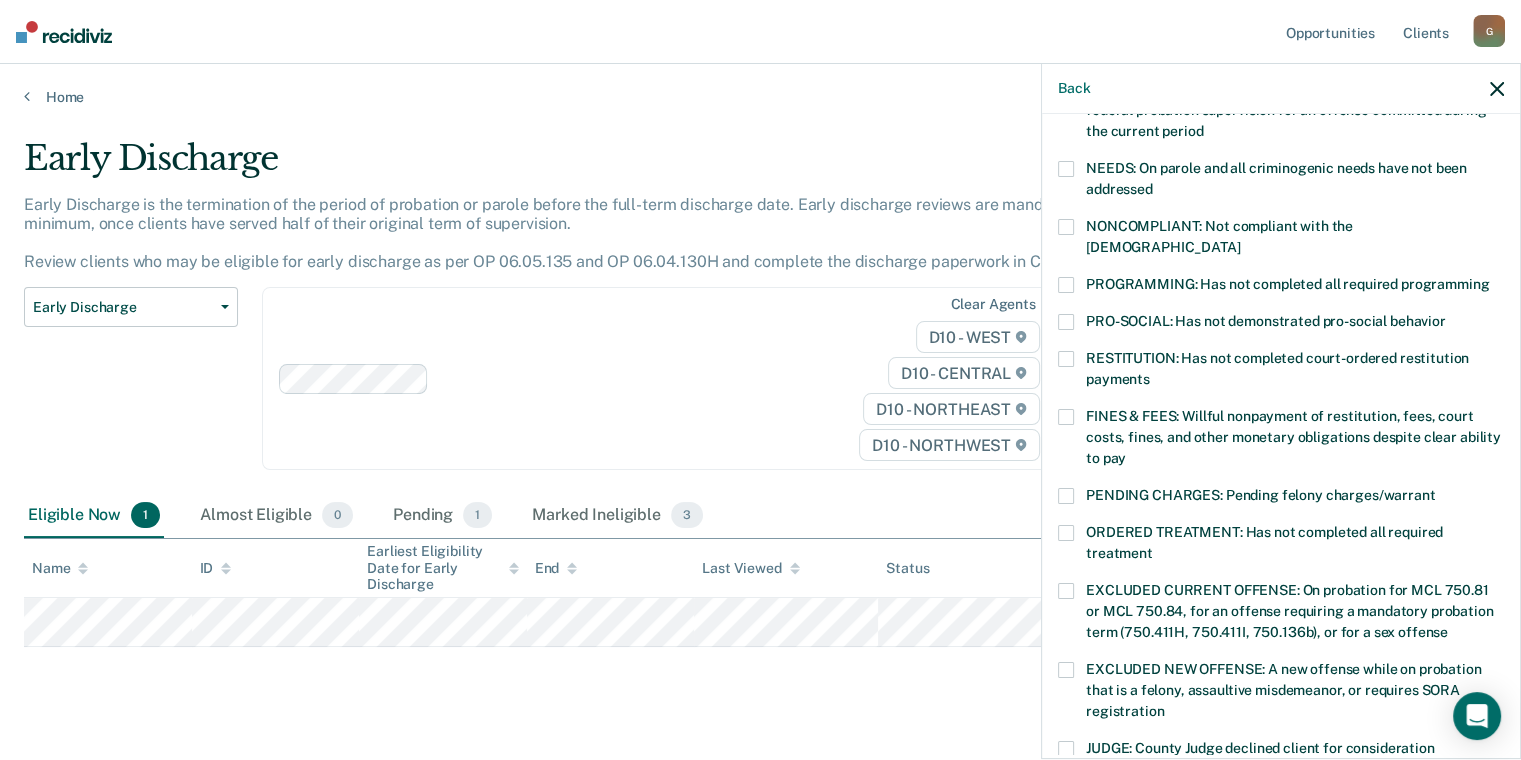 click on "PROGRAMMING: Has not completed all required programming" at bounding box center [1281, 287] 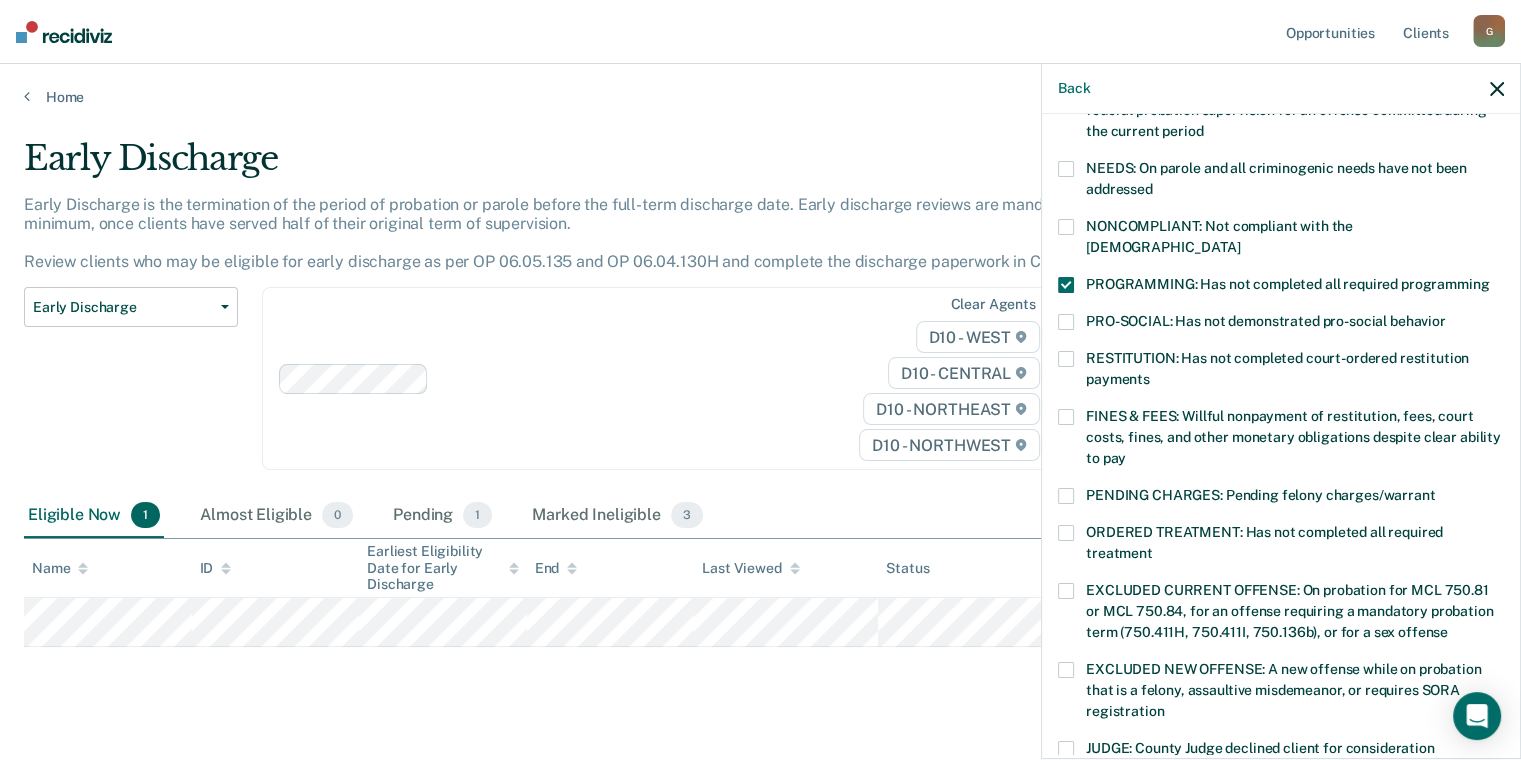 click at bounding box center [1066, 359] 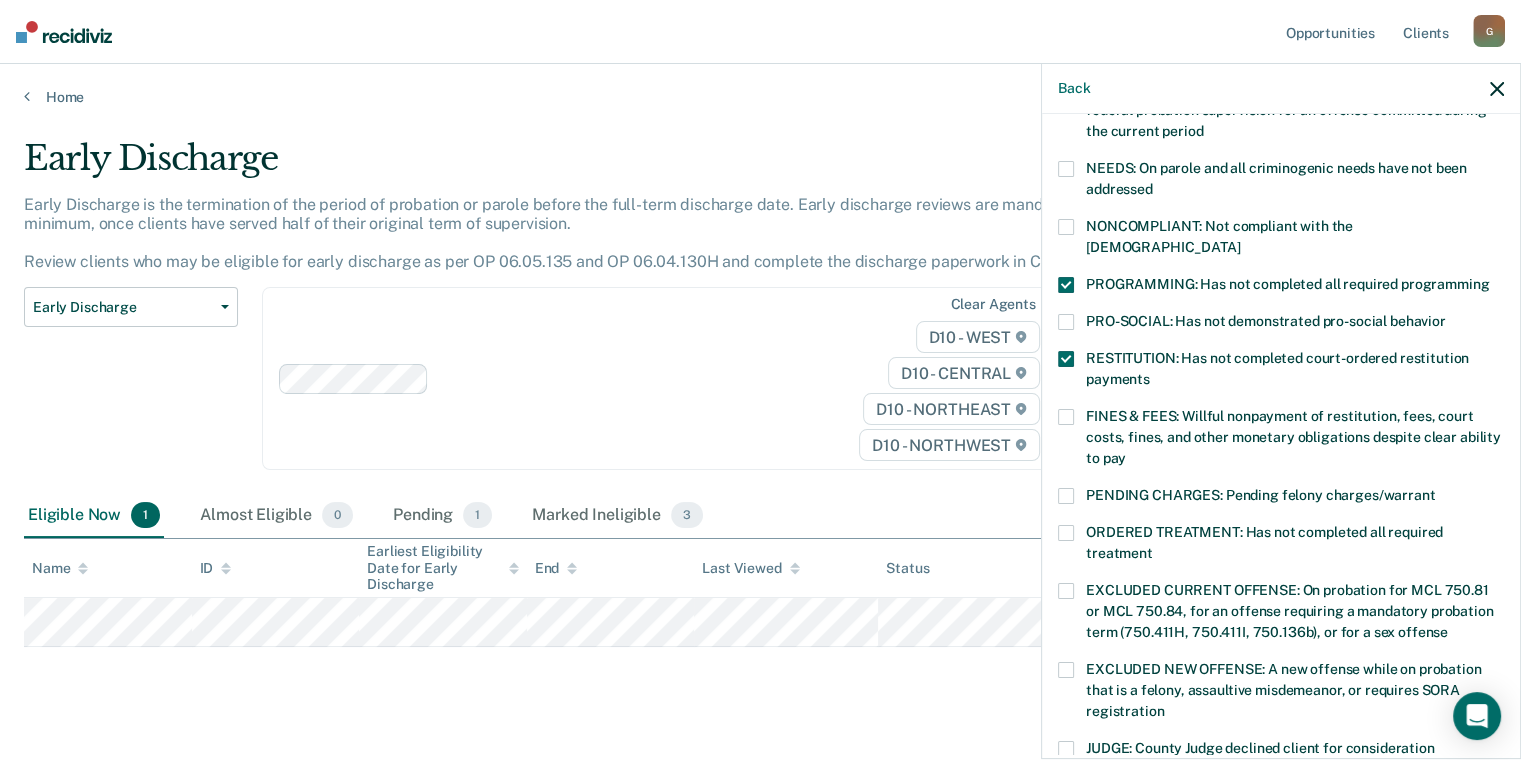 click at bounding box center [1066, 417] 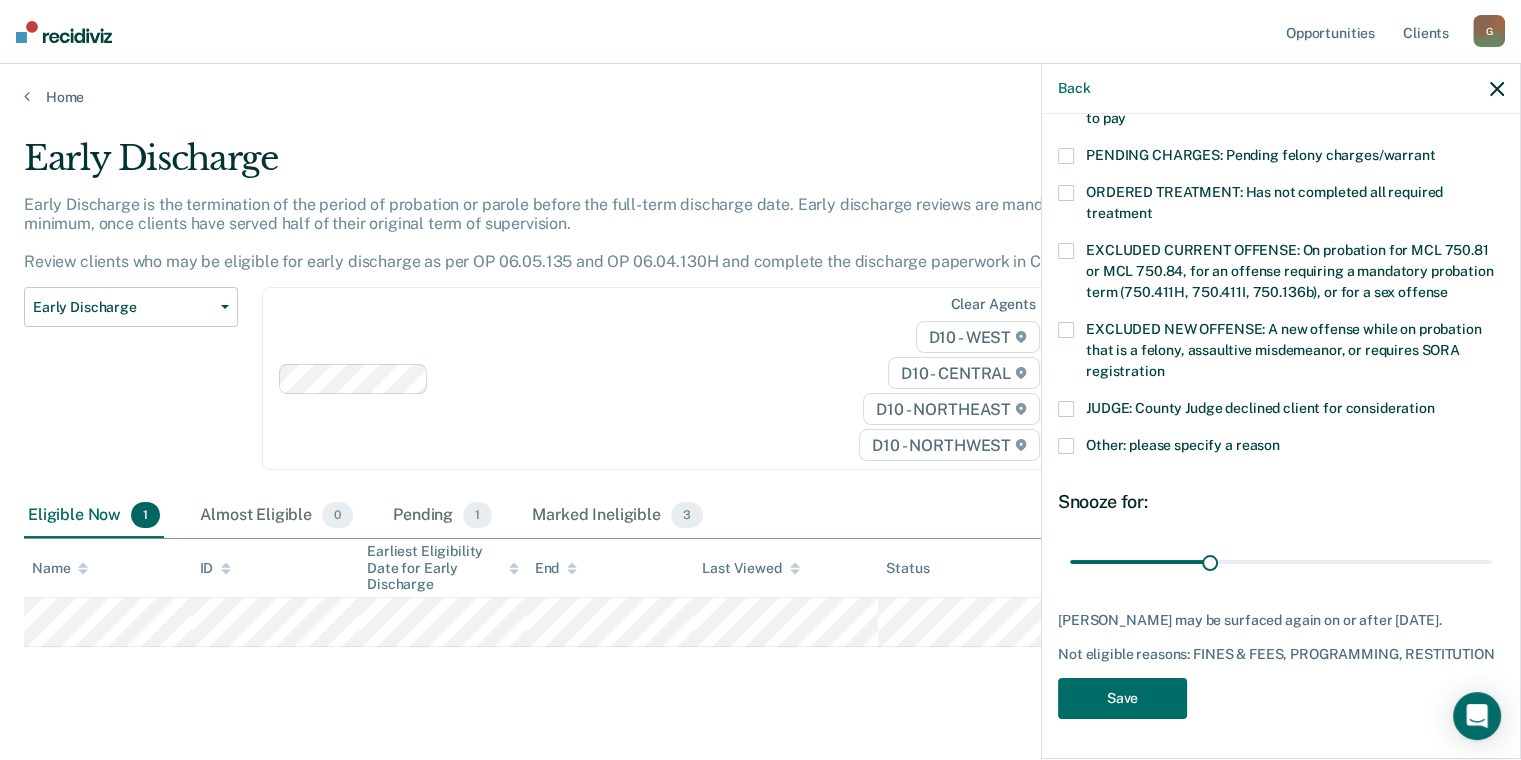 scroll, scrollTop: 650, scrollLeft: 0, axis: vertical 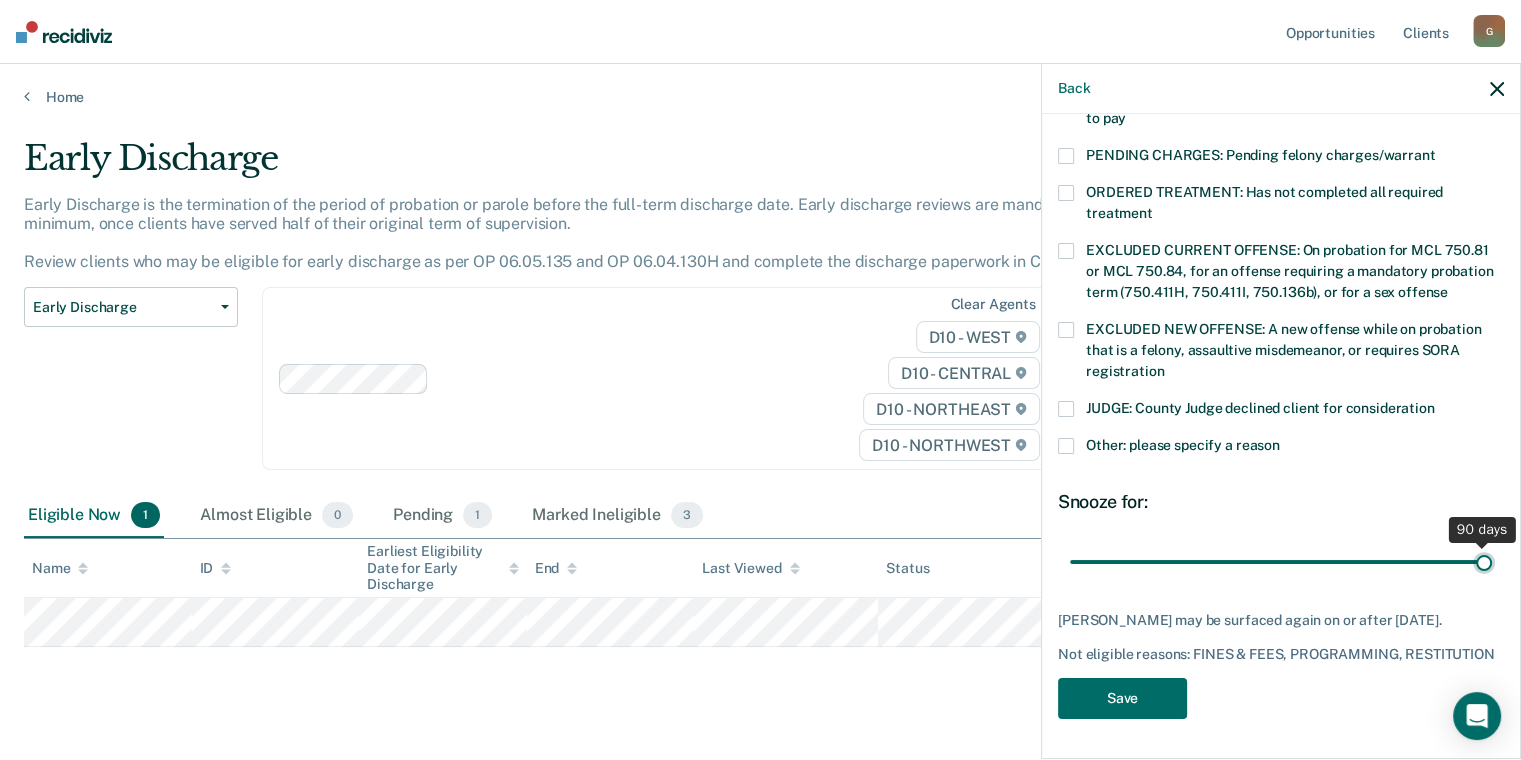 drag, startPoint x: 1204, startPoint y: 532, endPoint x: 1488, endPoint y: 542, distance: 284.176 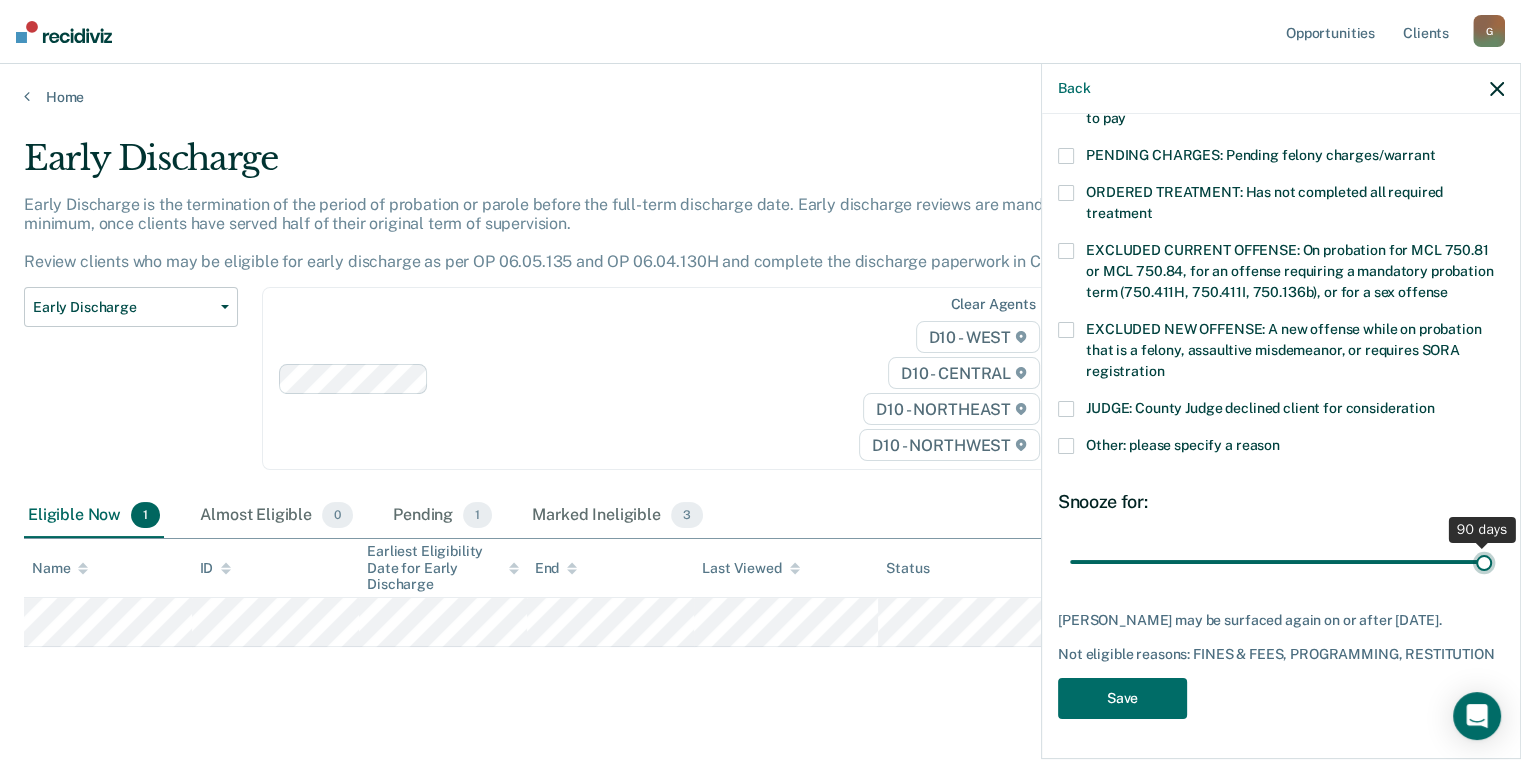 type on "90" 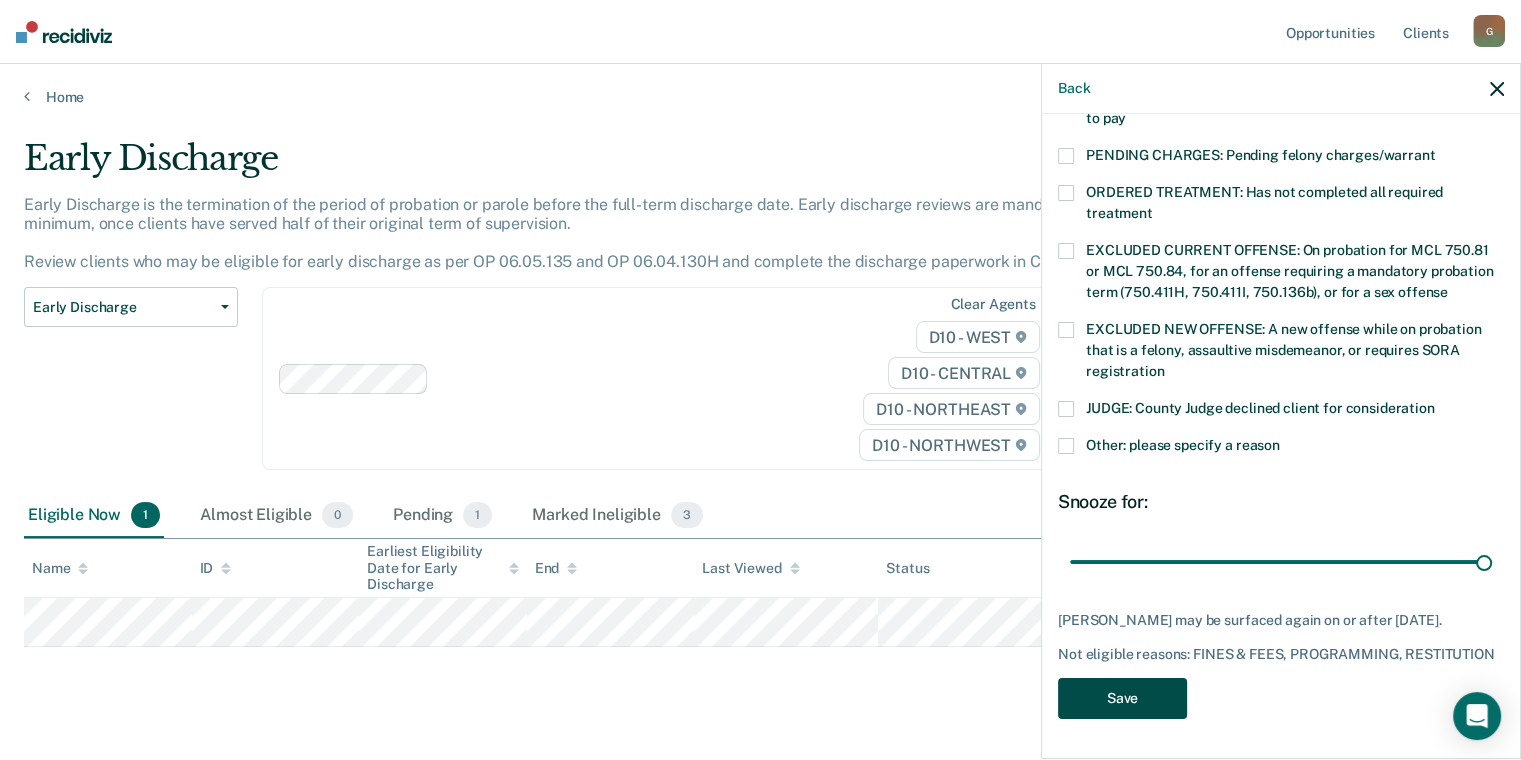 click on "Save" at bounding box center (1122, 698) 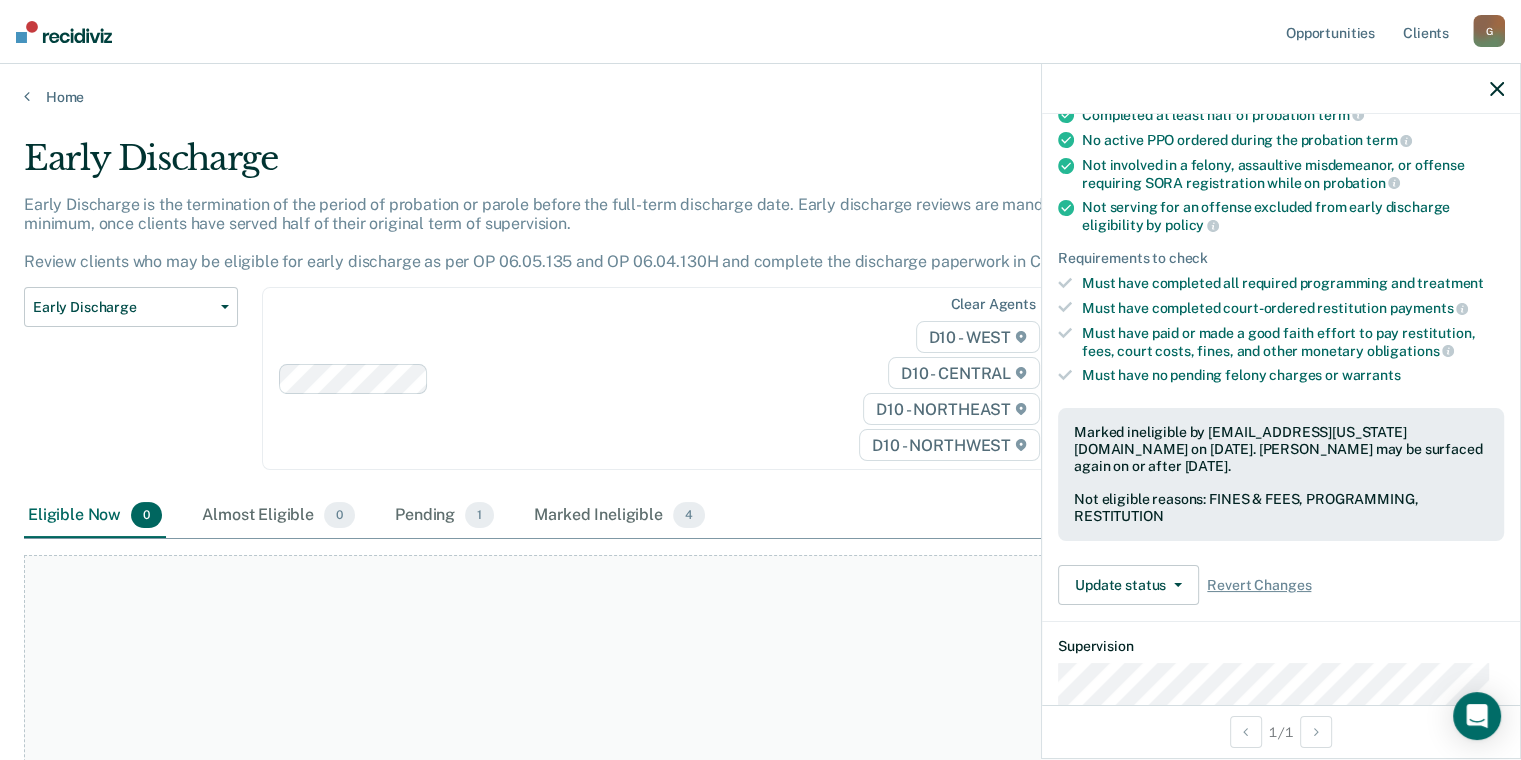 scroll, scrollTop: 200, scrollLeft: 0, axis: vertical 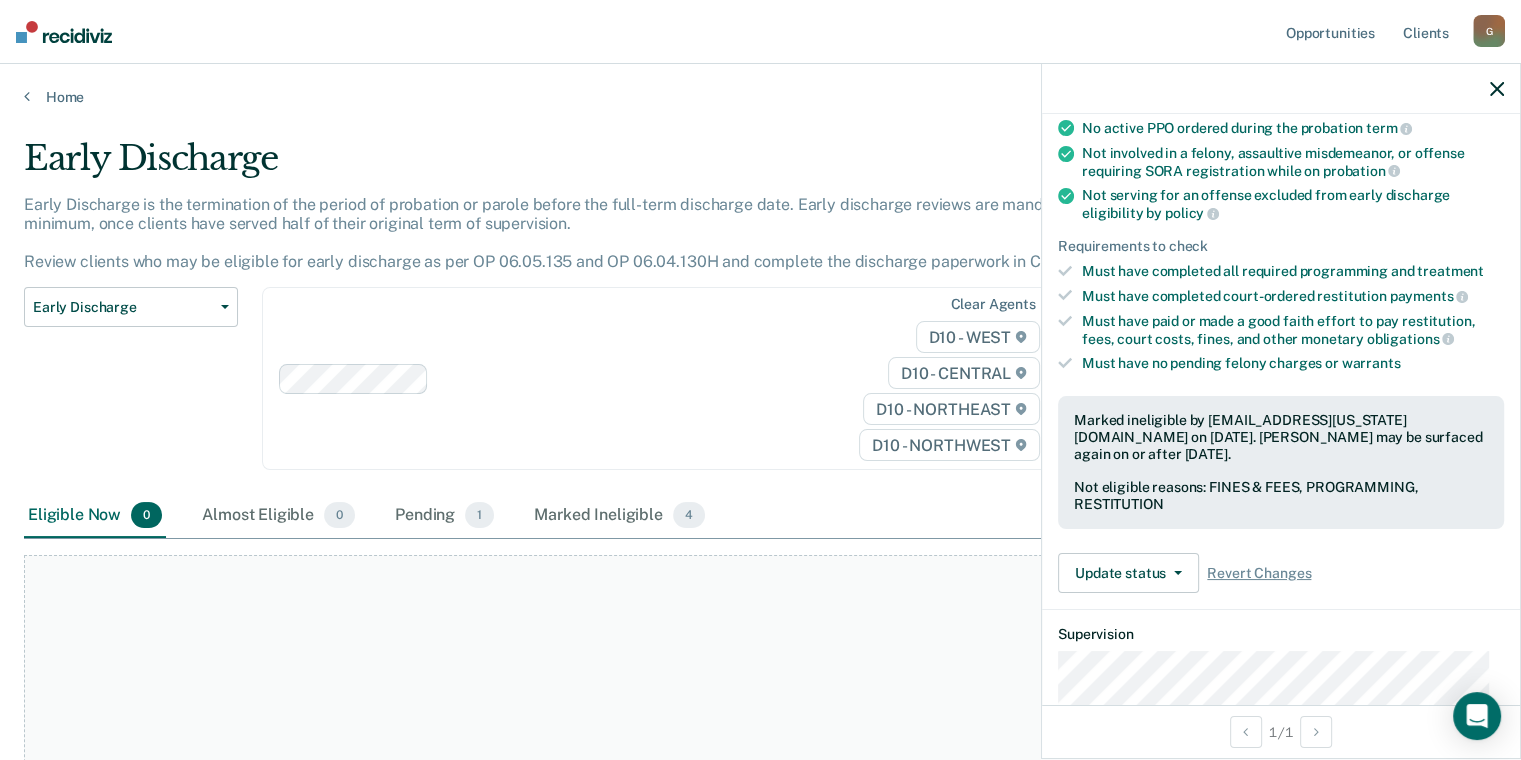 click 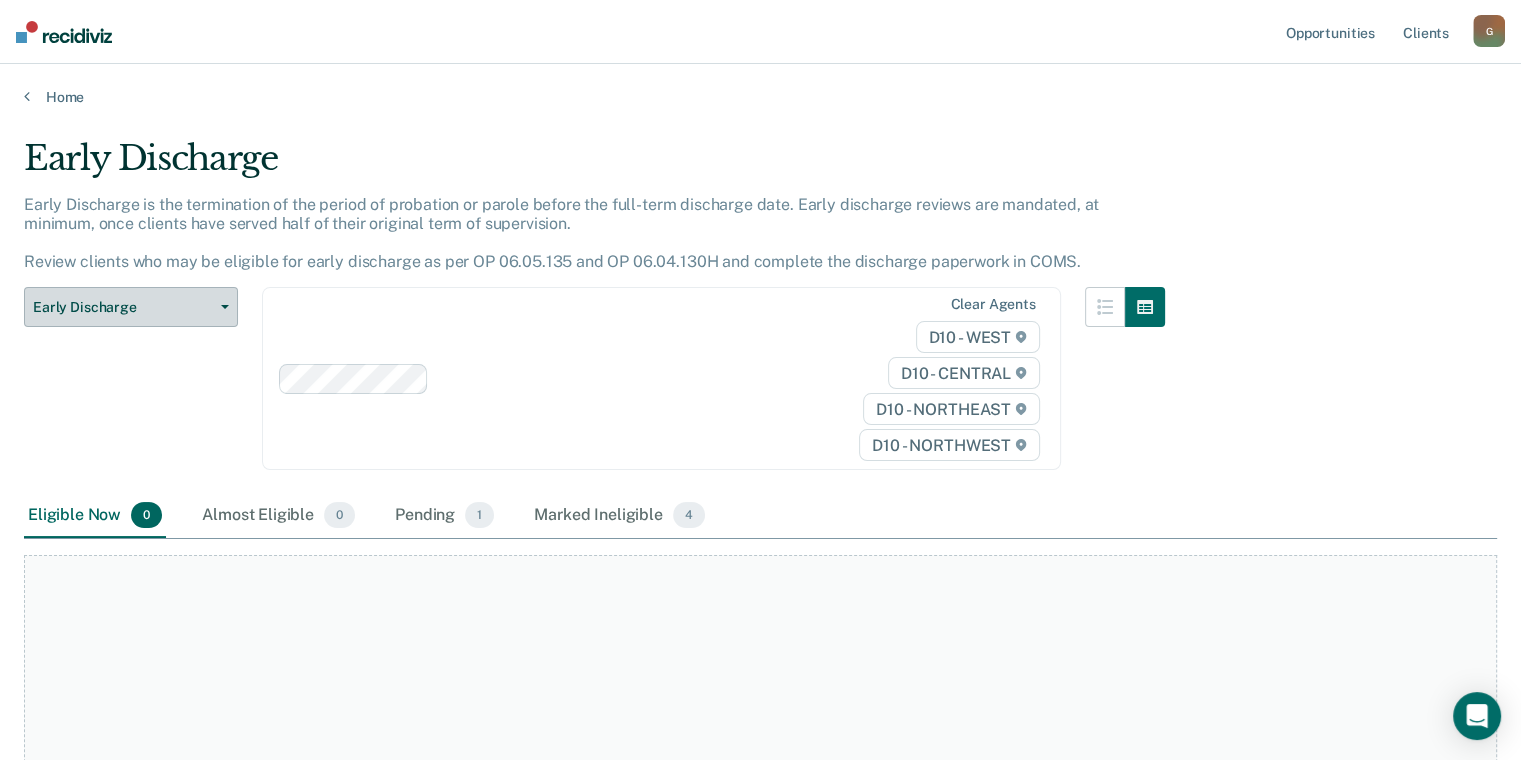 click on "Early Discharge" at bounding box center (131, 307) 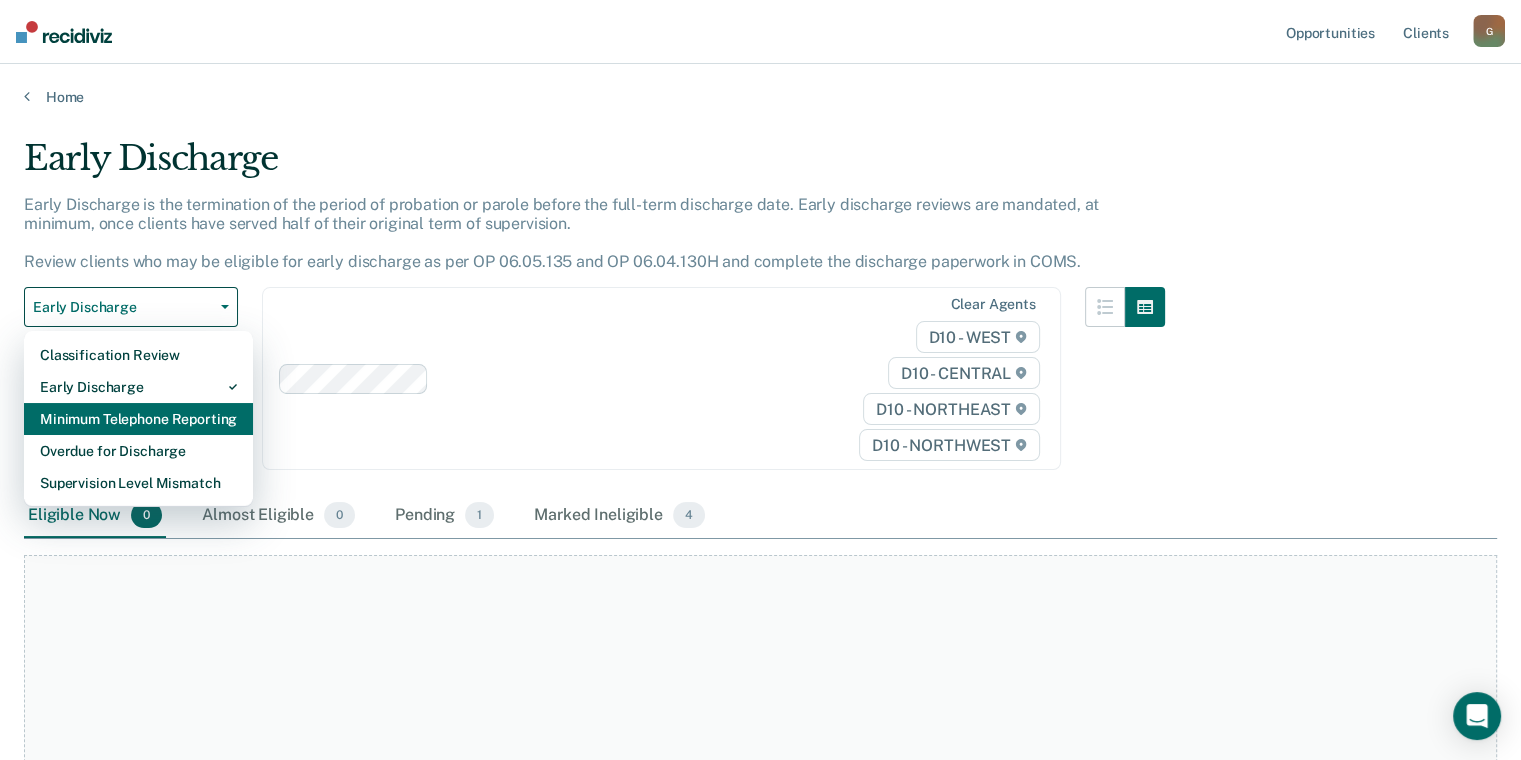 click on "Minimum Telephone Reporting" at bounding box center [138, 419] 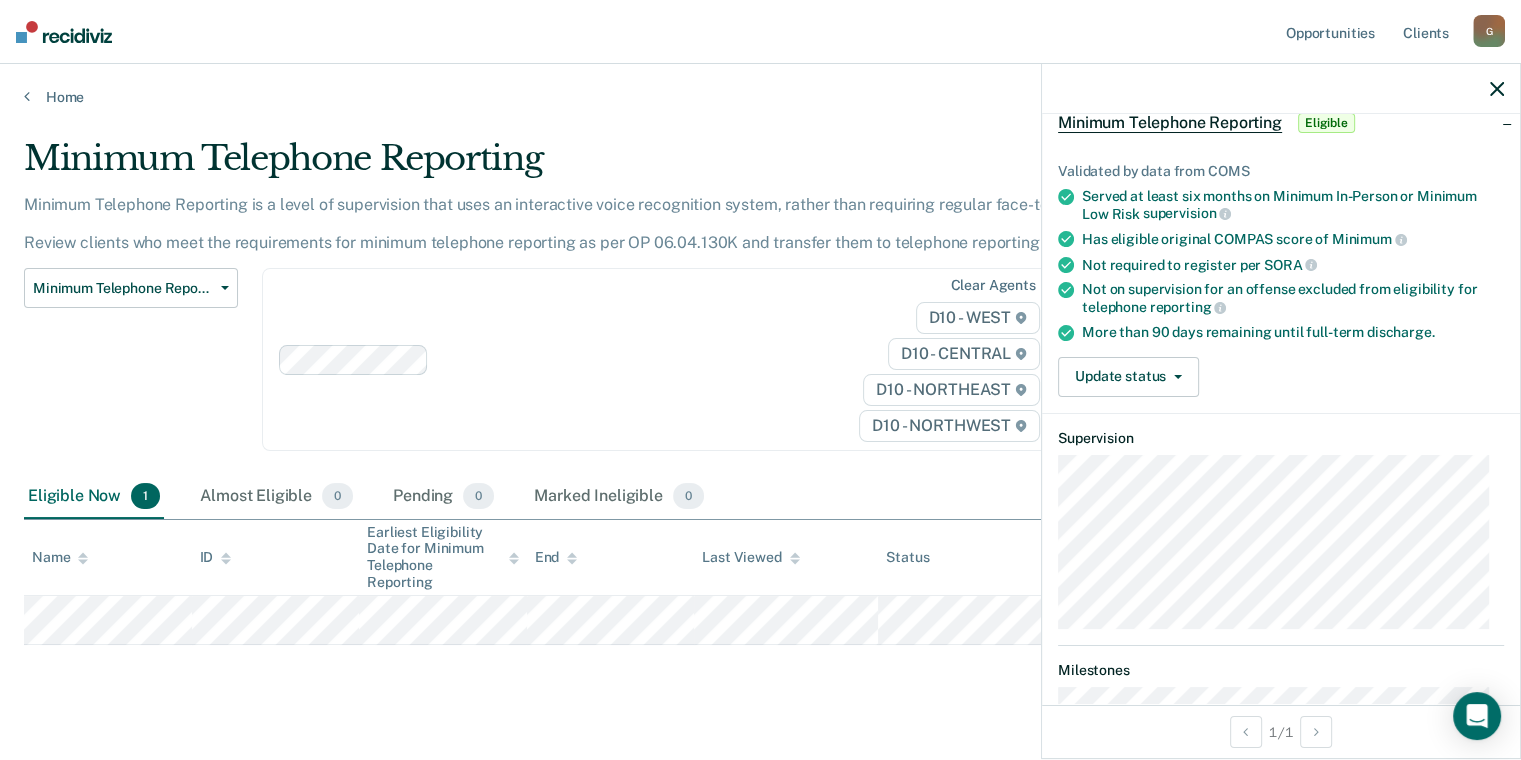 scroll, scrollTop: 0, scrollLeft: 0, axis: both 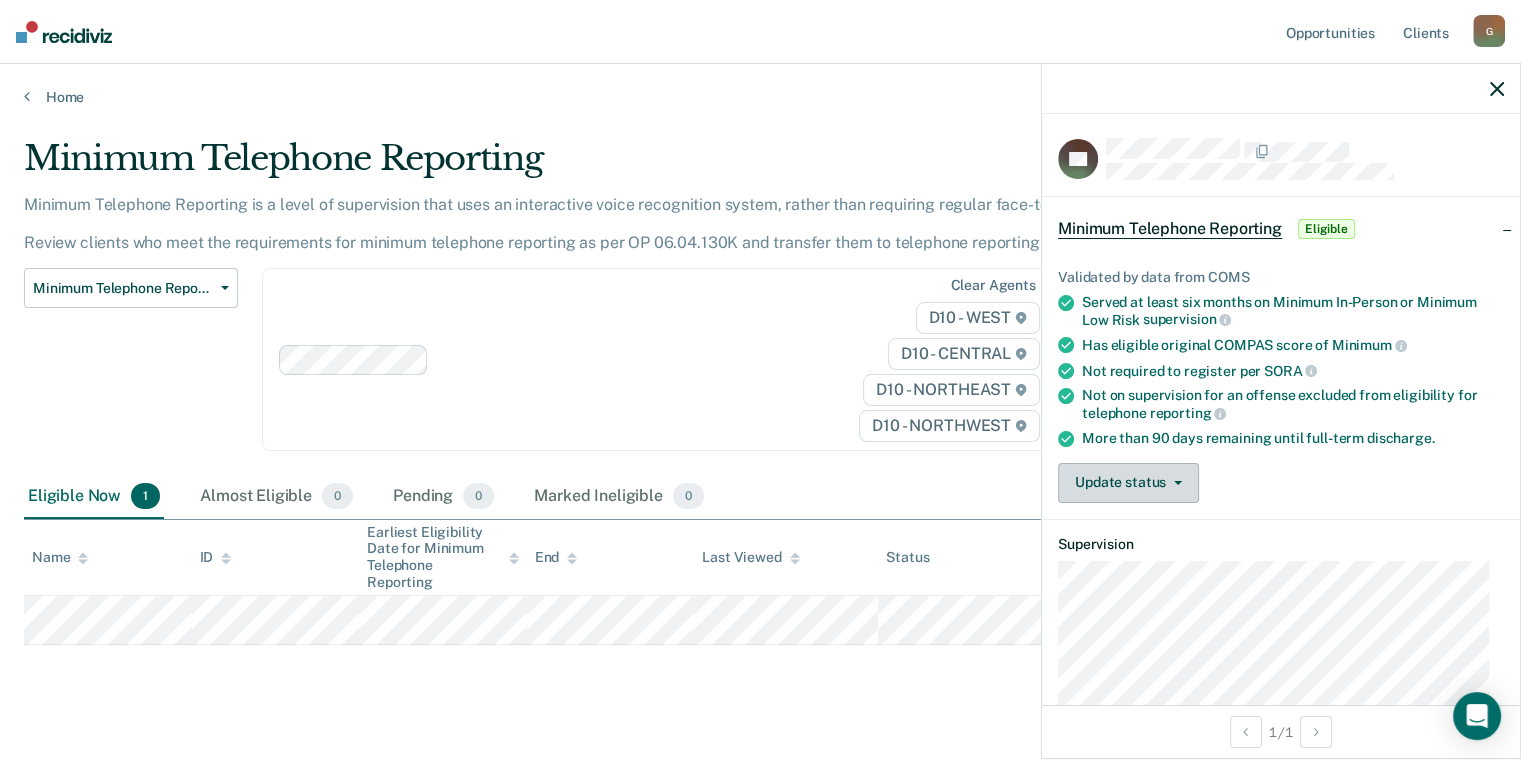 click on "Update status" at bounding box center [1128, 483] 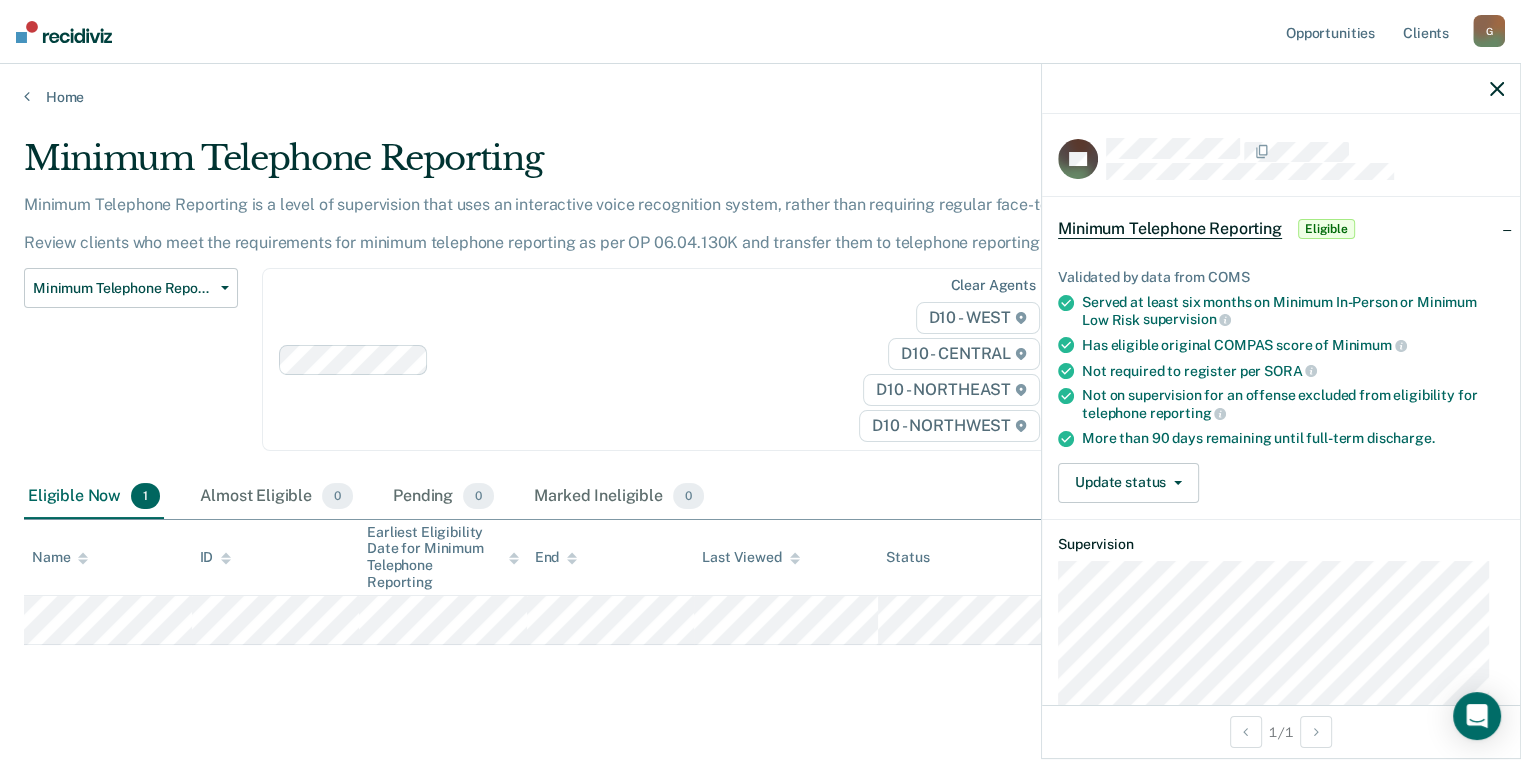 click on "Update status [PERSON_NAME] Mark Ineligible" at bounding box center (1281, 483) 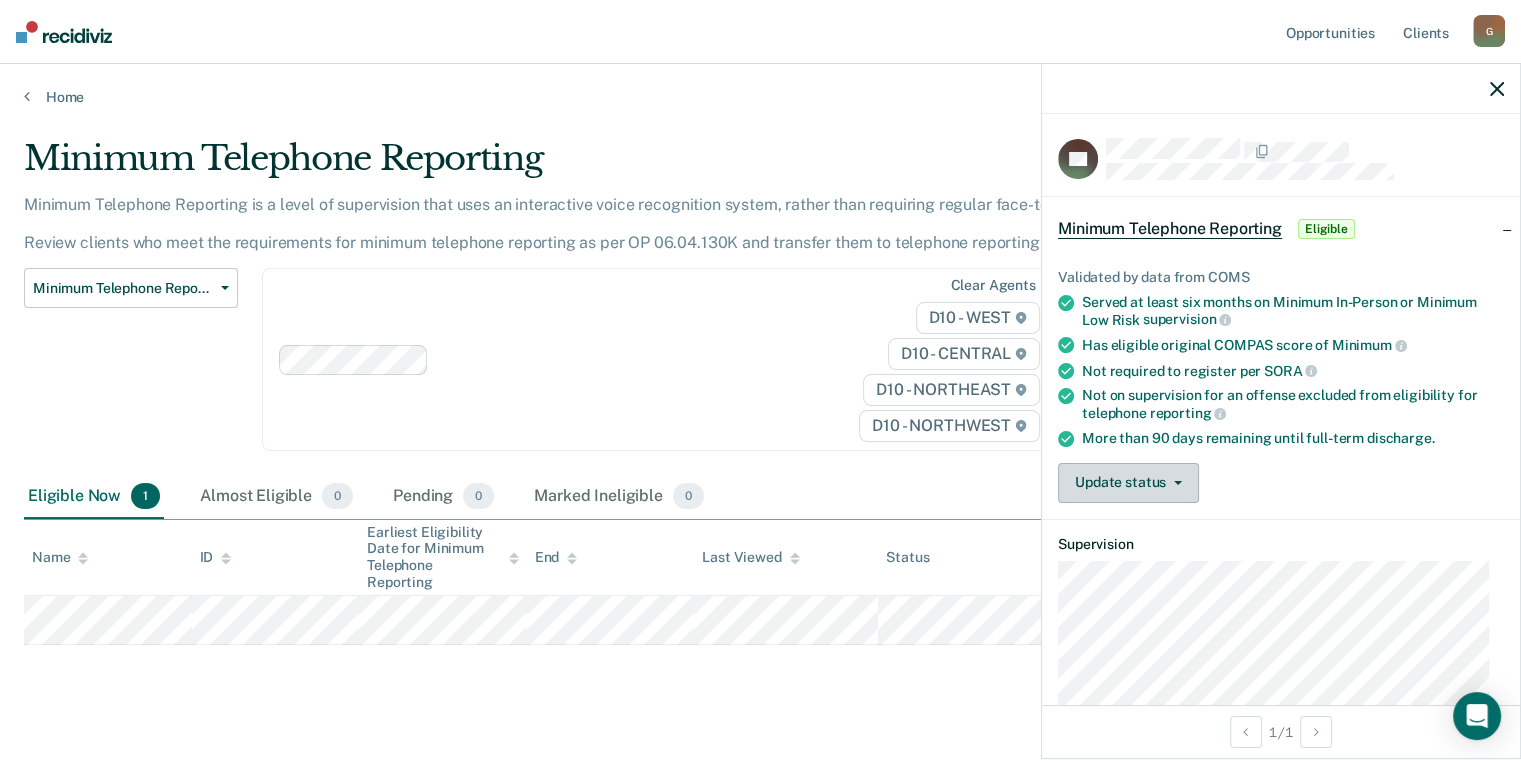 click on "Update status" at bounding box center [1128, 483] 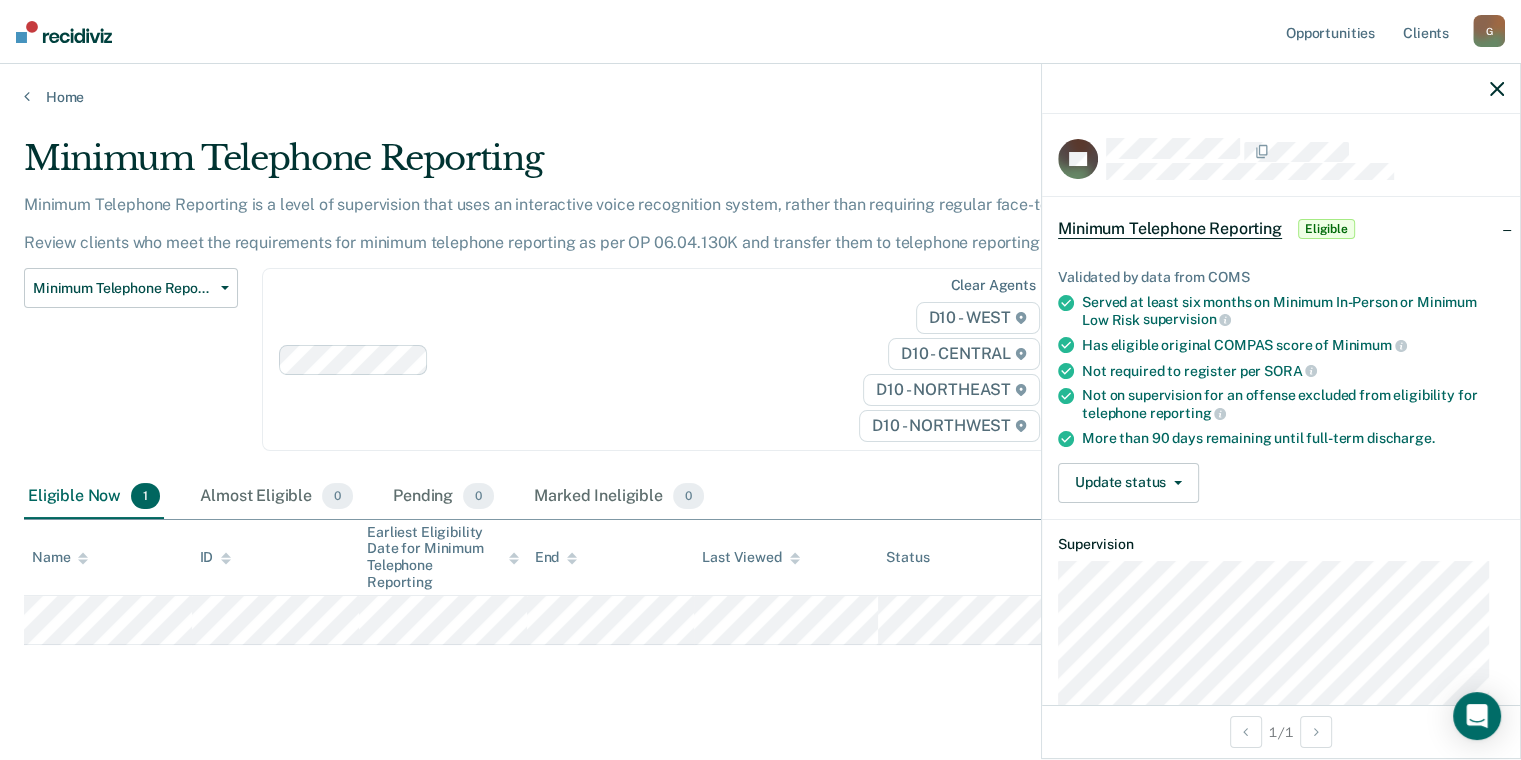 click on "Update status [PERSON_NAME] Mark Ineligible" at bounding box center [1281, 483] 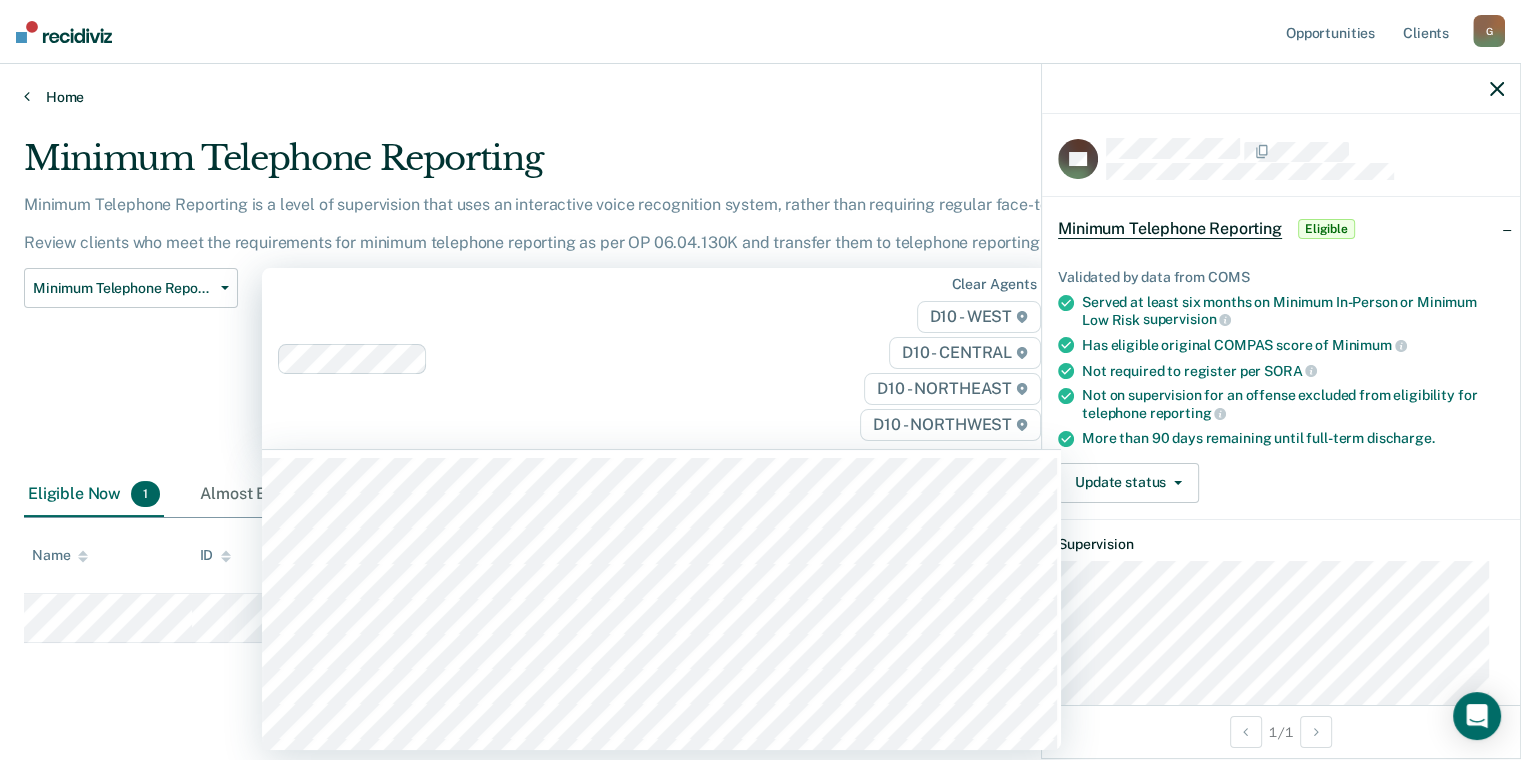 click on "Home" at bounding box center (760, 97) 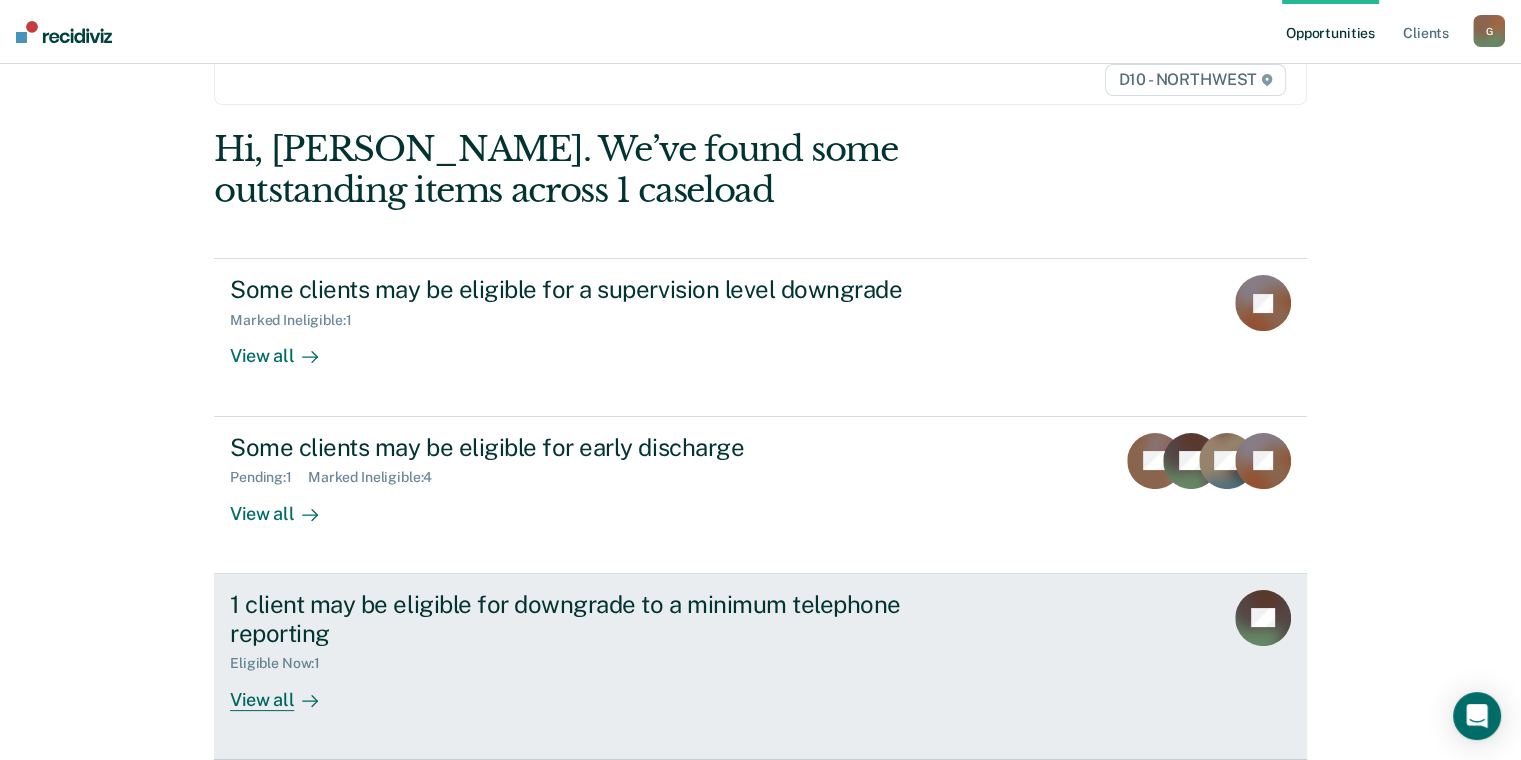 scroll, scrollTop: 200, scrollLeft: 0, axis: vertical 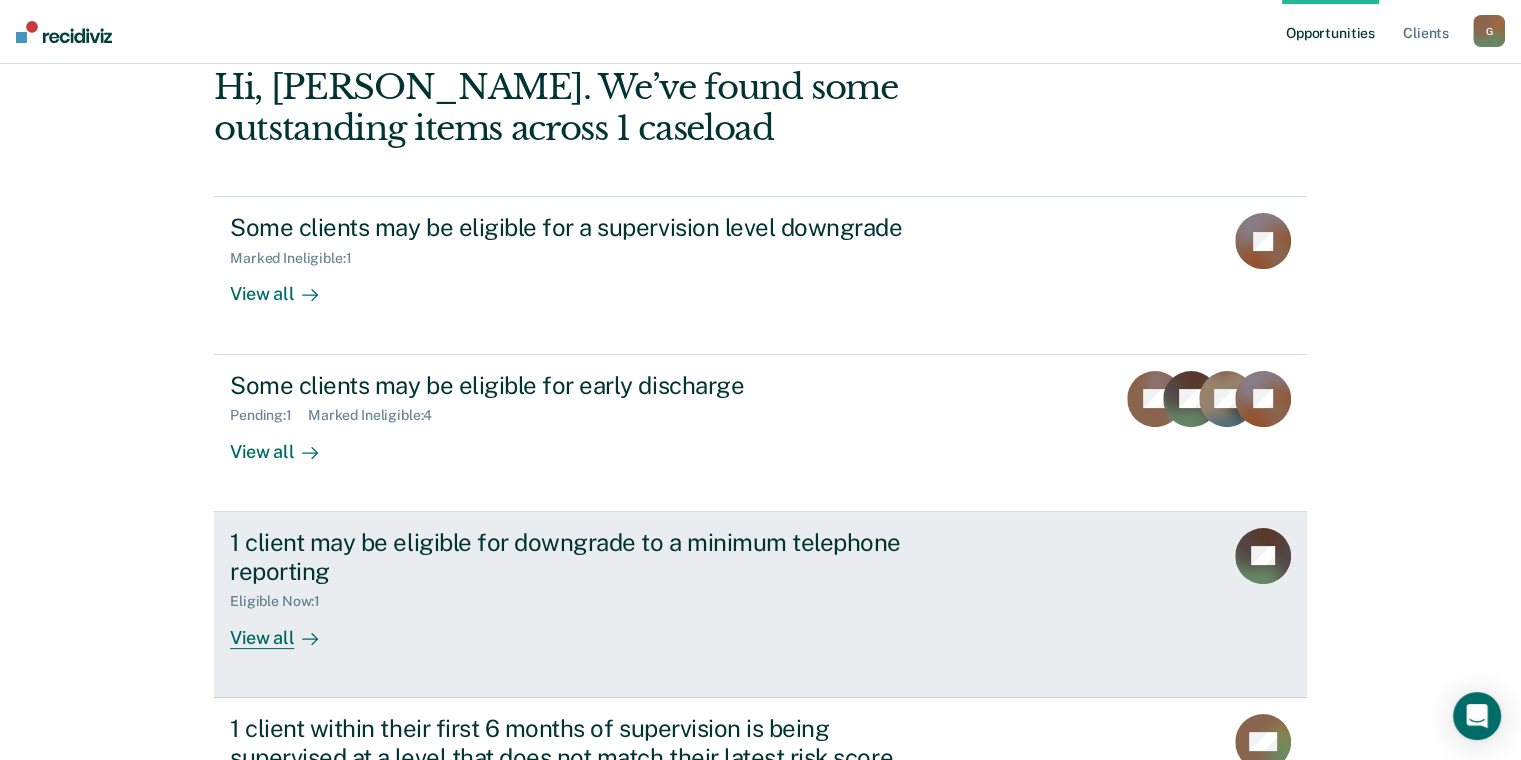 click on "1 client may be eligible for downgrade to a minimum telephone reporting Eligible Now :  1 View all   MJ" at bounding box center [760, 605] 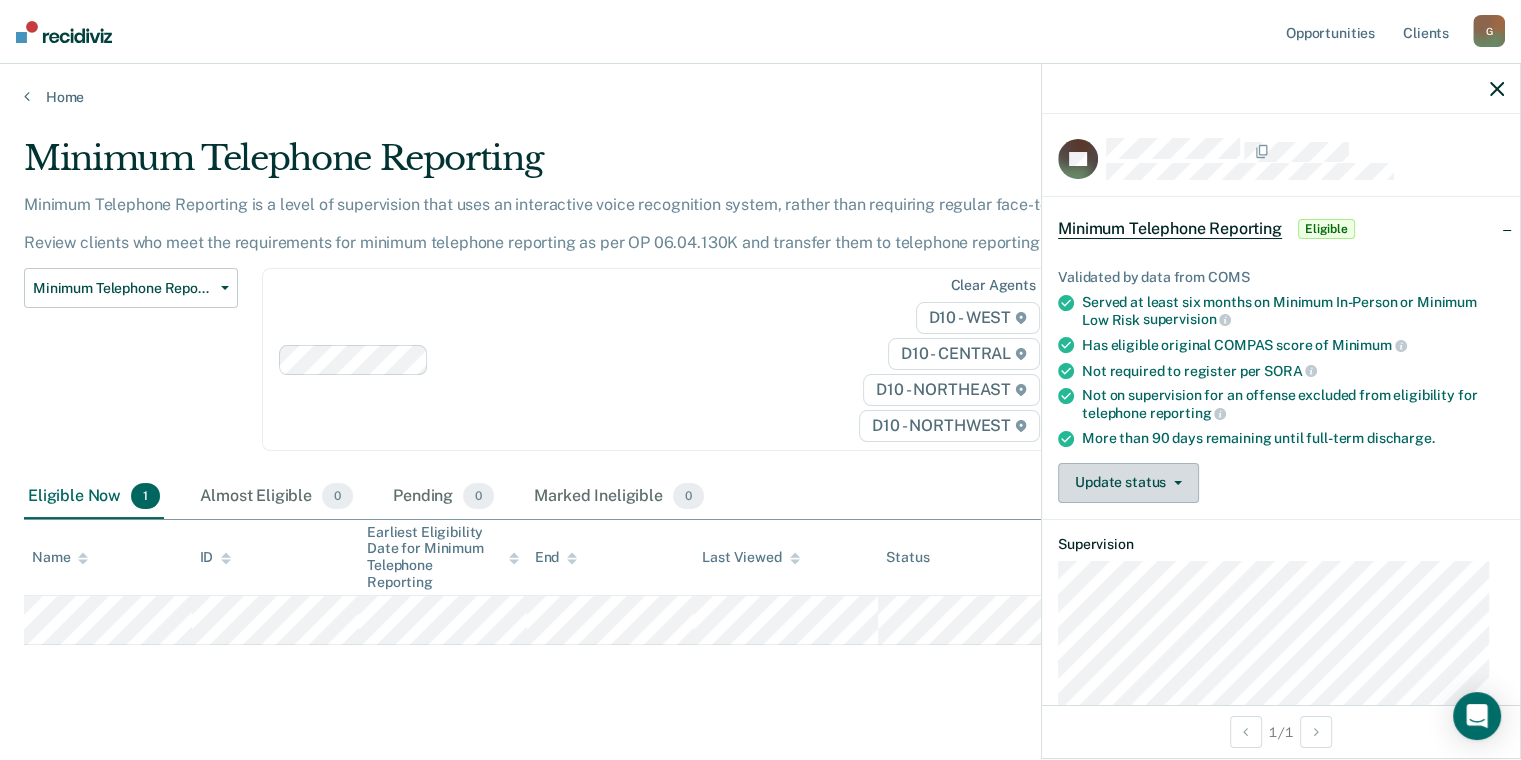 click on "Update status" at bounding box center (1128, 483) 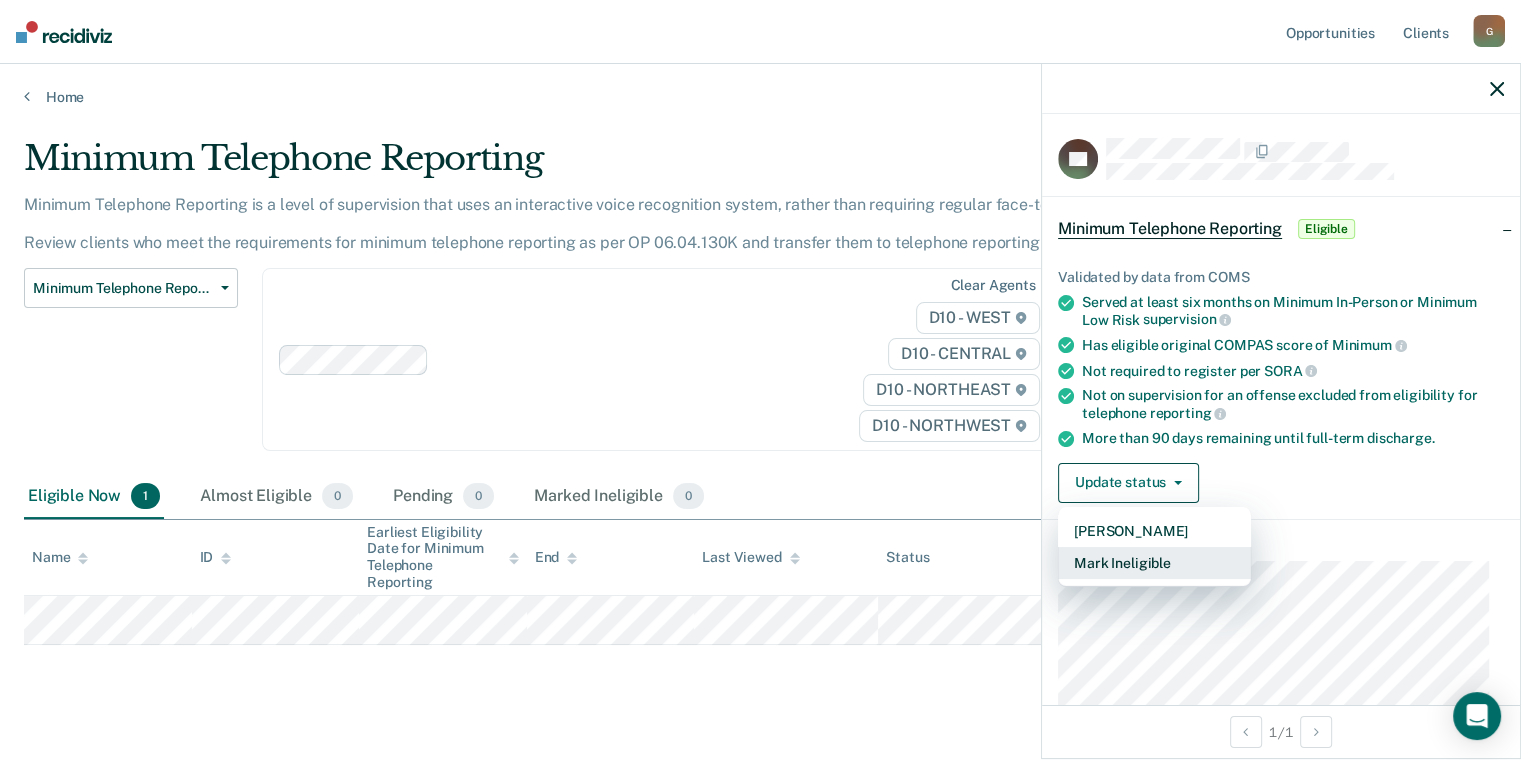 click on "Mark Ineligible" at bounding box center (1154, 563) 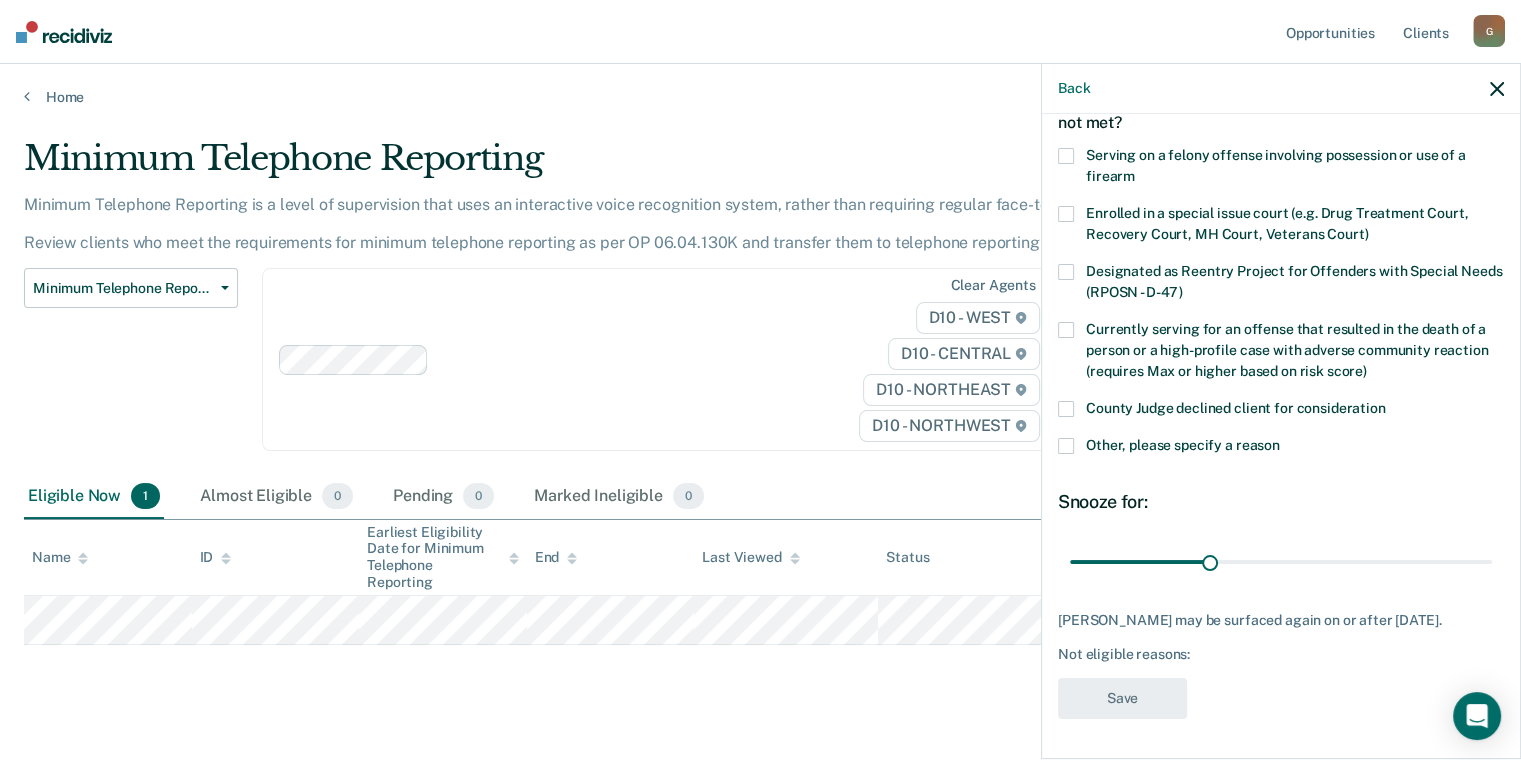 scroll, scrollTop: 132, scrollLeft: 0, axis: vertical 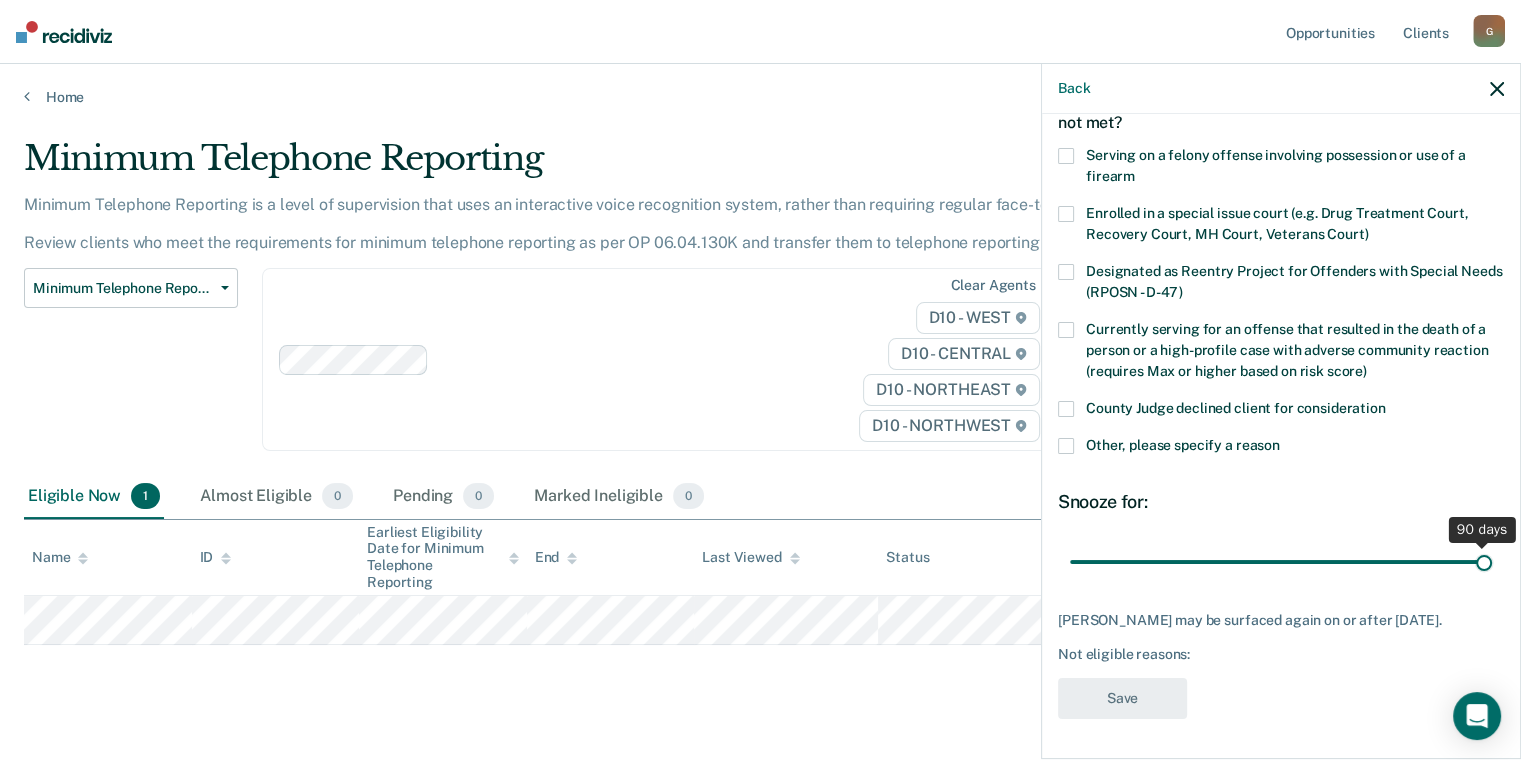 drag, startPoint x: 1204, startPoint y: 548, endPoint x: 1504, endPoint y: 541, distance: 300.08167 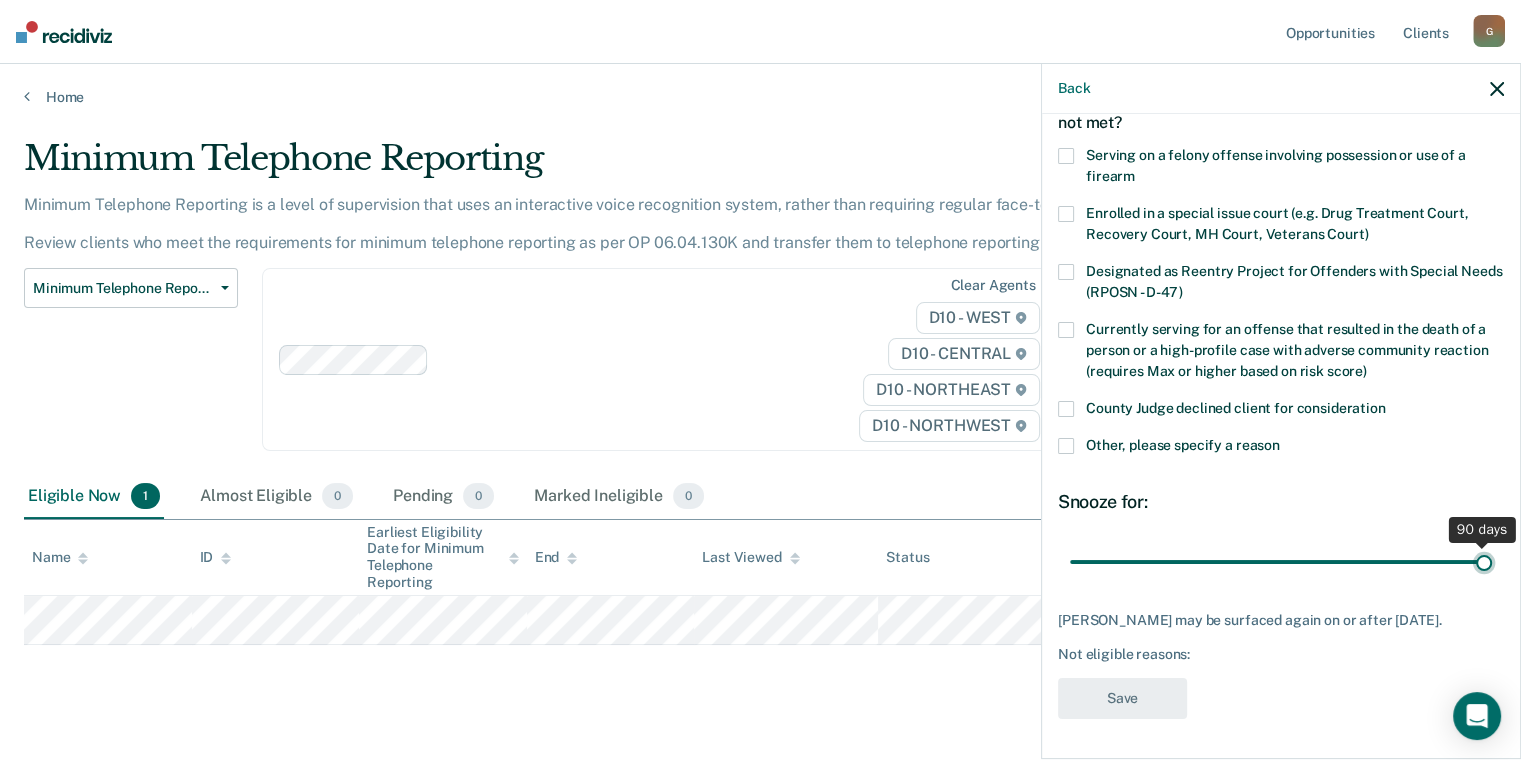 type on "90" 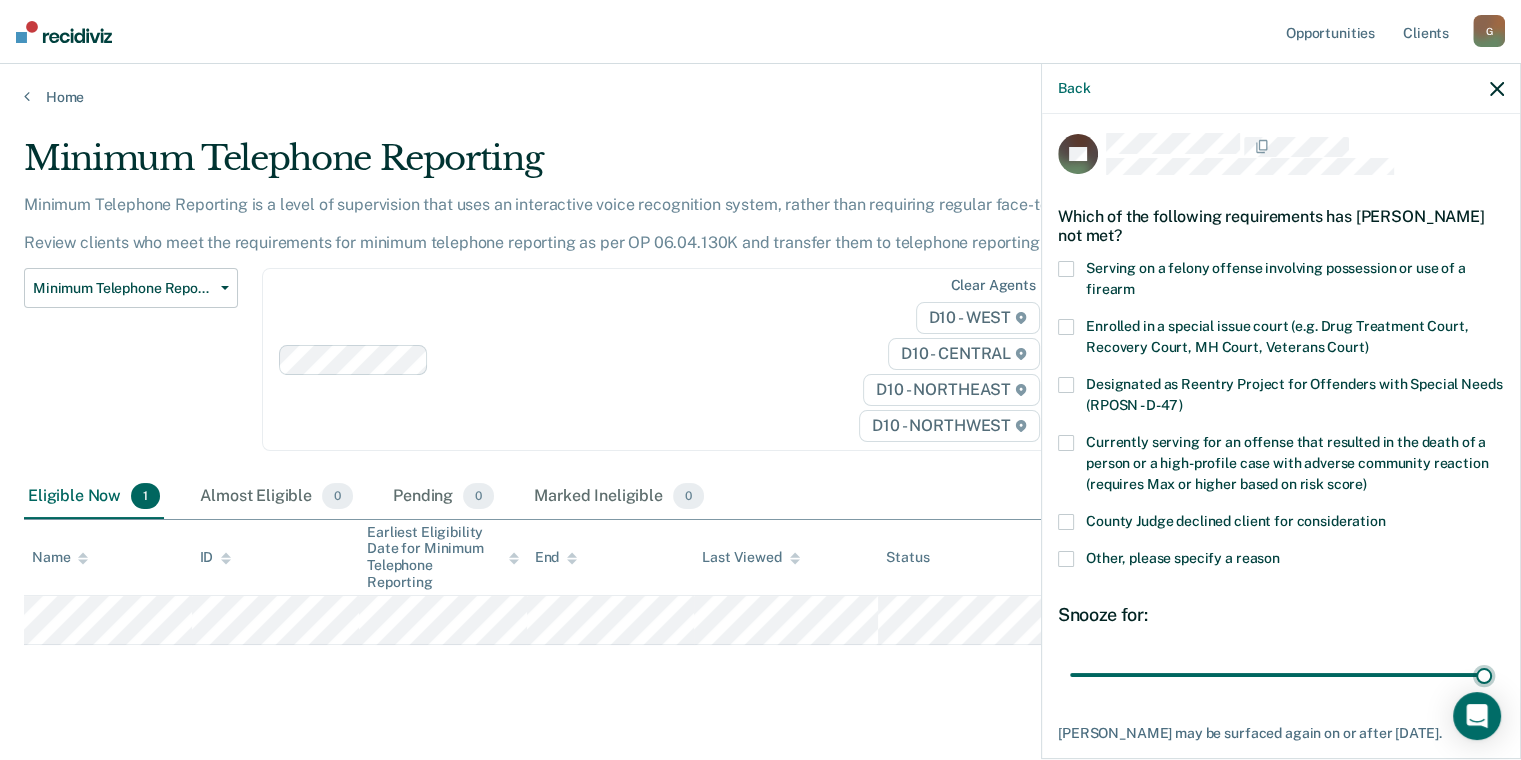 scroll, scrollTop: 0, scrollLeft: 0, axis: both 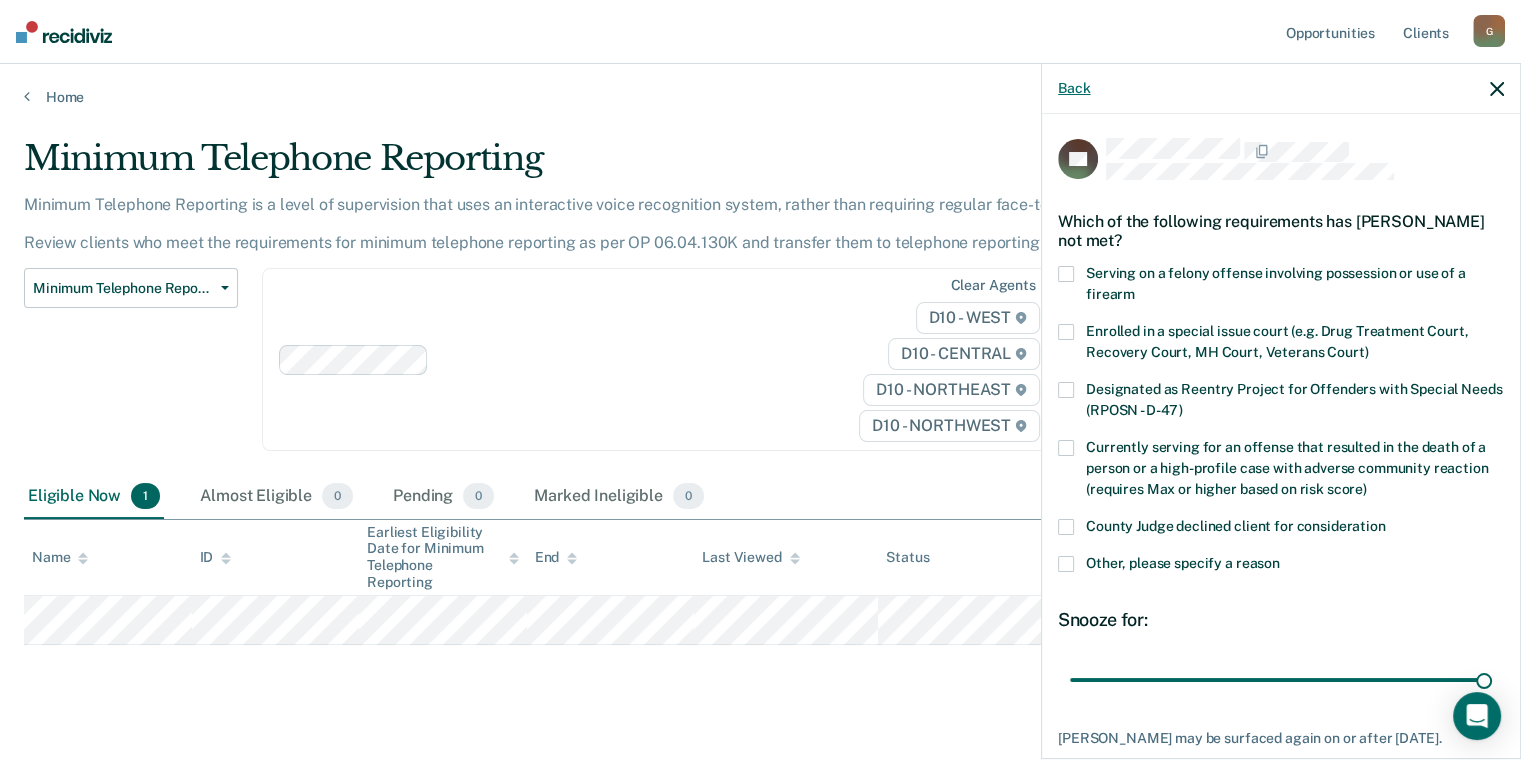 click on "Back" at bounding box center (1074, 88) 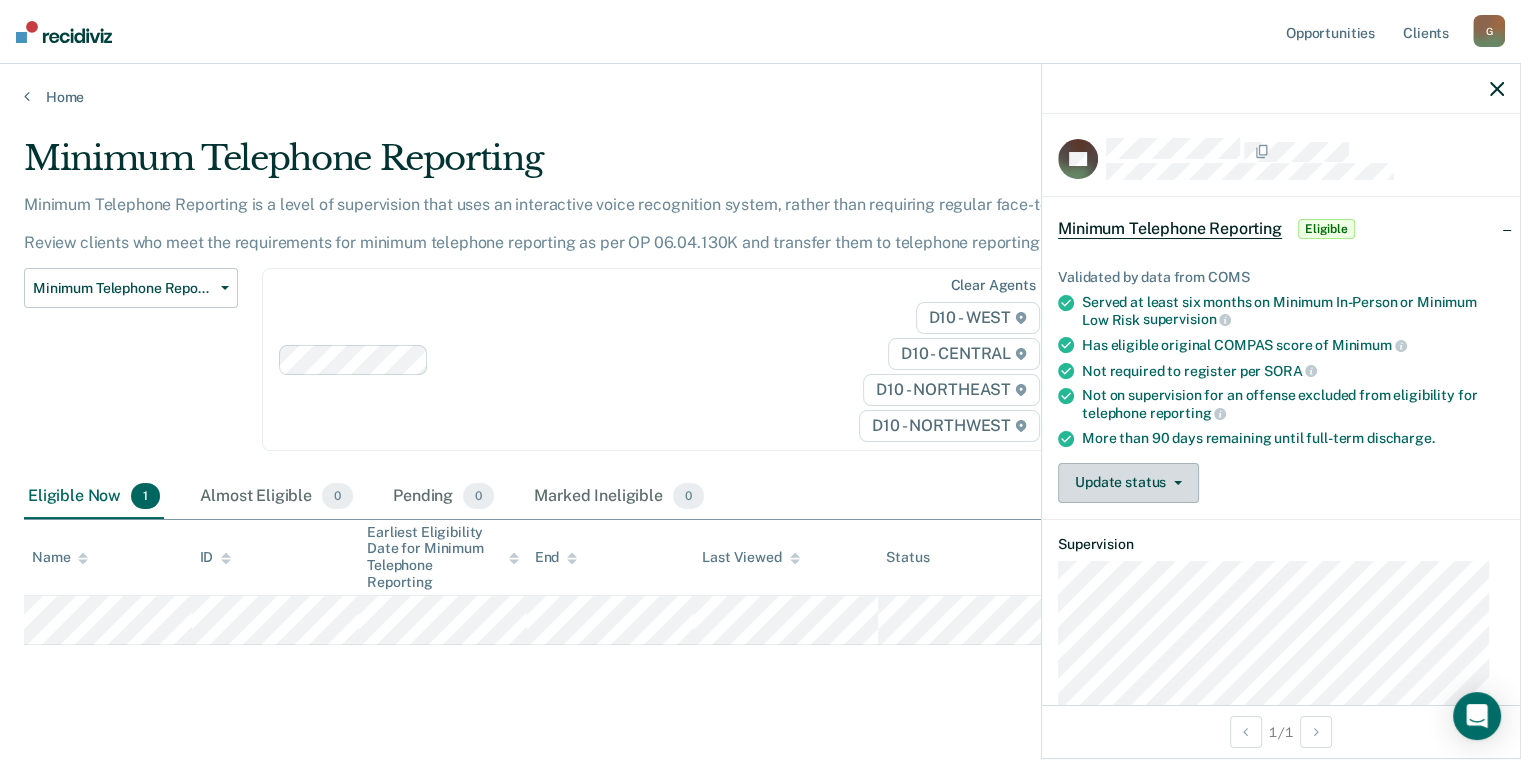 click on "Update status" at bounding box center [1128, 483] 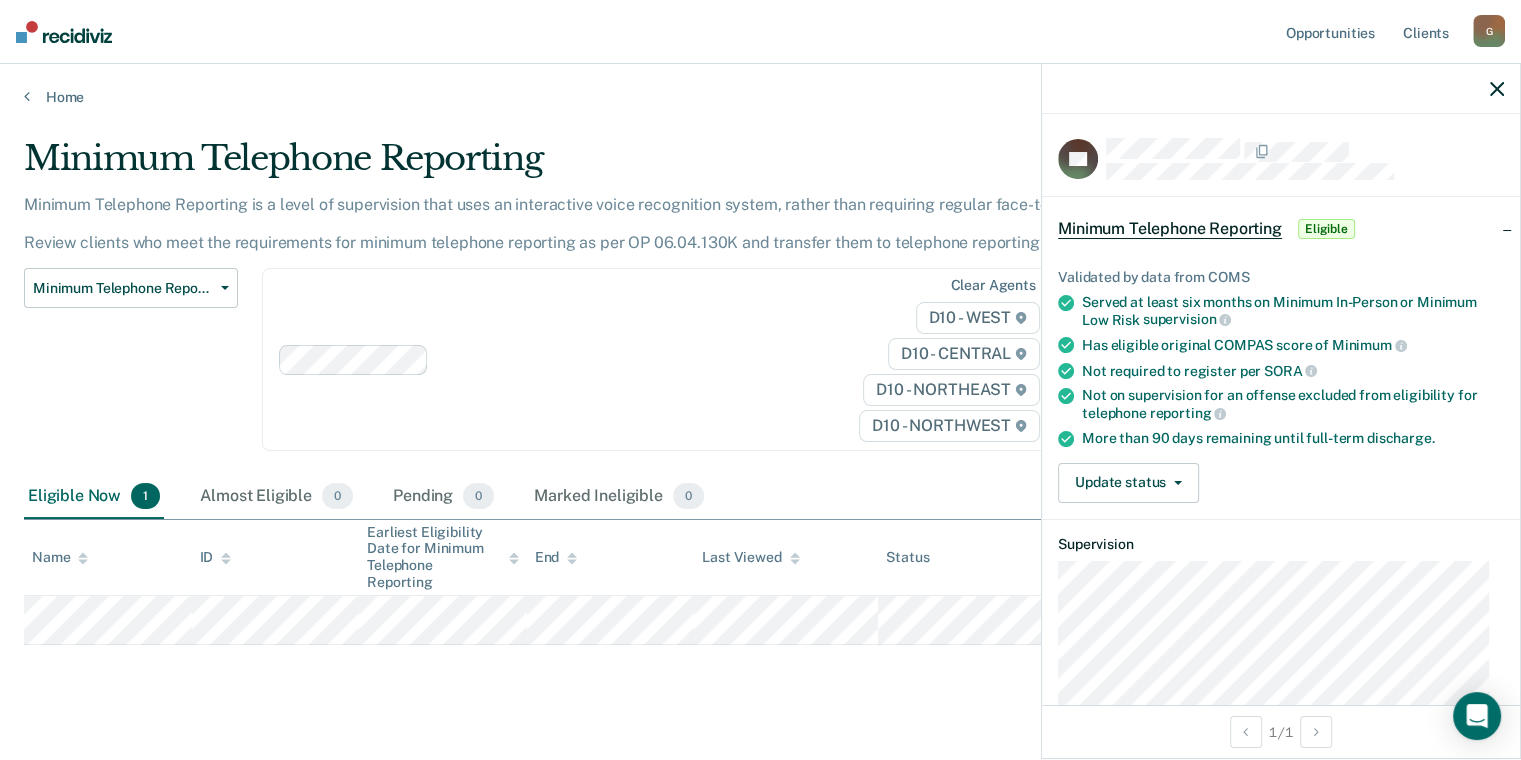 click on "Update status [PERSON_NAME] Mark Ineligible" at bounding box center (1281, 483) 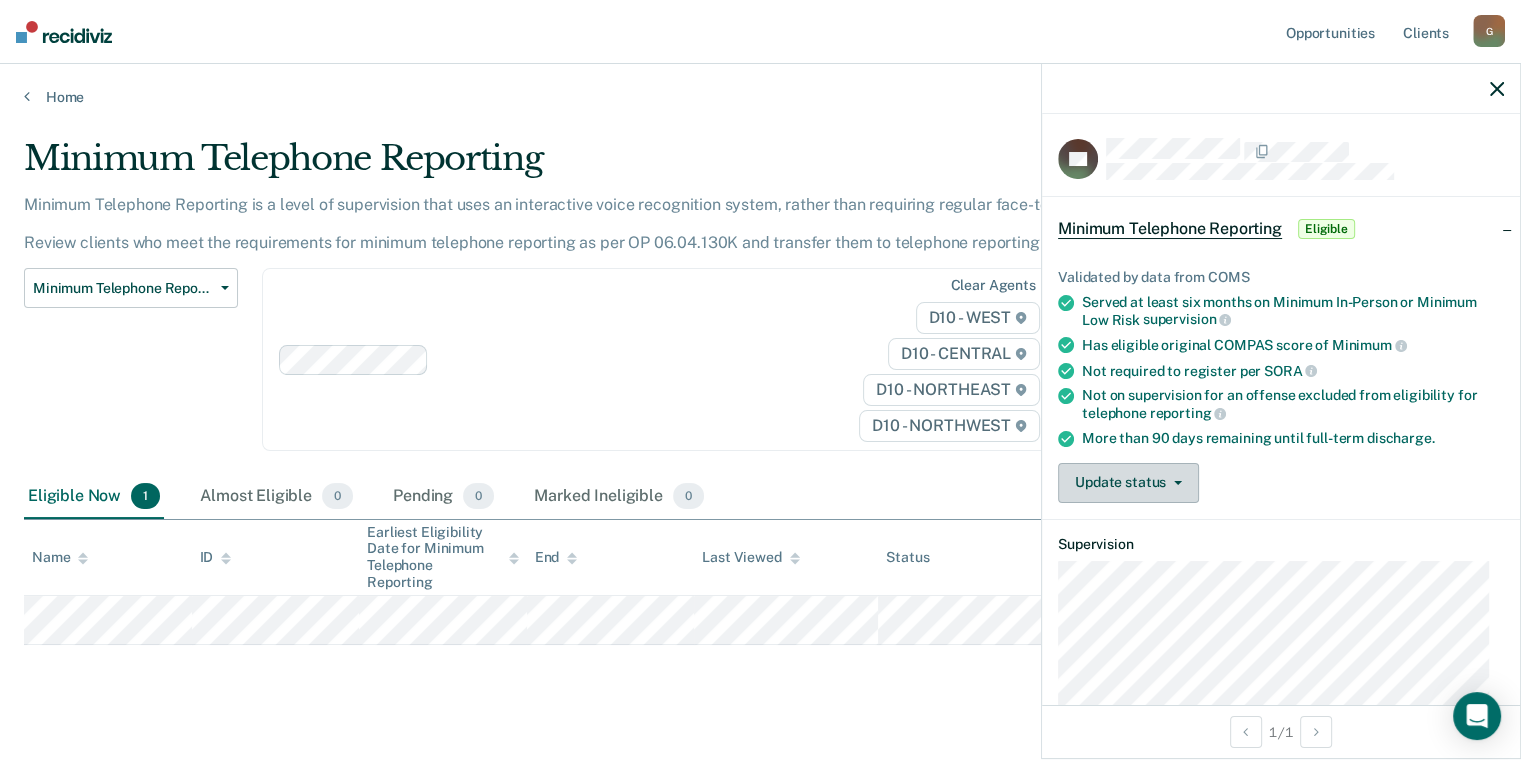 click on "Update status" at bounding box center (1128, 483) 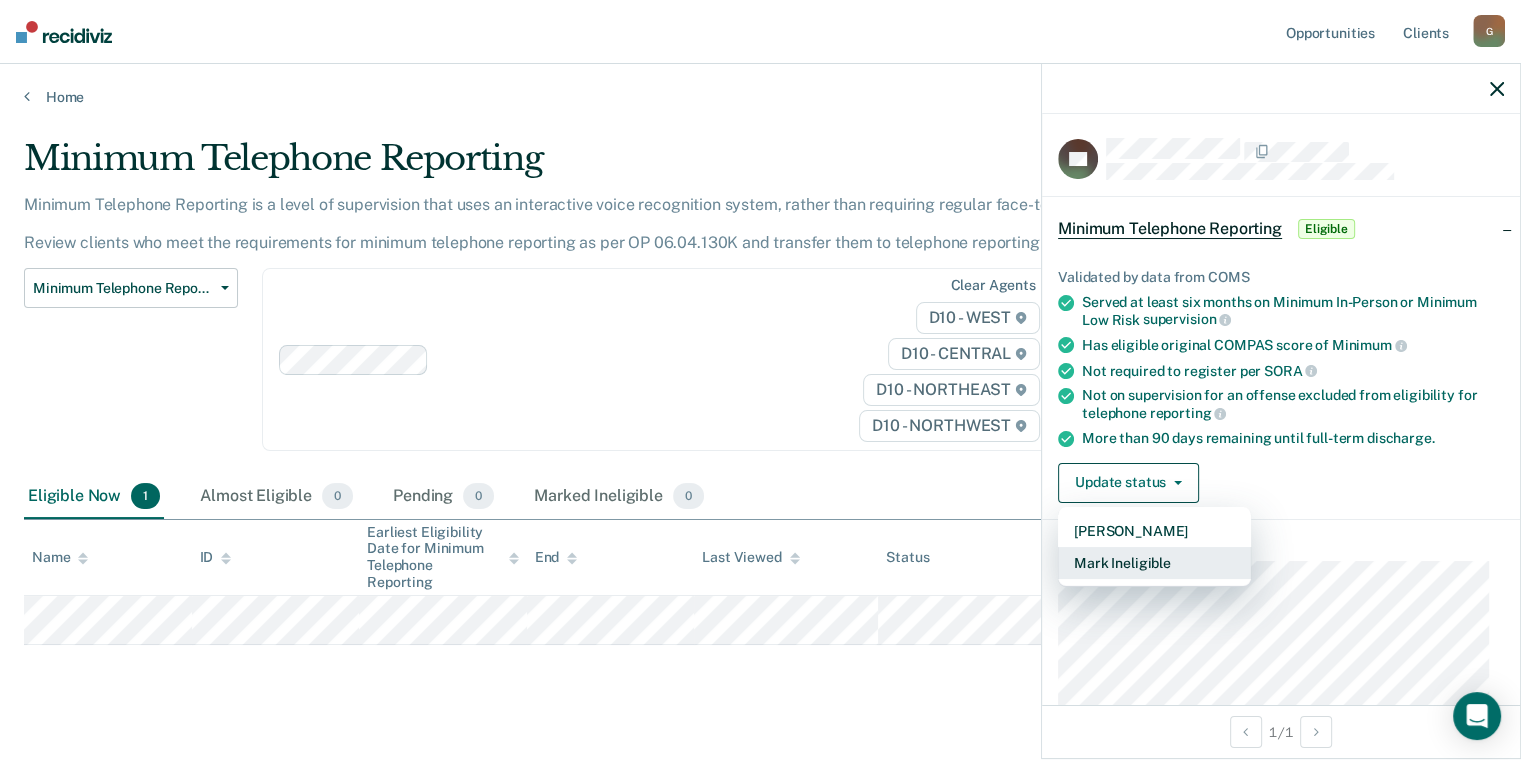 drag, startPoint x: 1128, startPoint y: 532, endPoint x: 1138, endPoint y: 562, distance: 31.622776 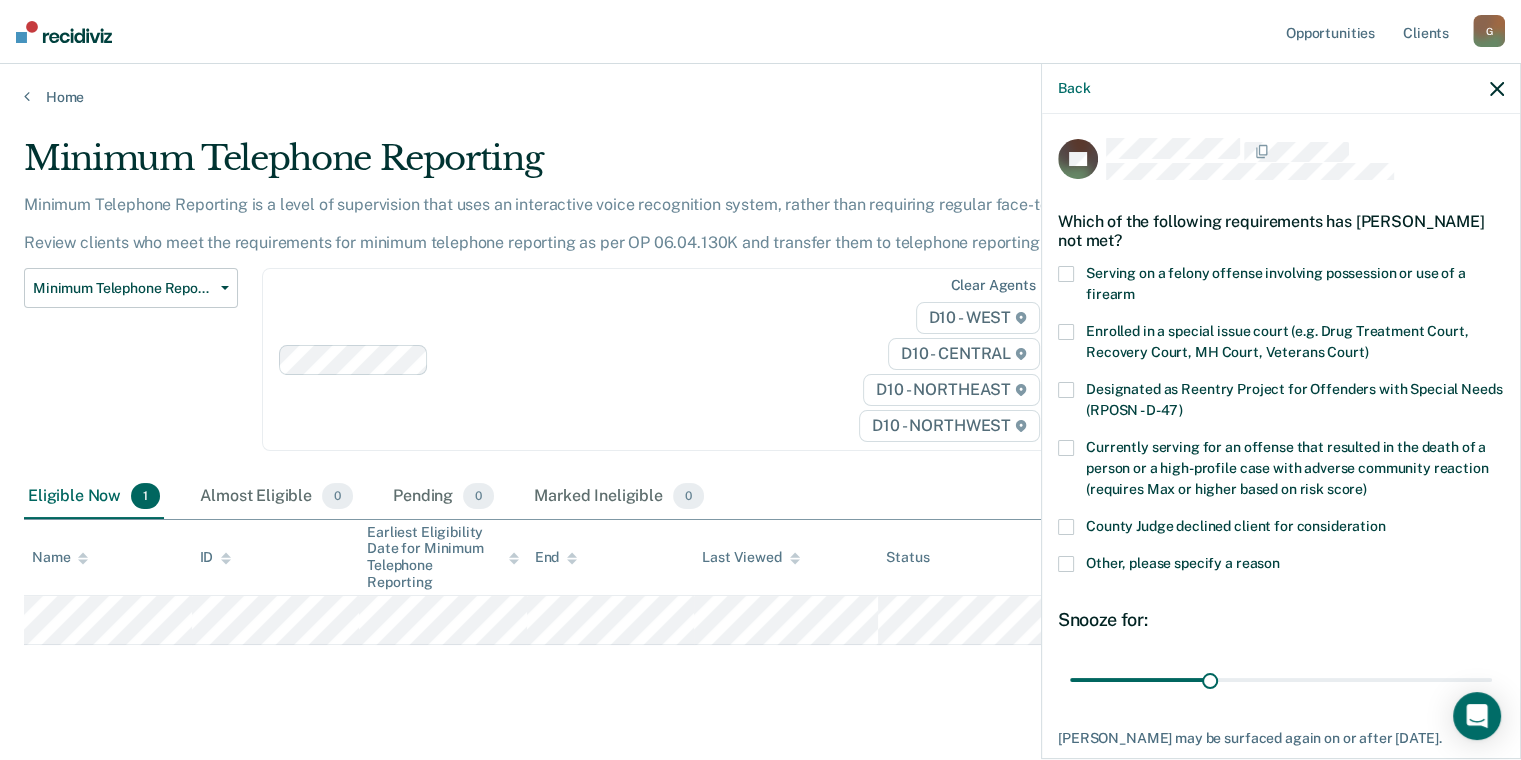 click at bounding box center (1066, 564) 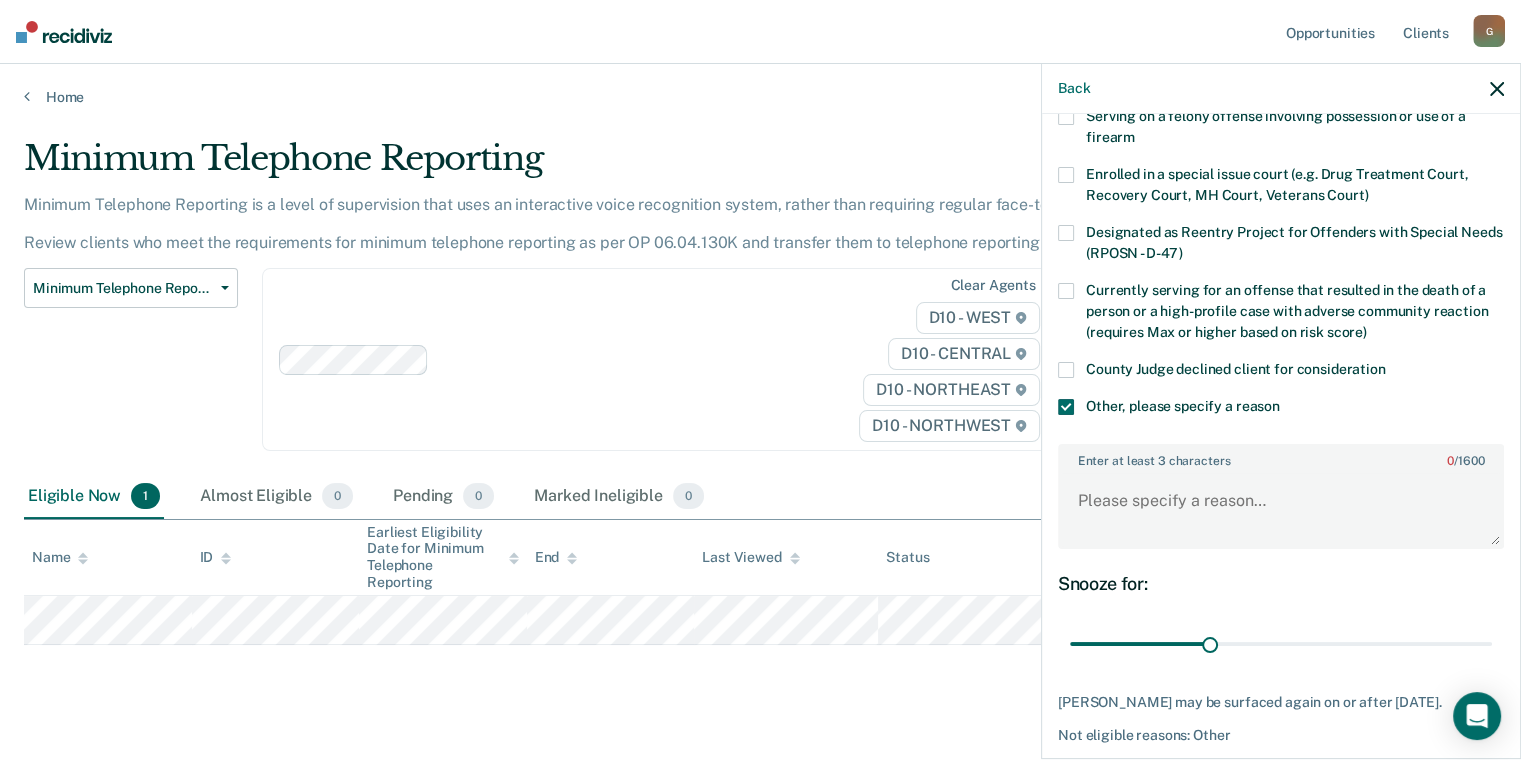 scroll, scrollTop: 200, scrollLeft: 0, axis: vertical 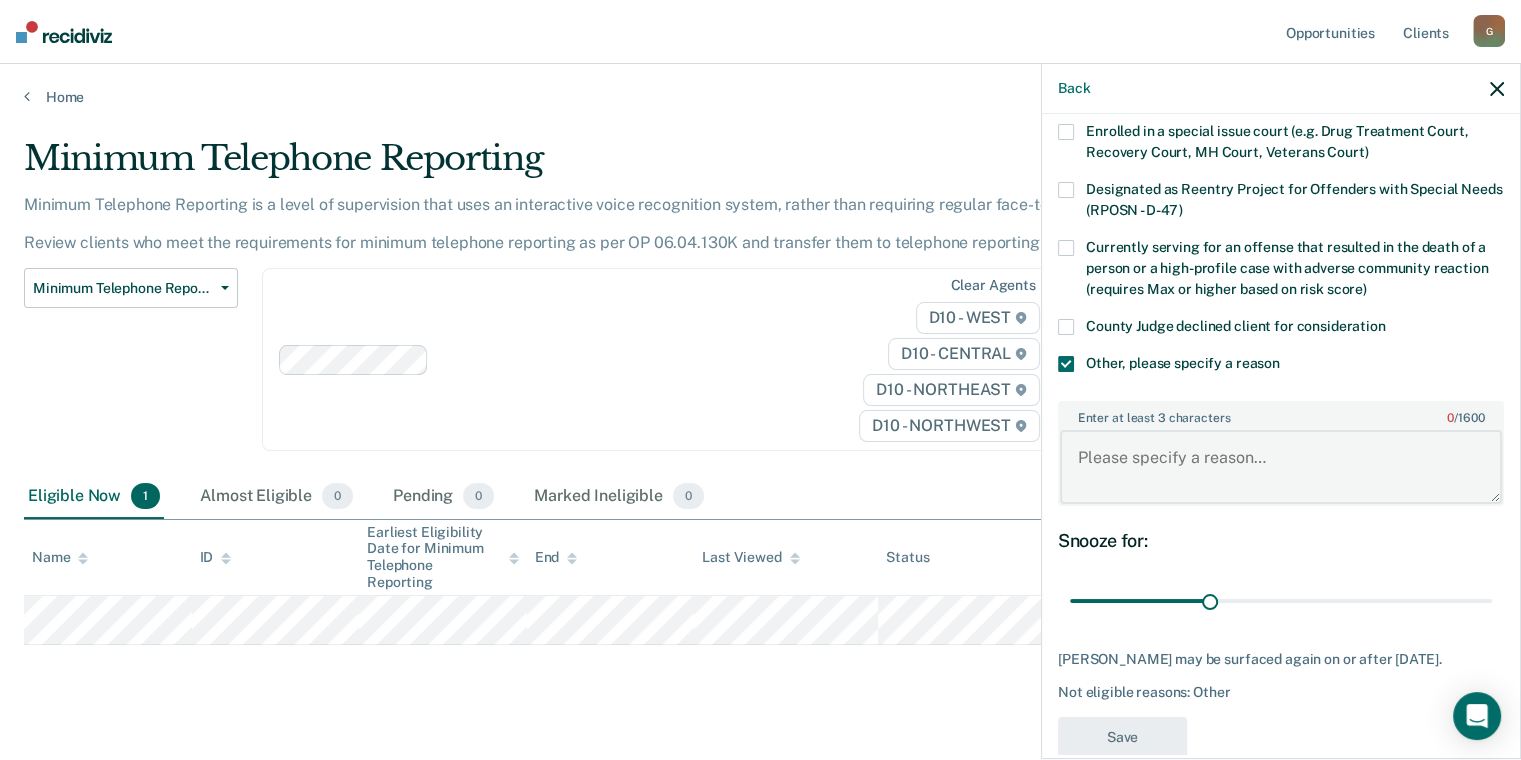 click on "Enter at least 3 characters 0  /  1600" at bounding box center [1281, 467] 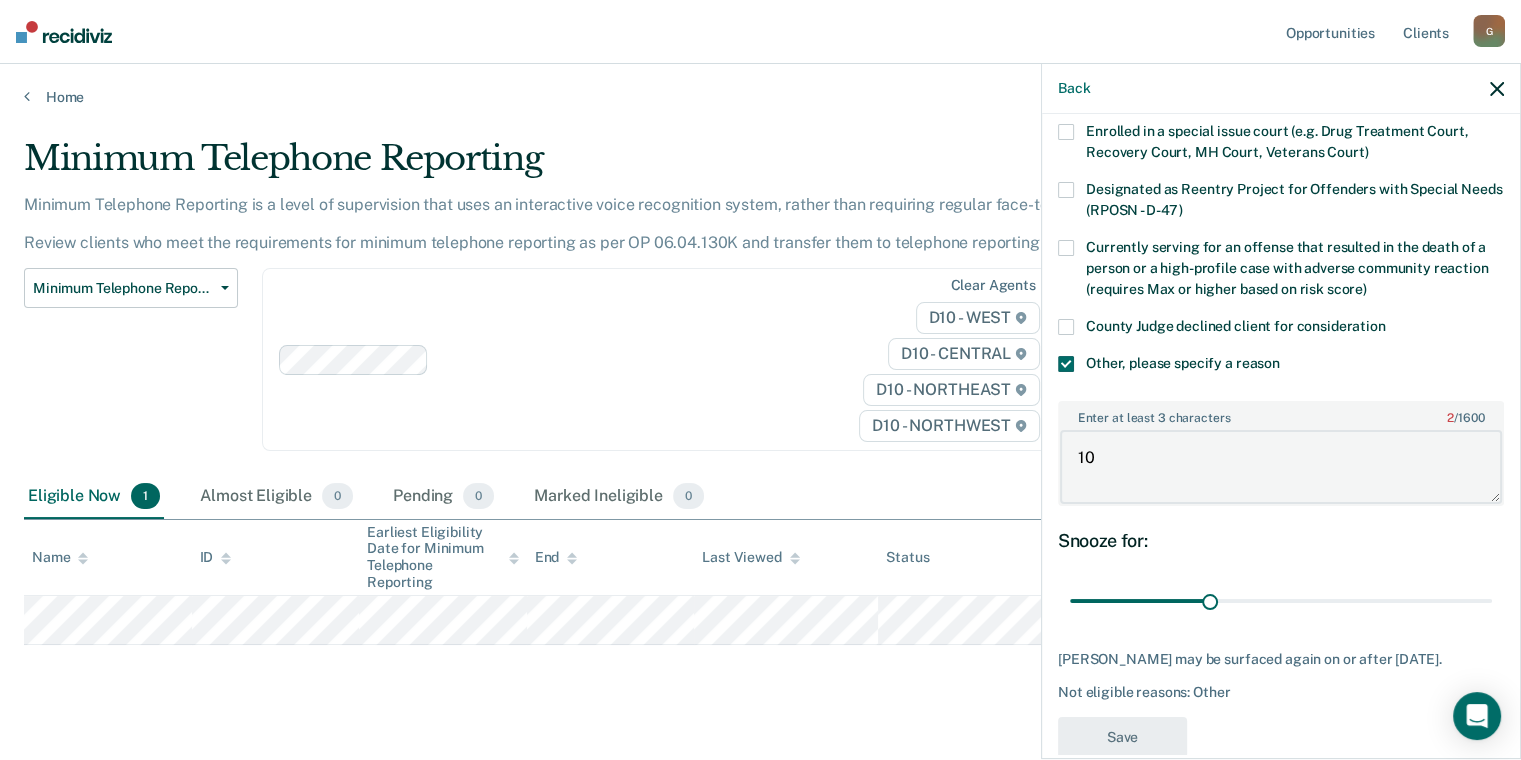 type on "1" 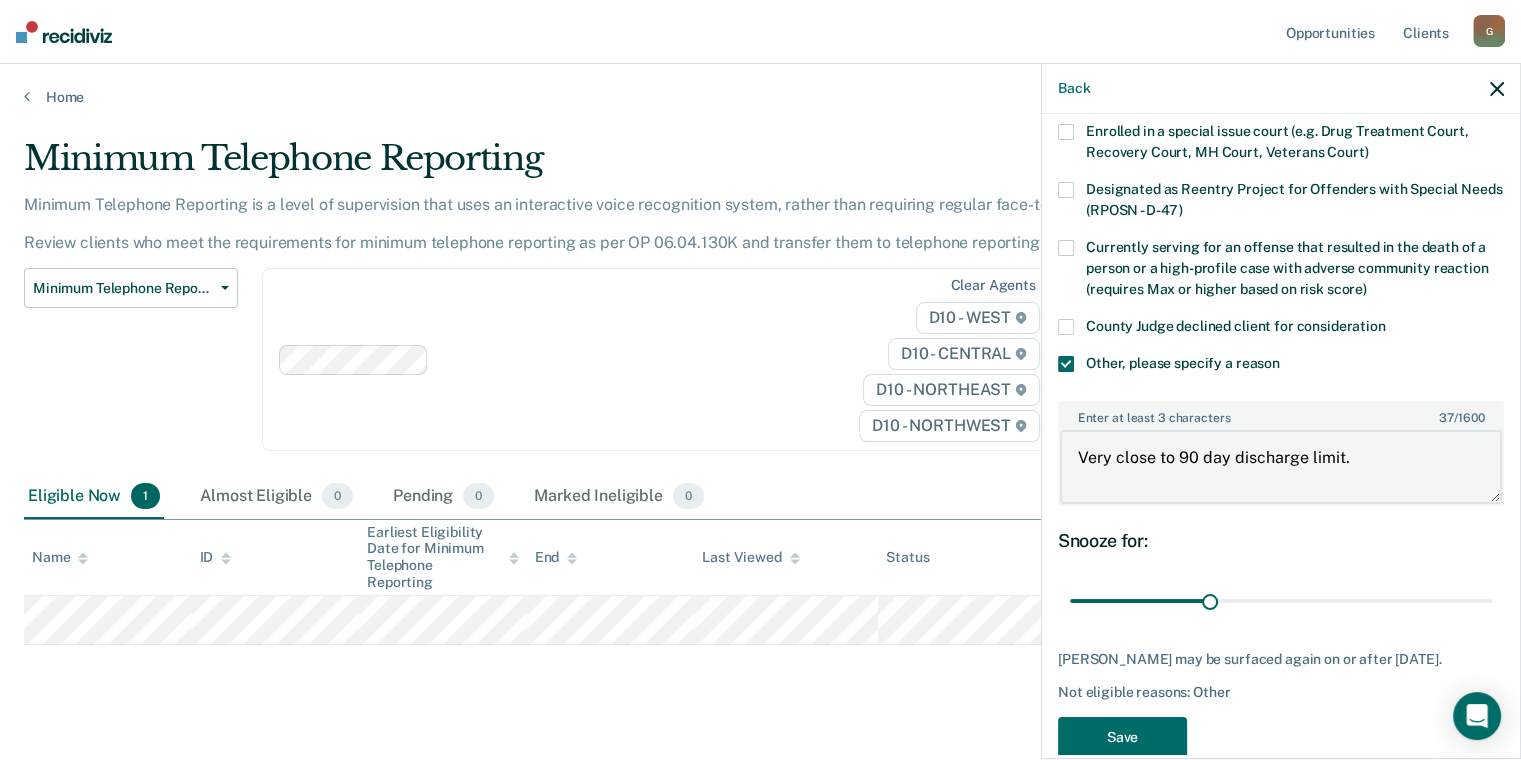 click on "Very close to 90 day discharge limit." at bounding box center [1281, 467] 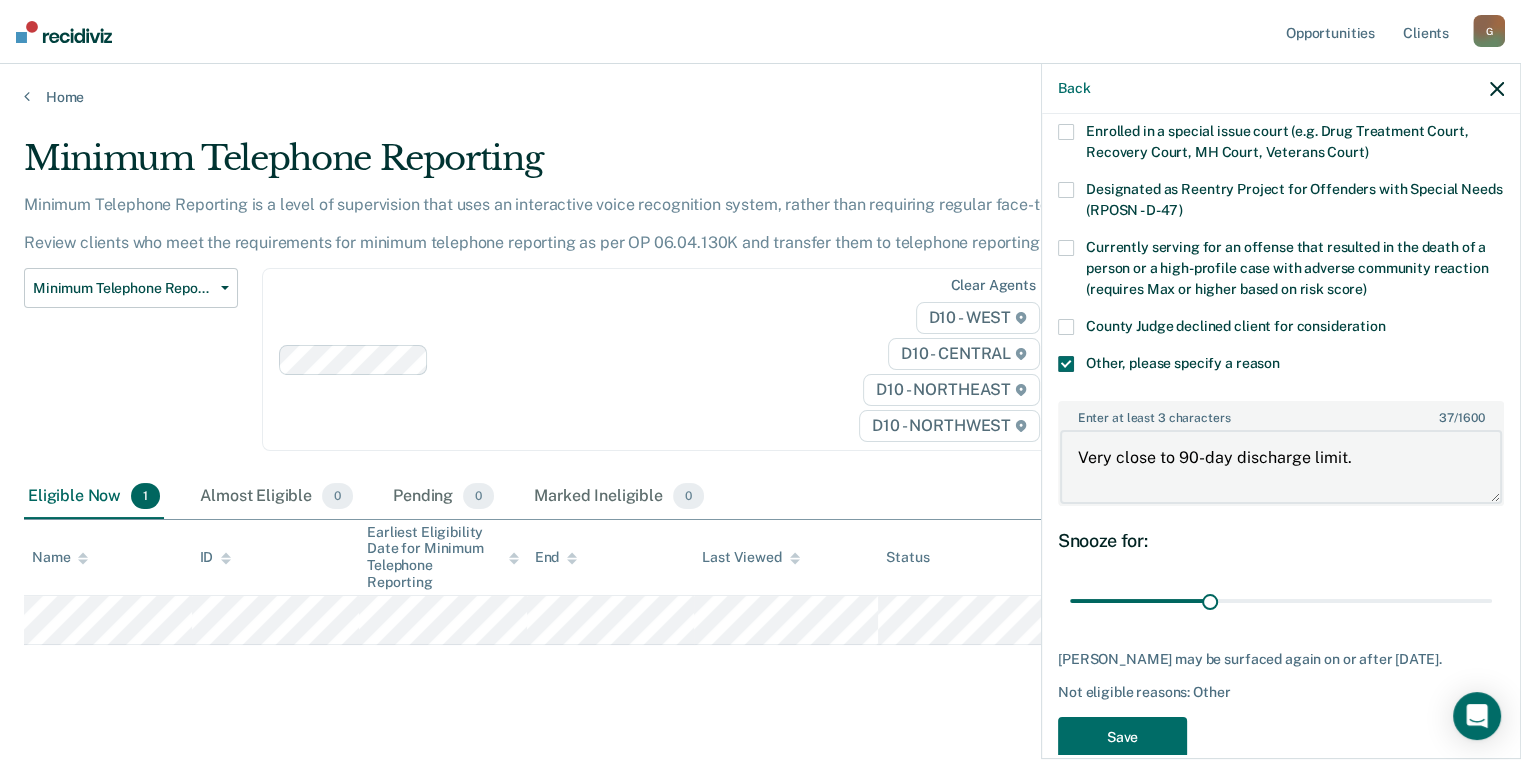 click on "Very close to 90-day discharge limit." at bounding box center (1281, 467) 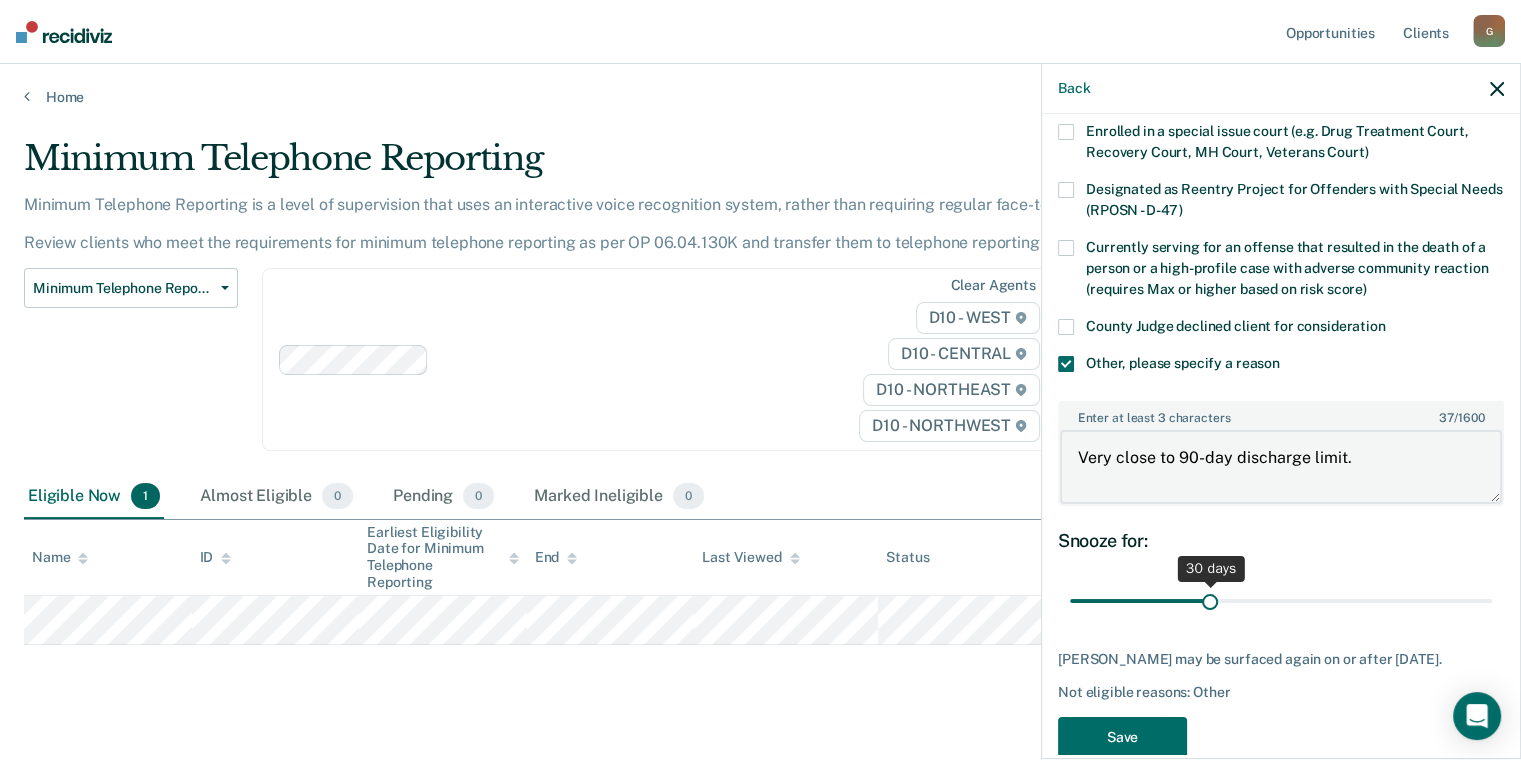 type on "Very close to 90-day discharge limit." 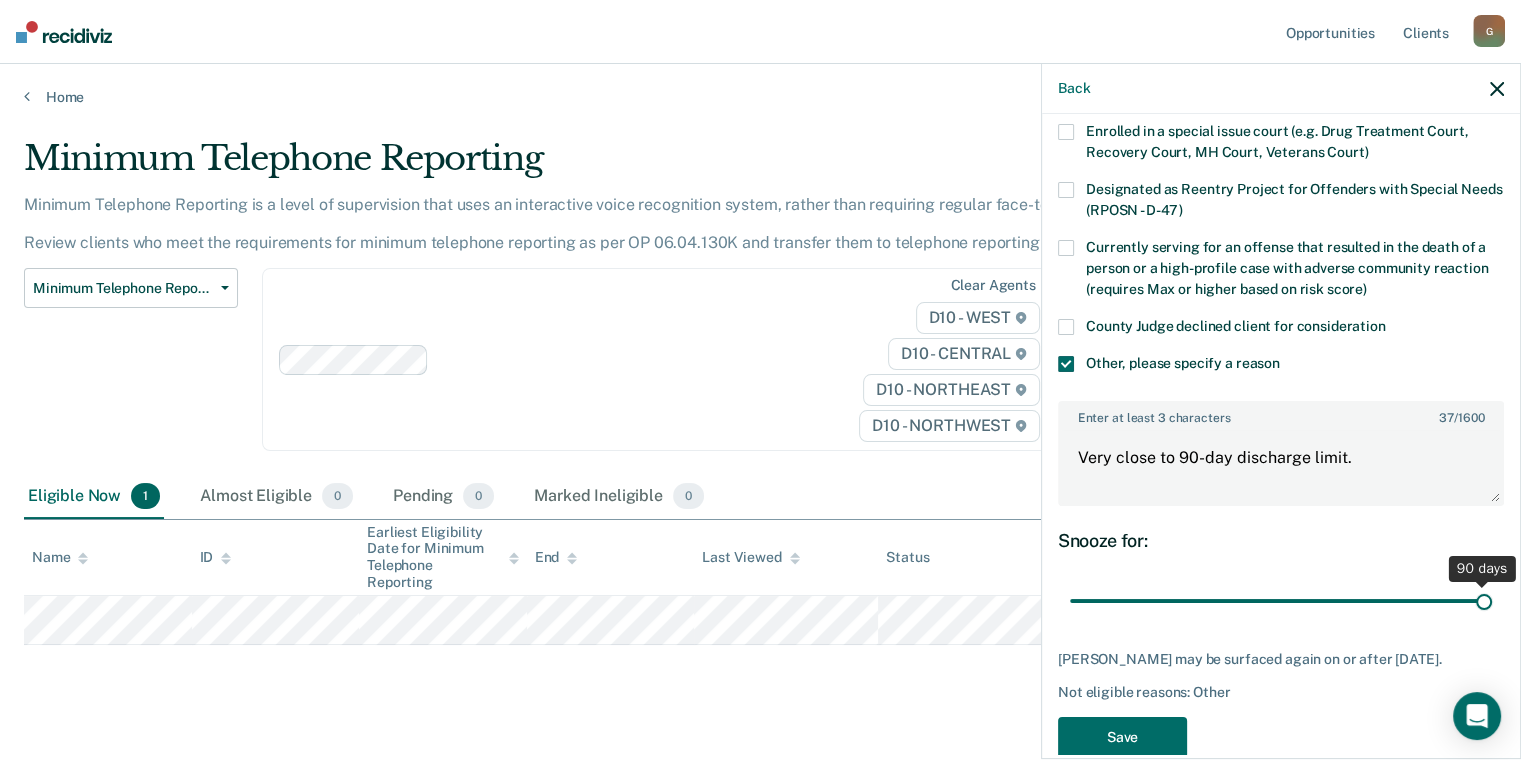 drag, startPoint x: 1224, startPoint y: 601, endPoint x: 1529, endPoint y: 603, distance: 305.00656 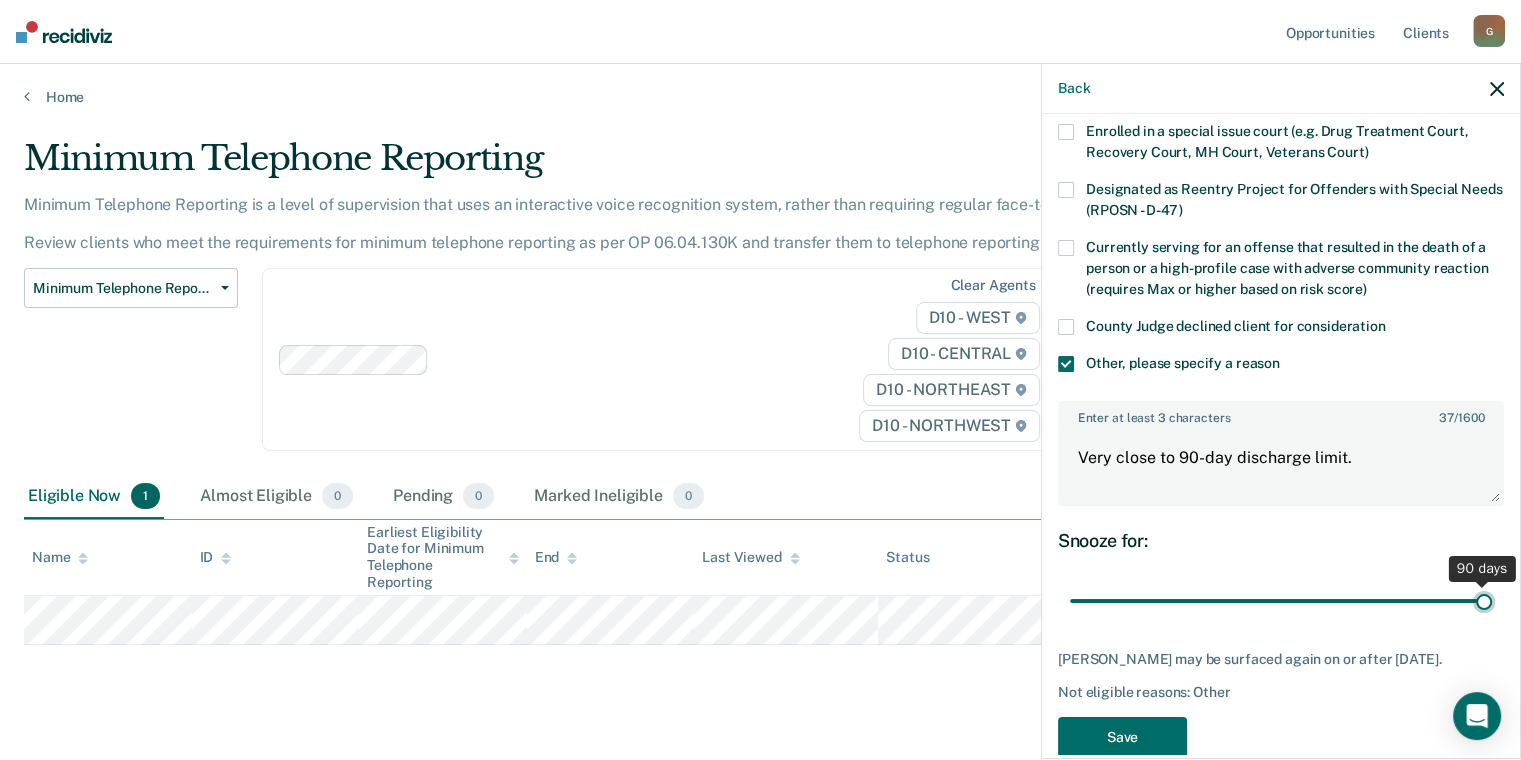 type on "90" 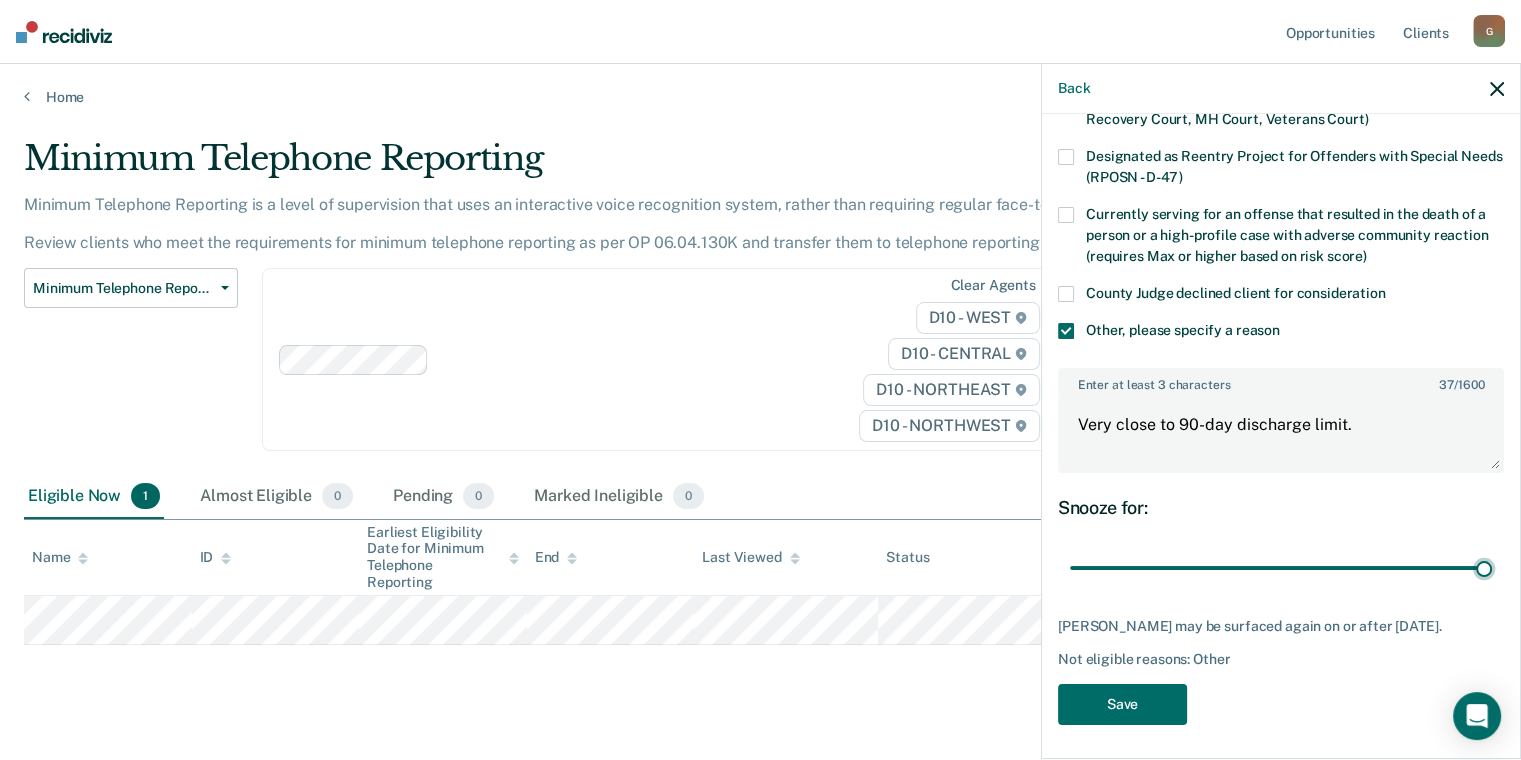 scroll, scrollTop: 251, scrollLeft: 0, axis: vertical 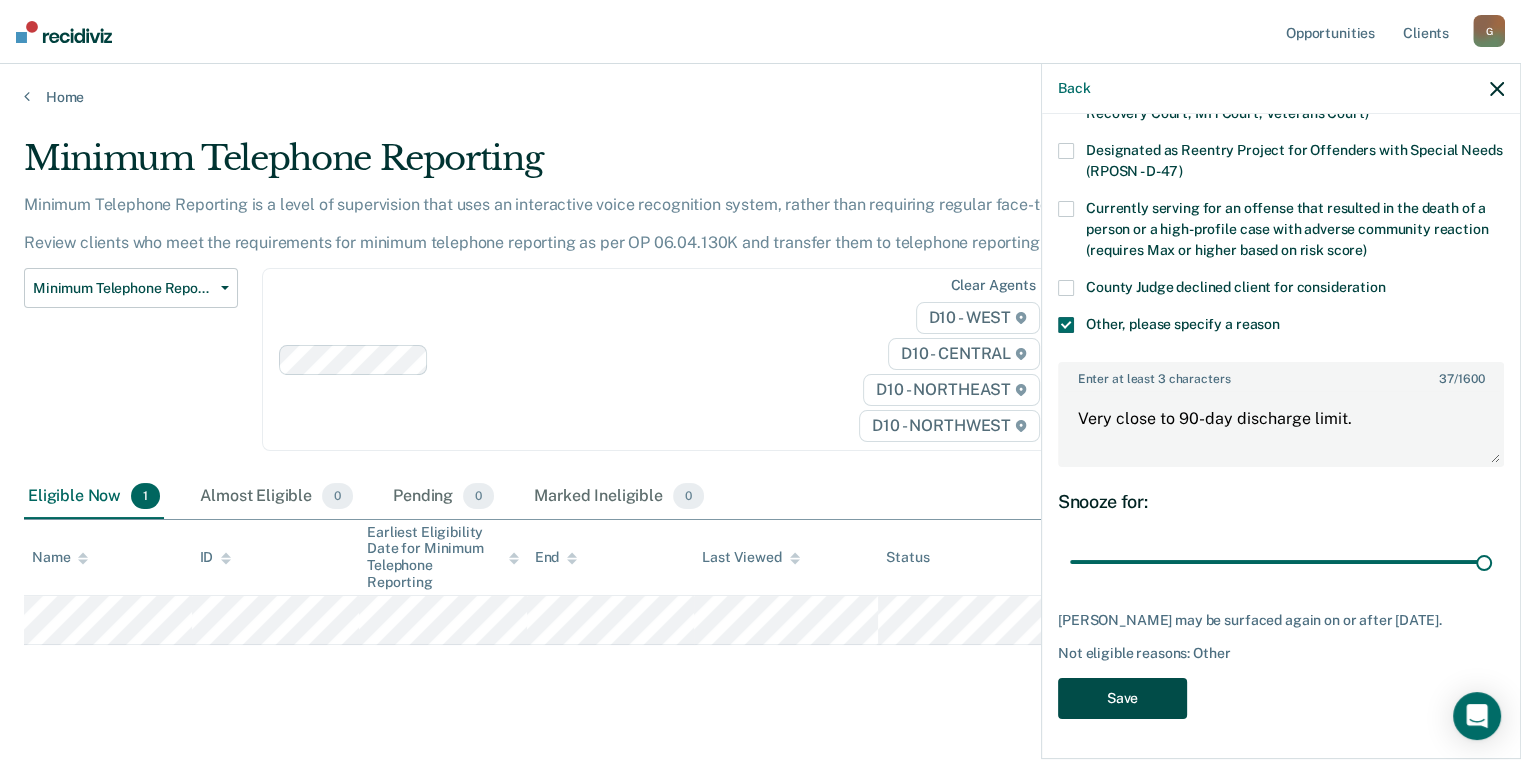 click on "Save" at bounding box center [1122, 698] 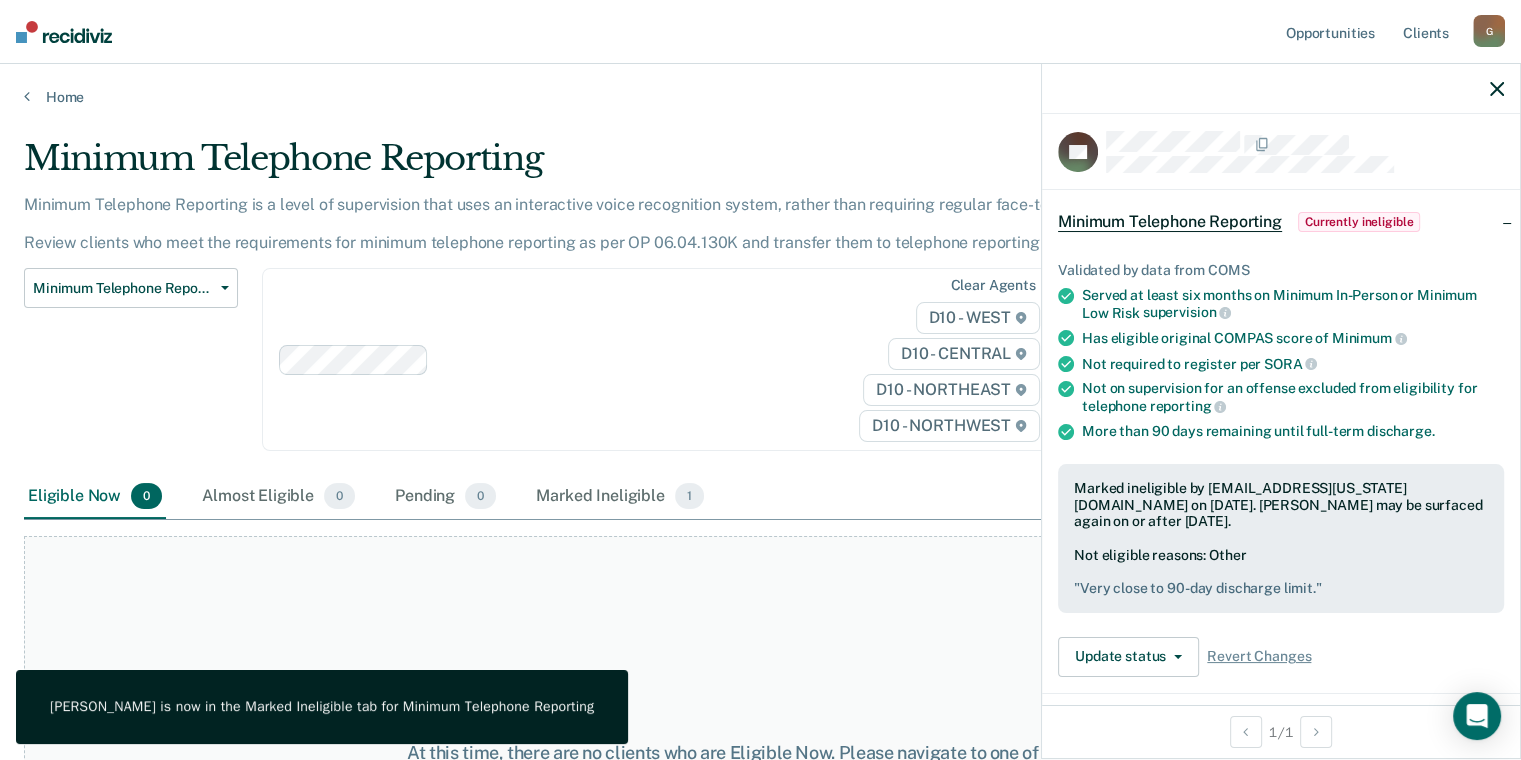 scroll, scrollTop: 0, scrollLeft: 0, axis: both 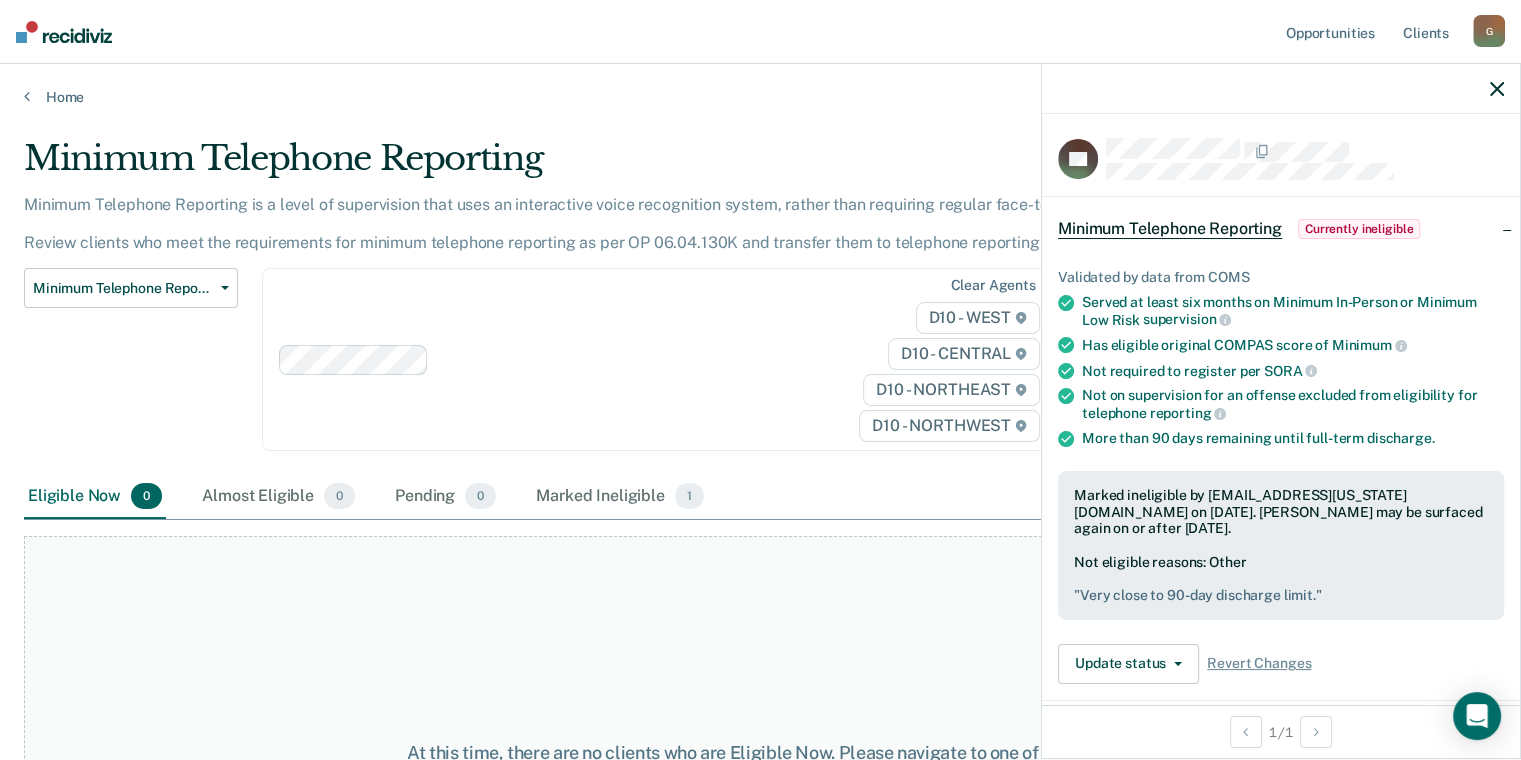 click 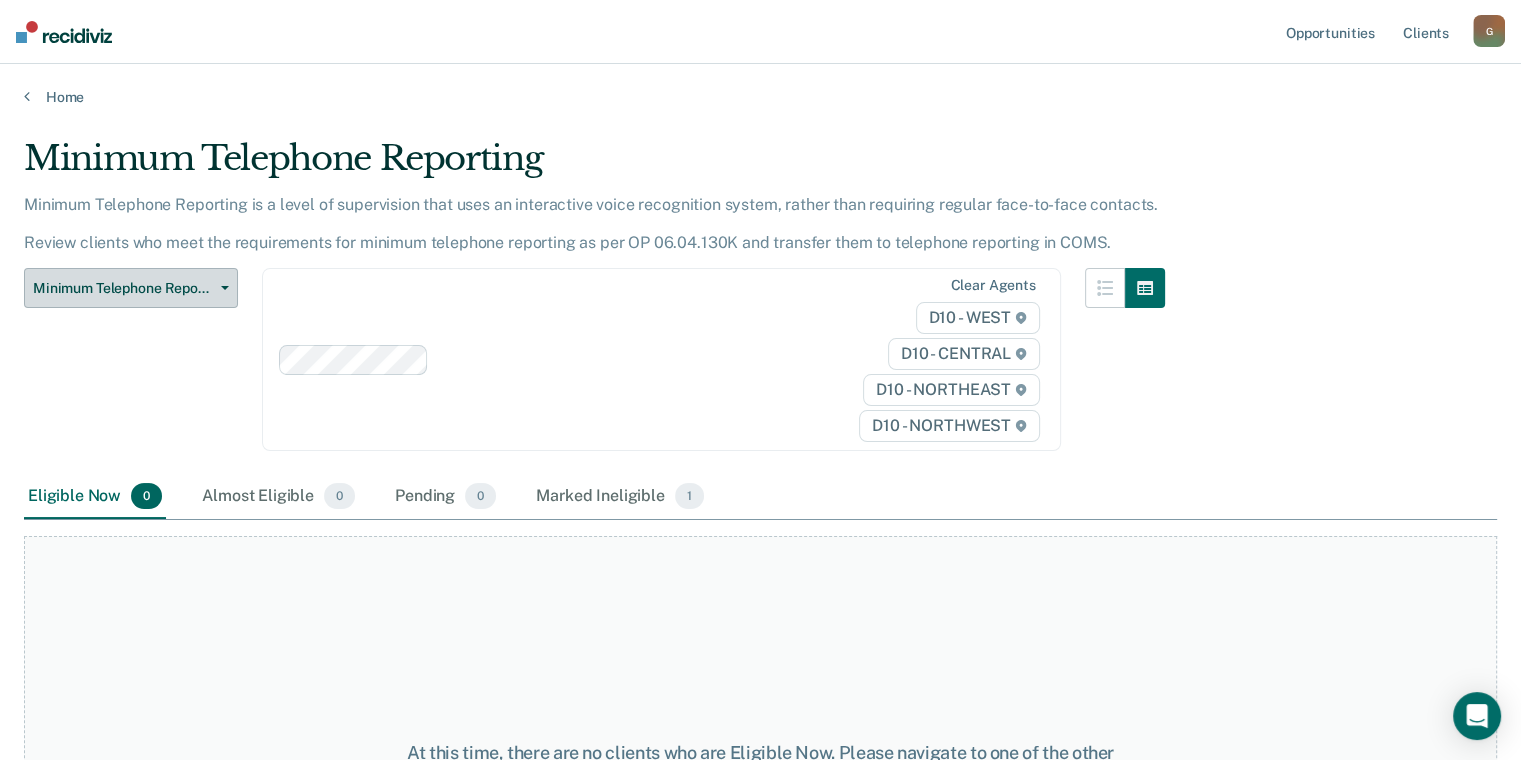 click on "Minimum Telephone Reporting" at bounding box center (131, 288) 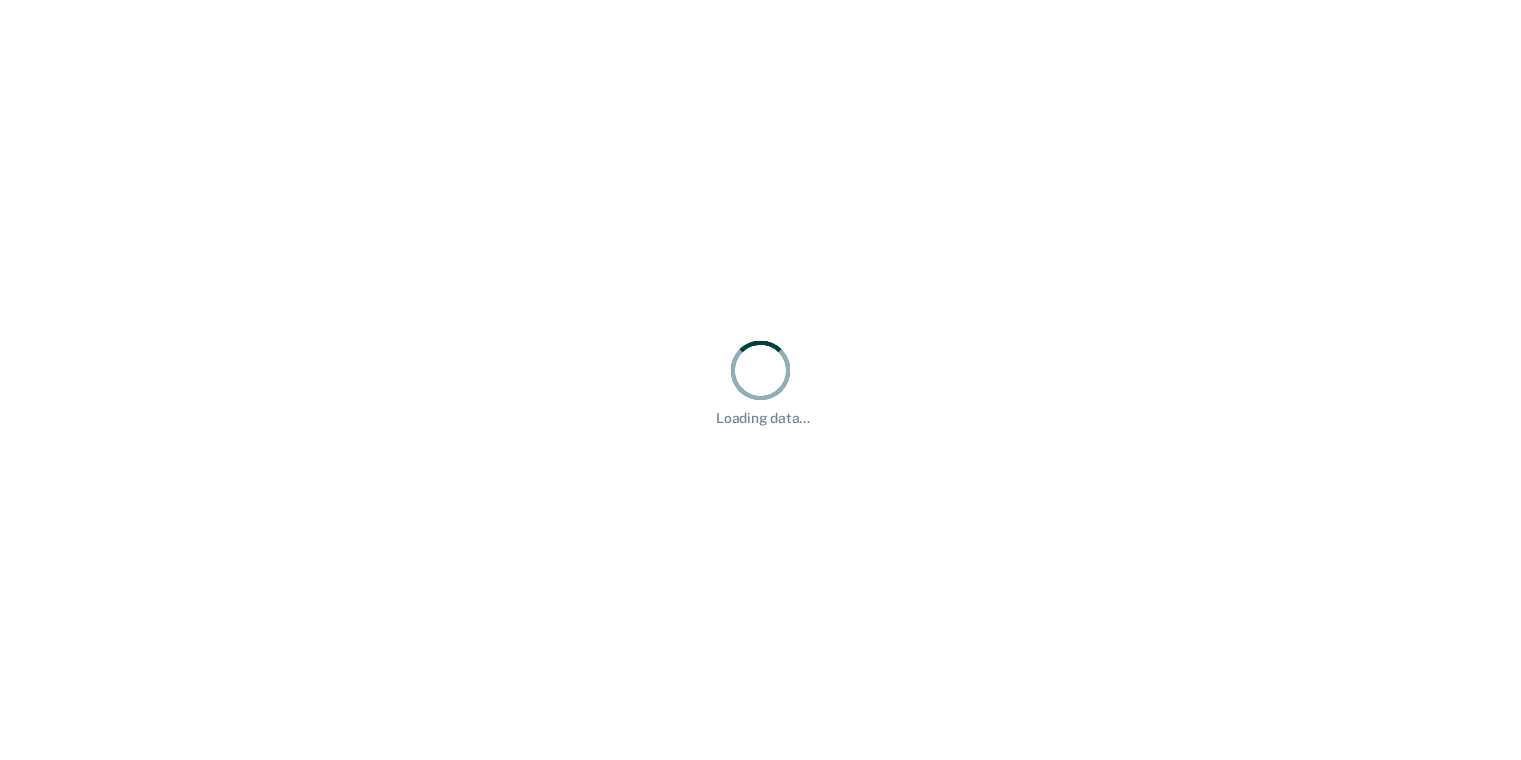 scroll, scrollTop: 0, scrollLeft: 0, axis: both 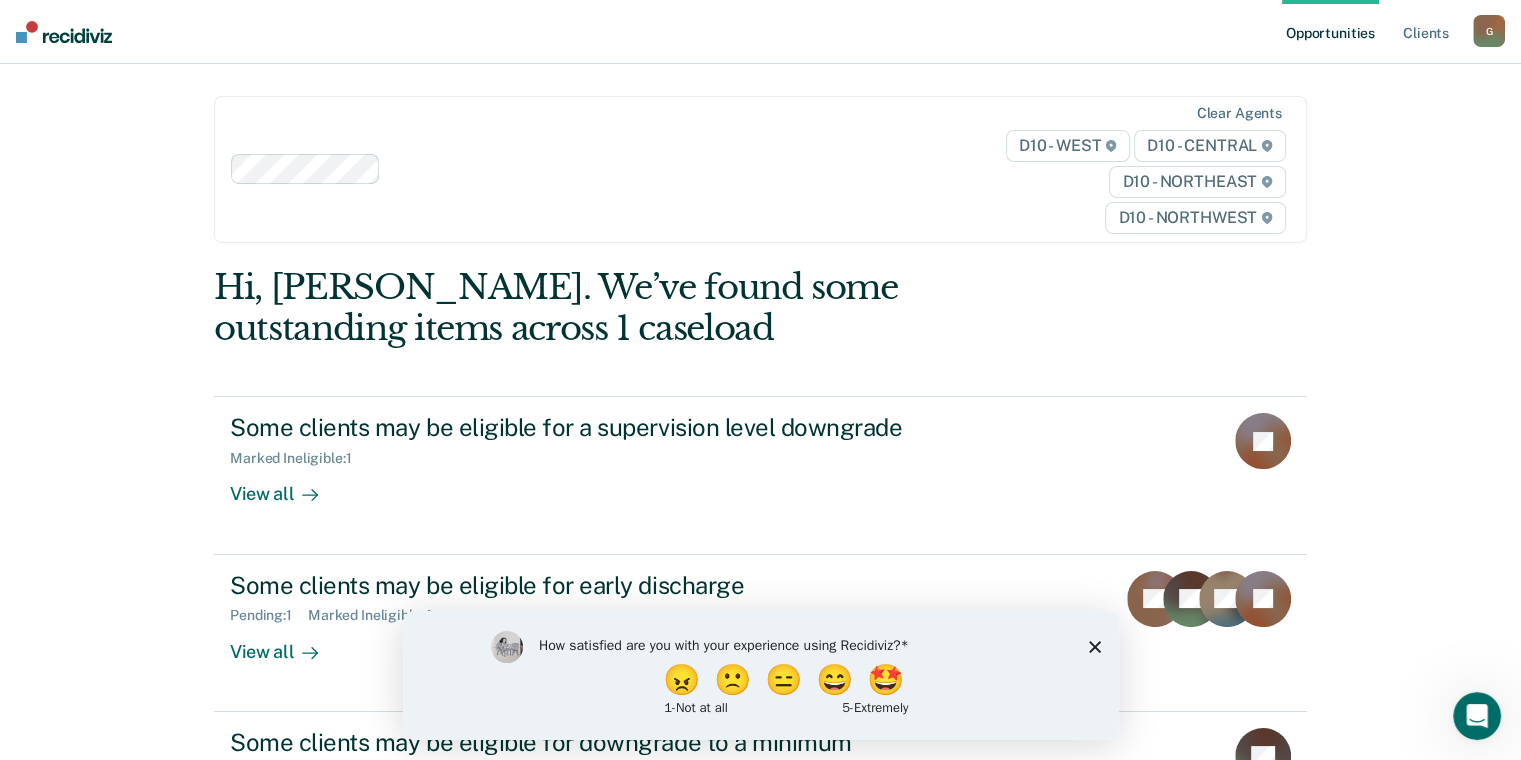click 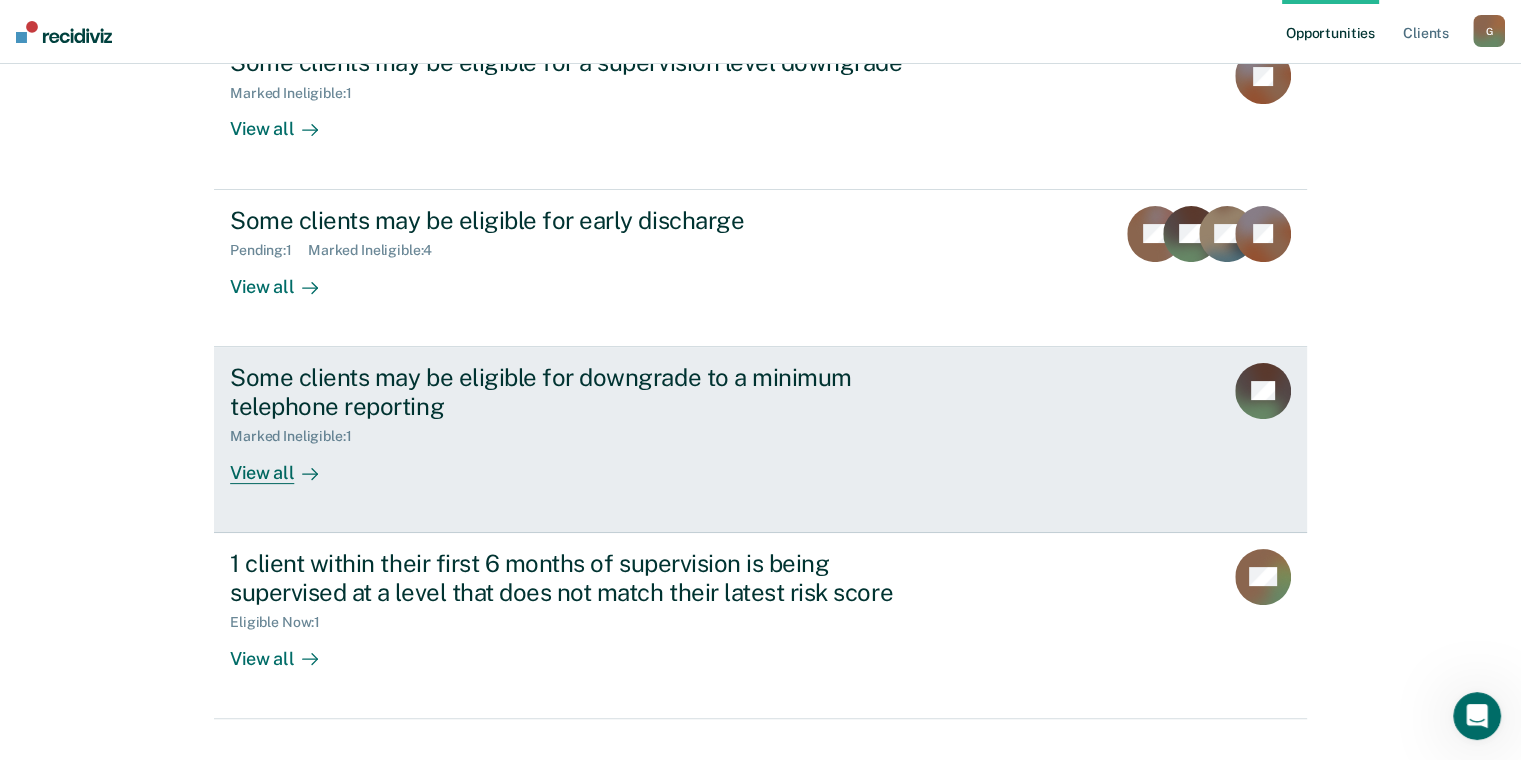 scroll, scrollTop: 444, scrollLeft: 0, axis: vertical 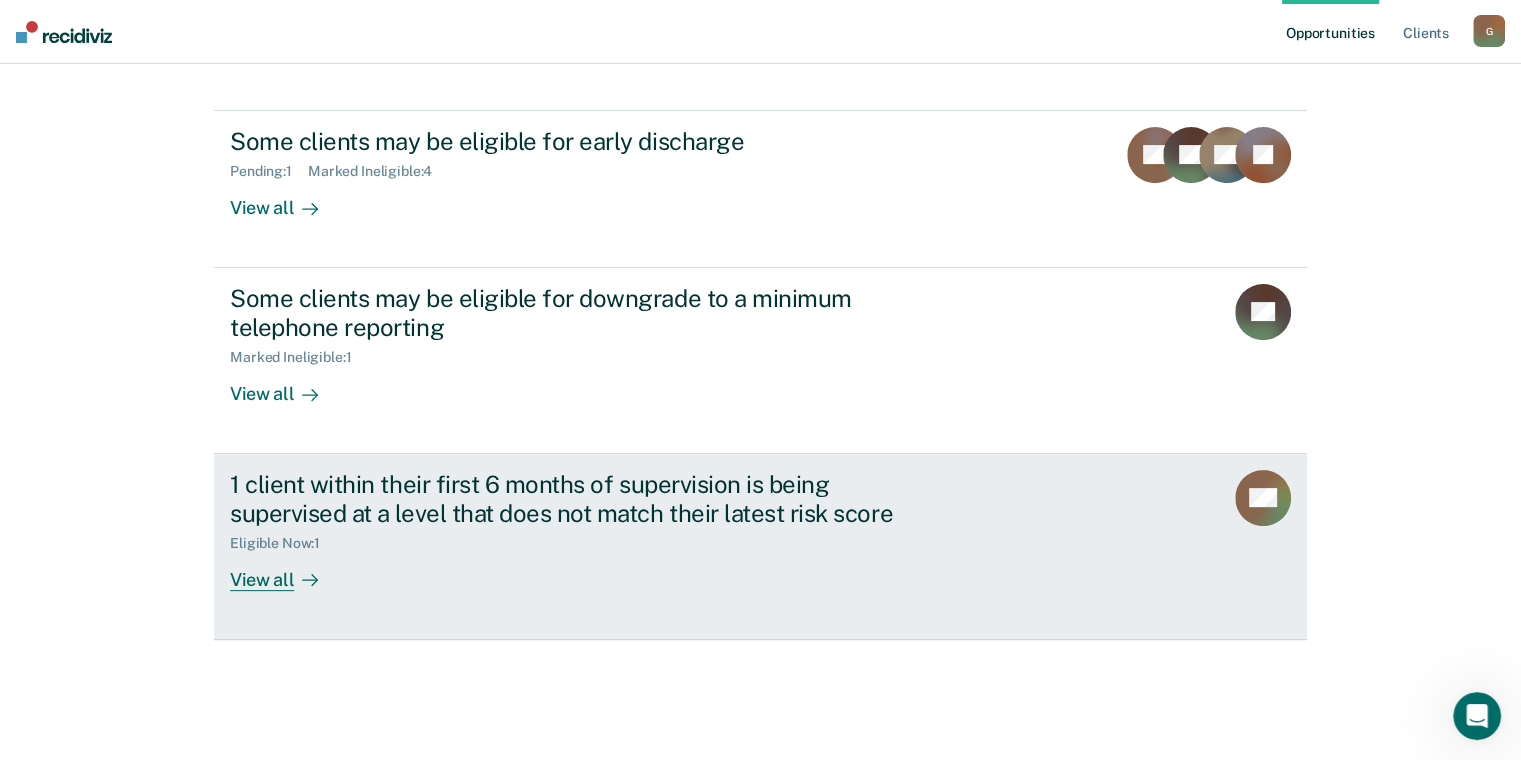 click on "View all" at bounding box center [286, 571] 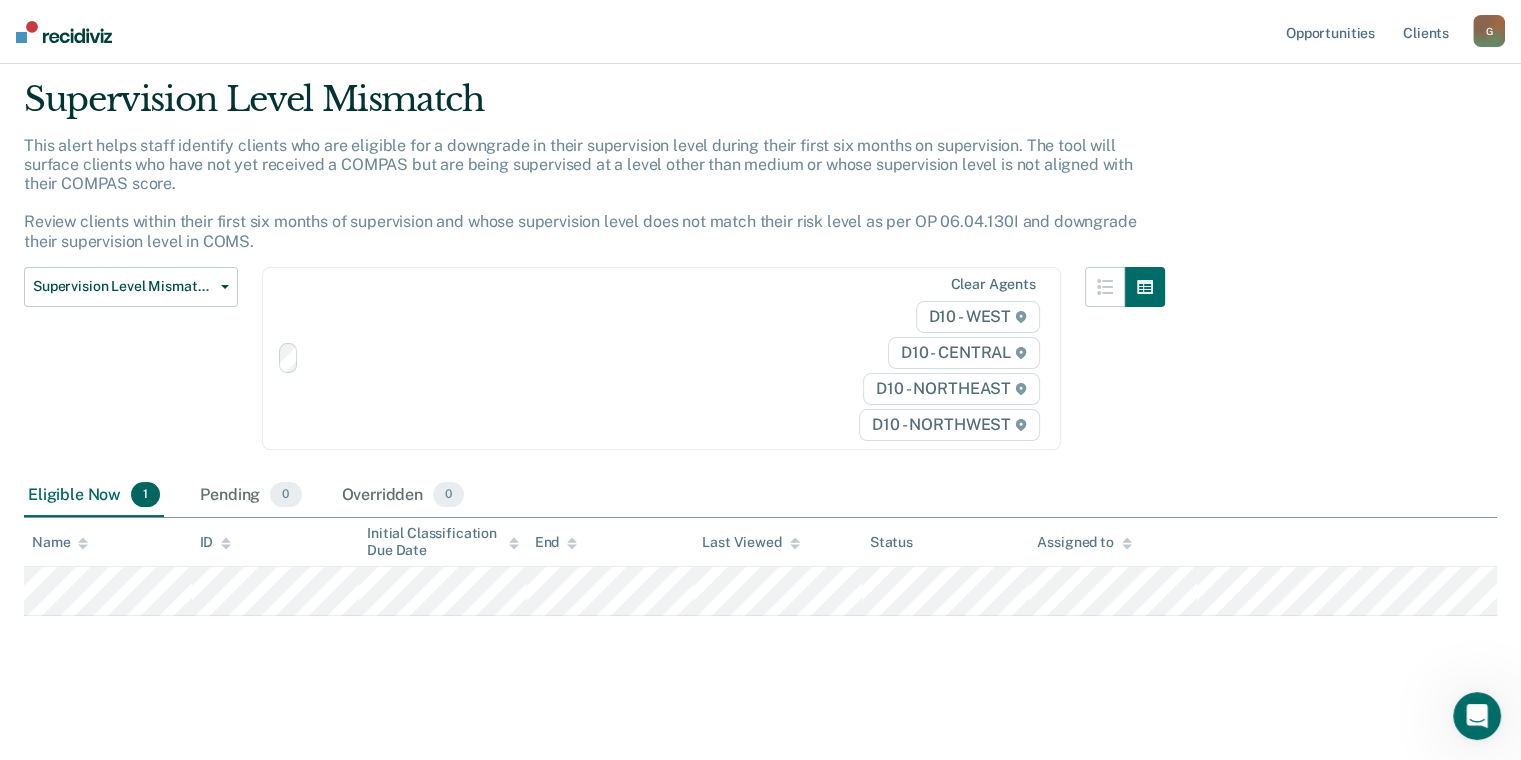 scroll, scrollTop: 0, scrollLeft: 0, axis: both 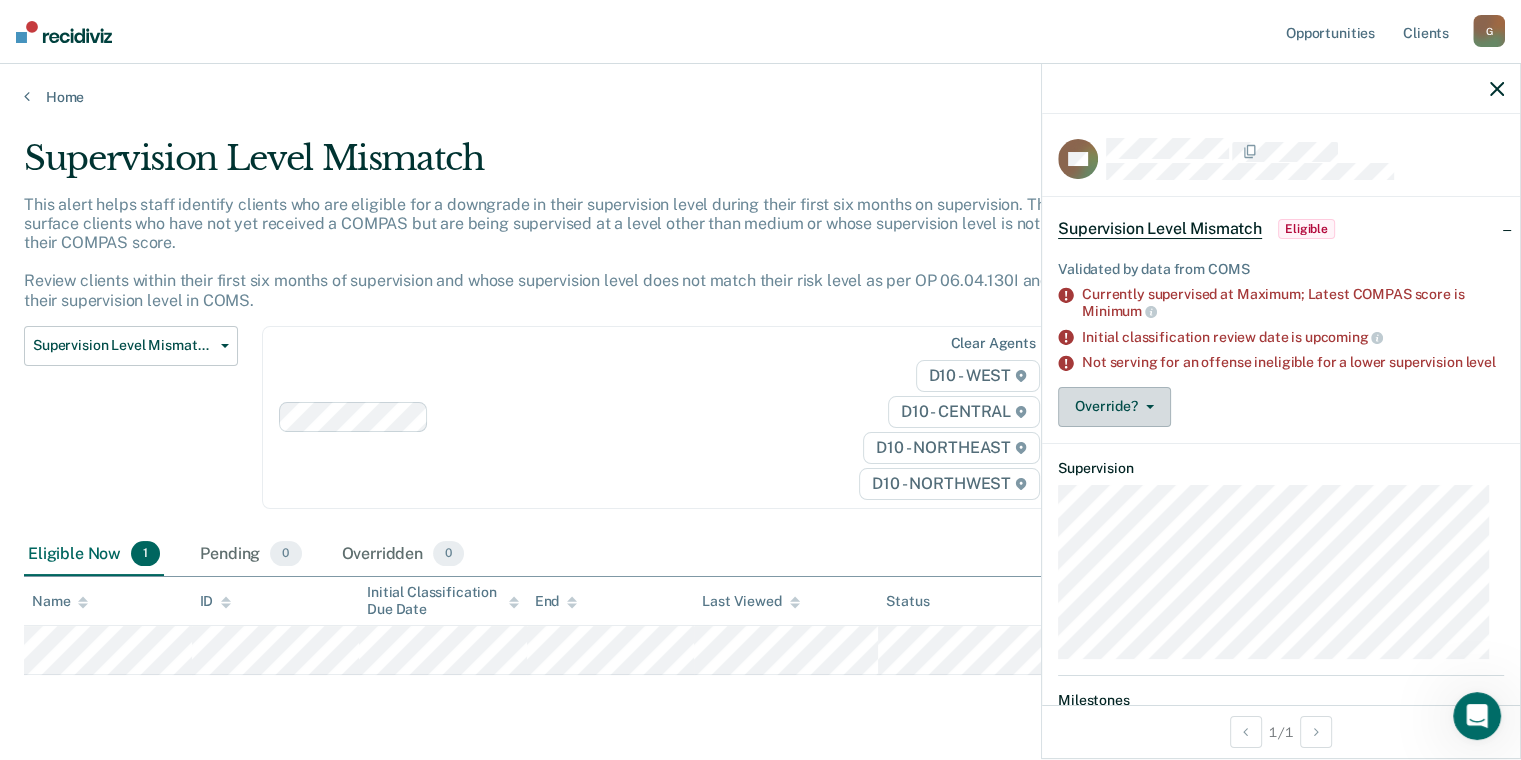 click on "Override?" at bounding box center [1114, 407] 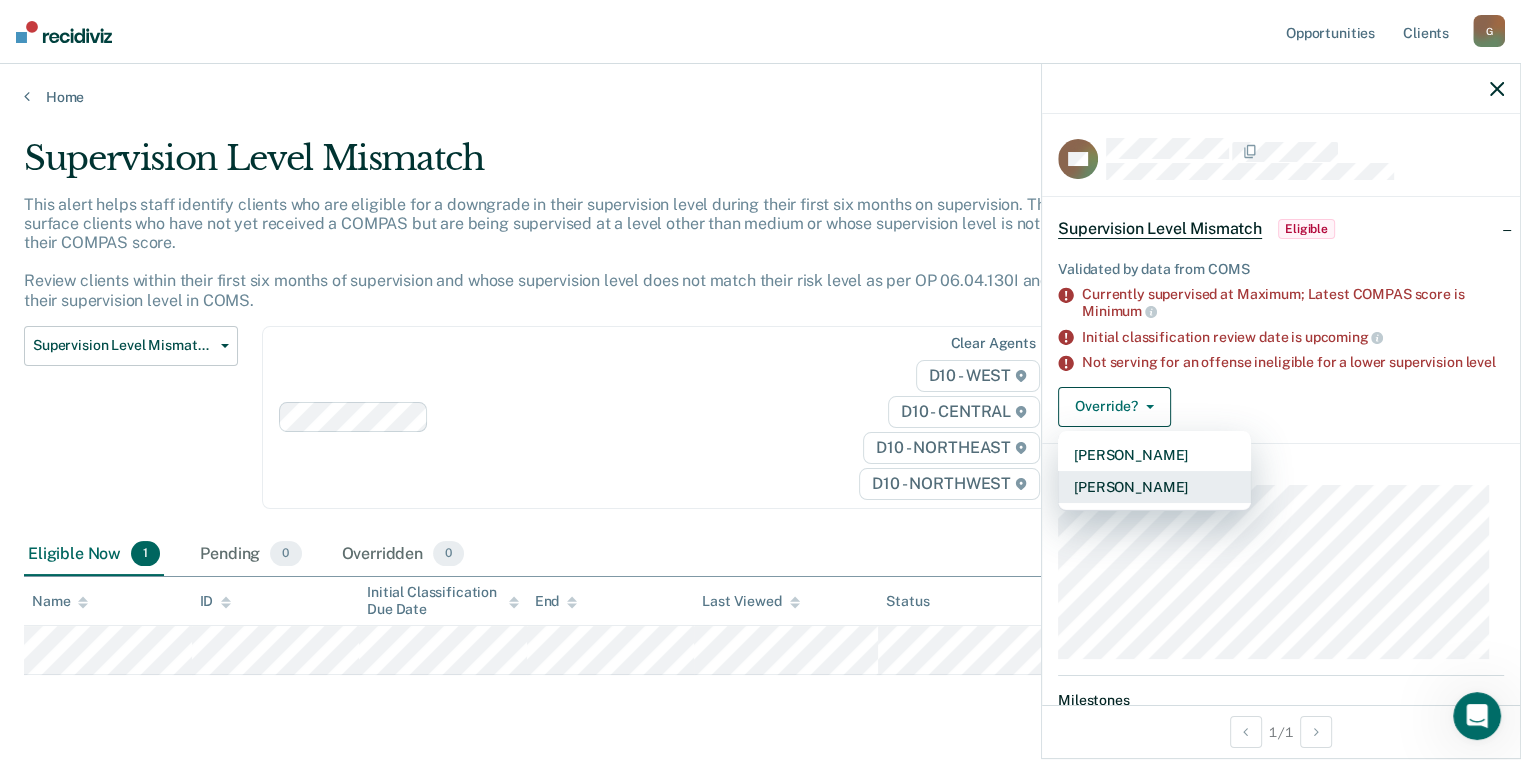 click on "Mark Overridden" at bounding box center (1154, 487) 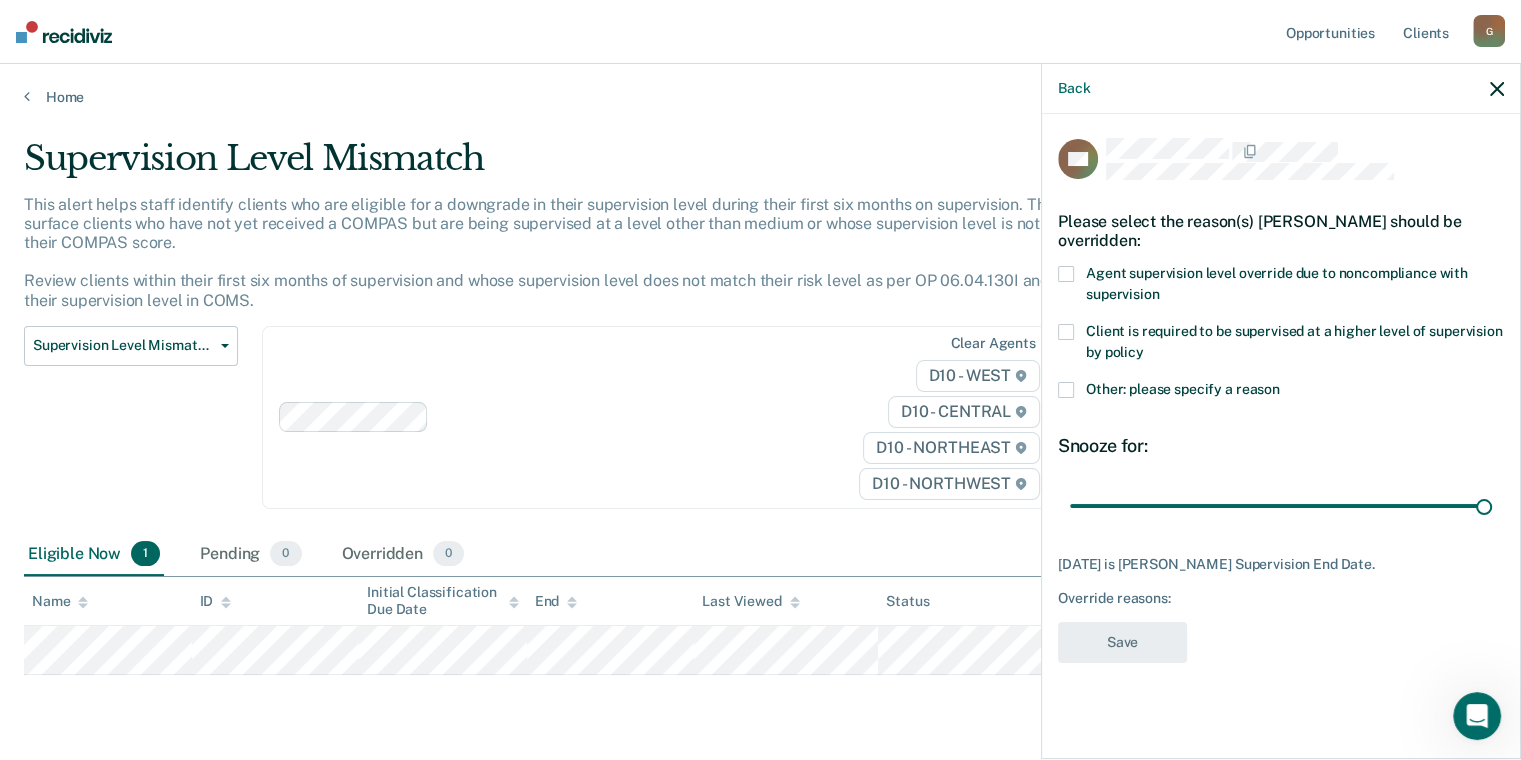 click at bounding box center (1066, 332) 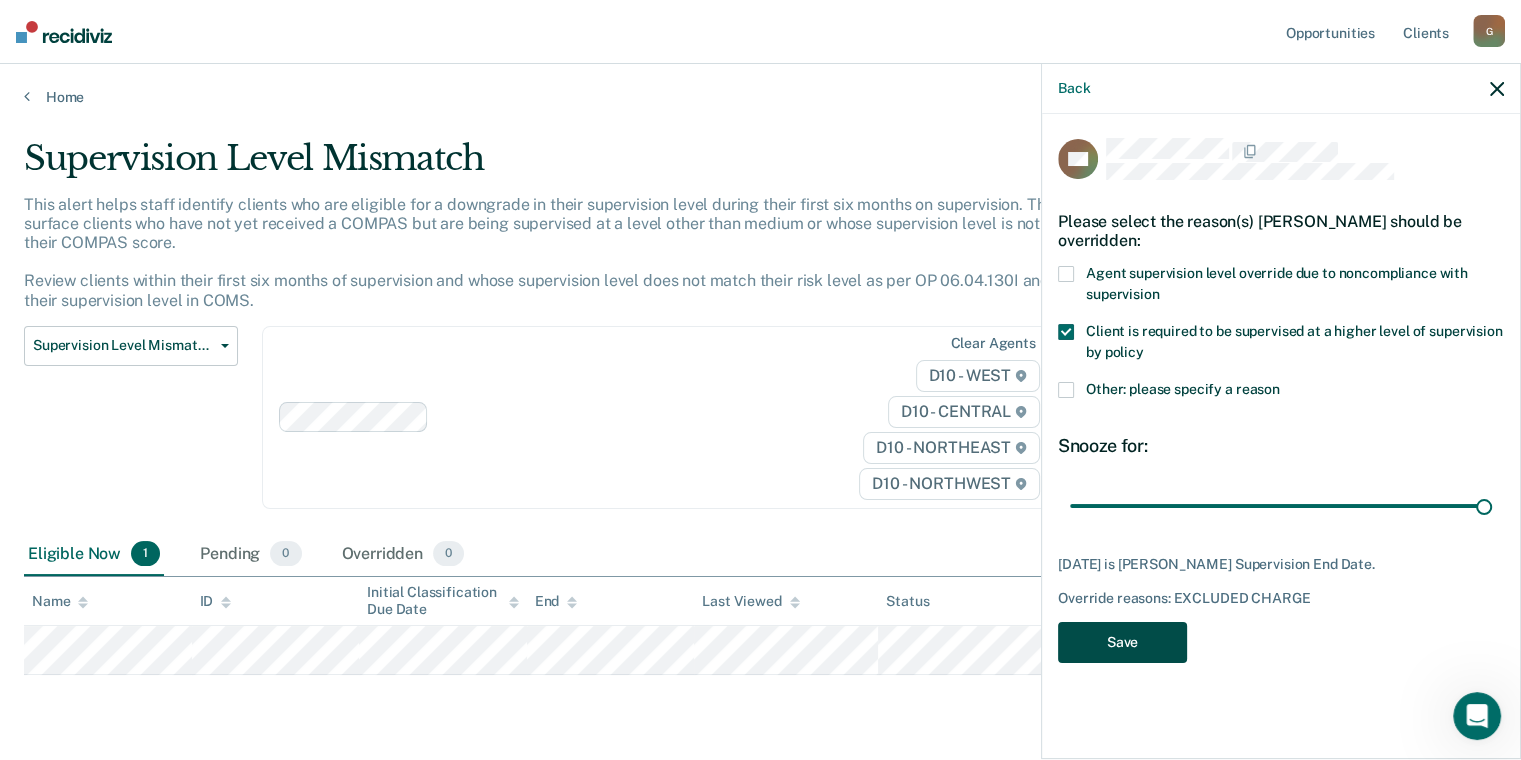 click on "Save" at bounding box center [1122, 642] 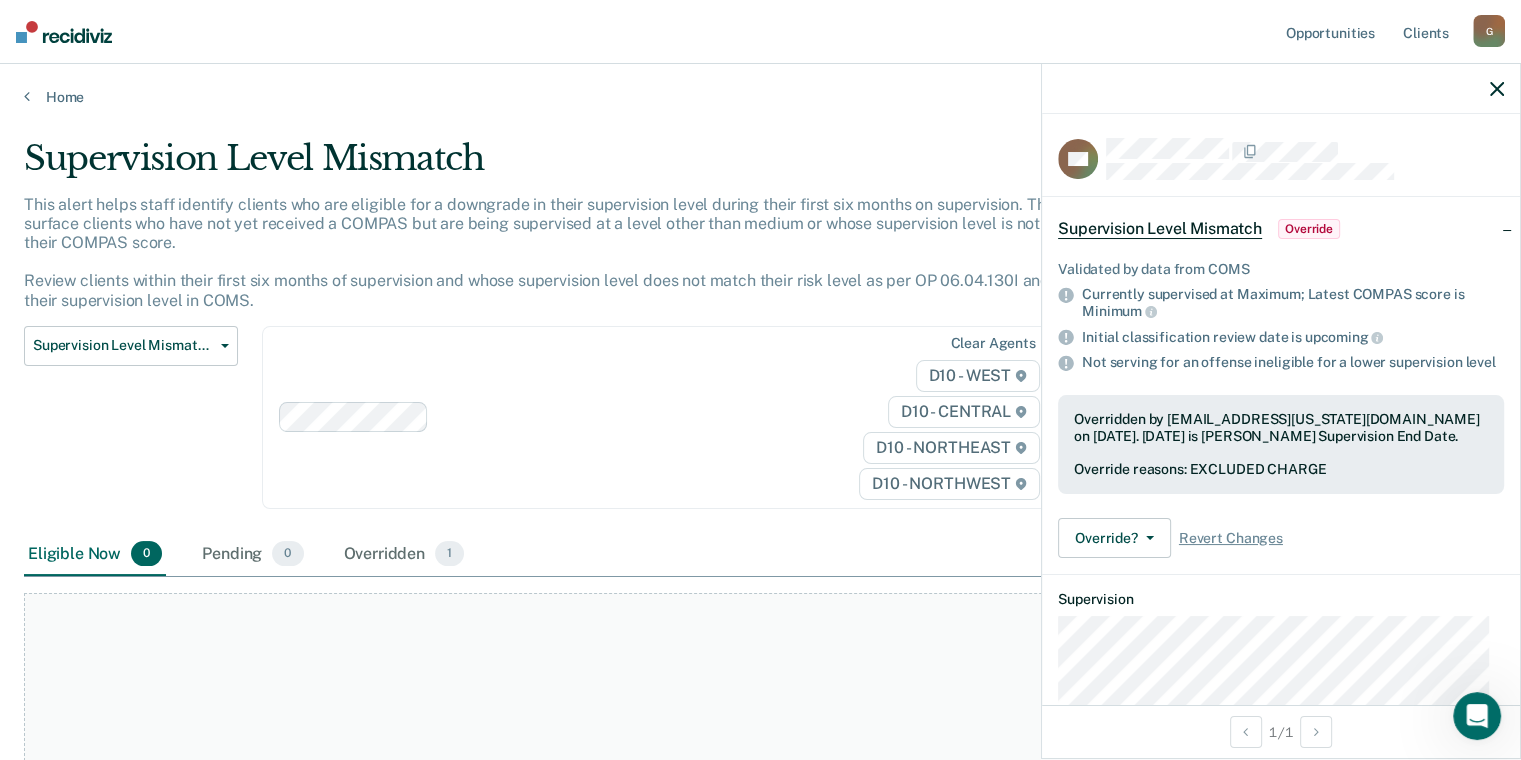 click 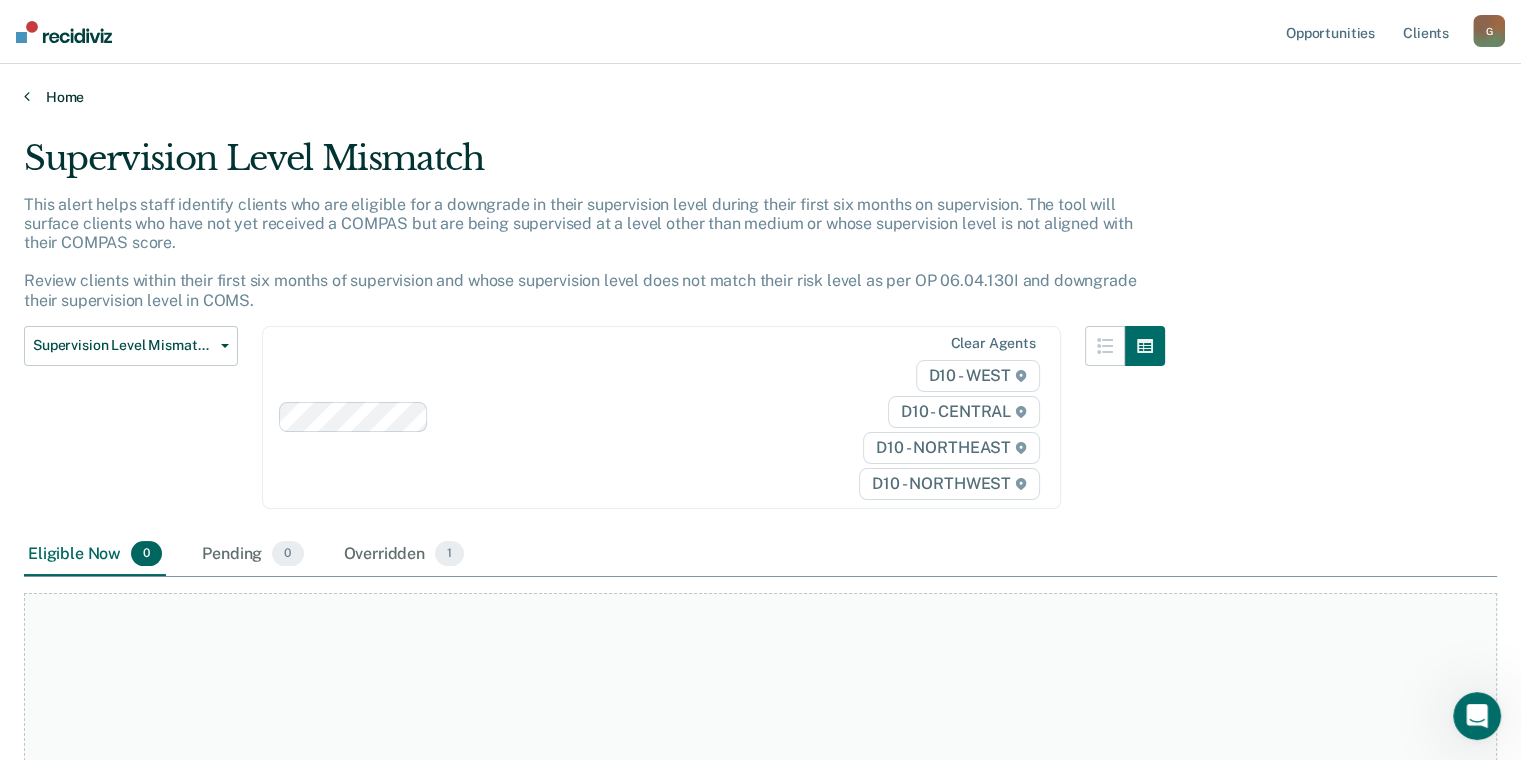 click on "Home" at bounding box center (760, 97) 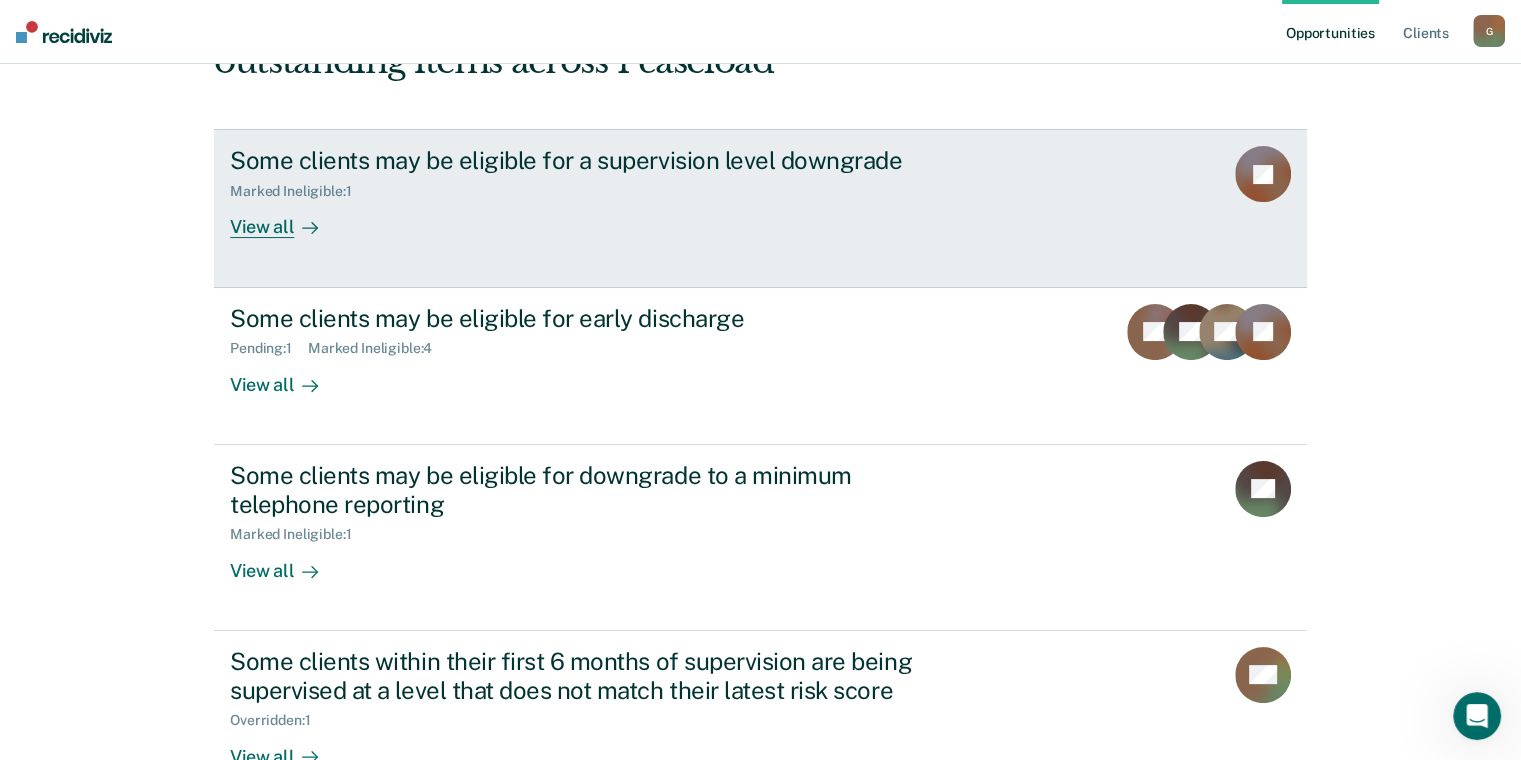 scroll, scrollTop: 0, scrollLeft: 0, axis: both 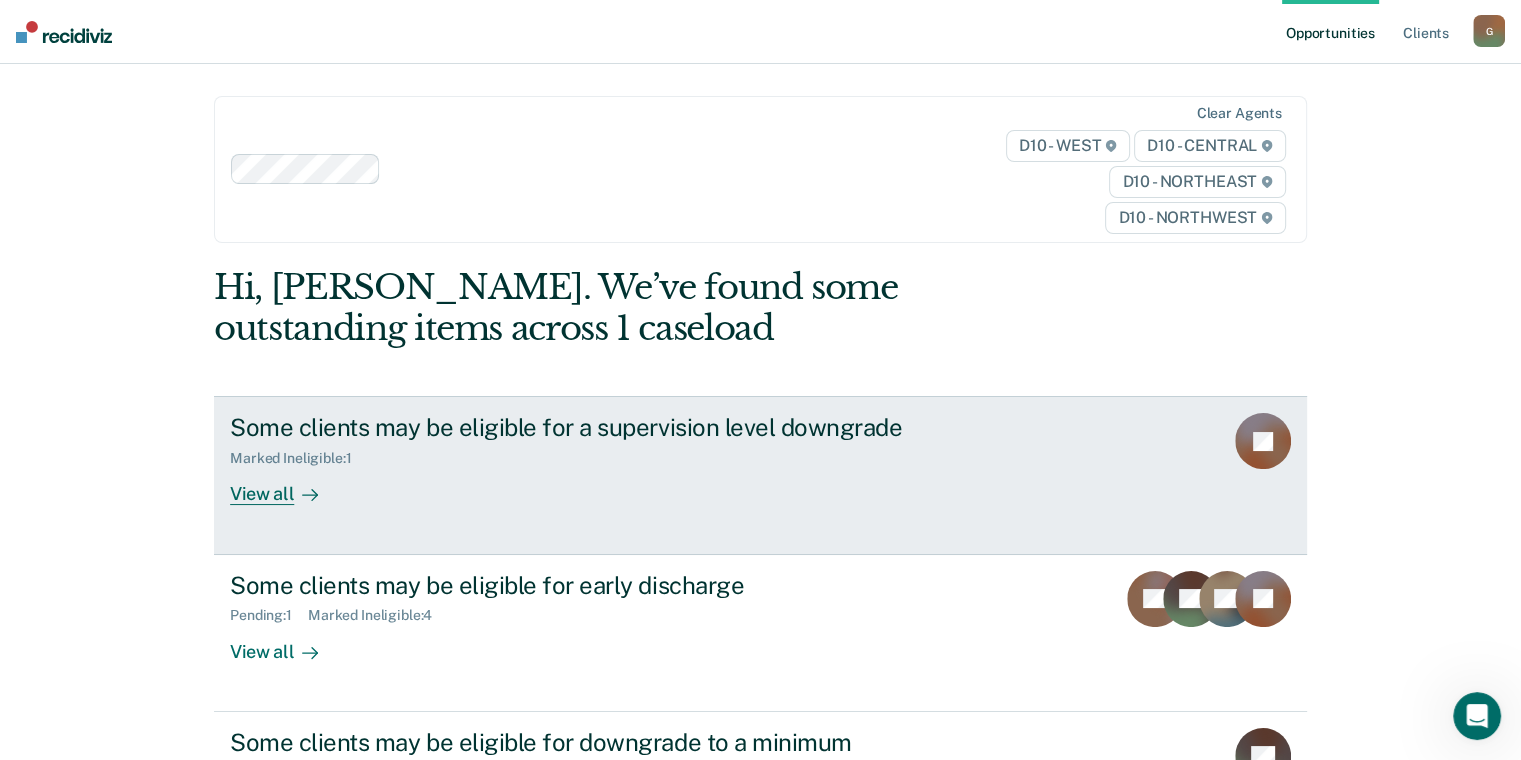 click on "View all" at bounding box center (286, 486) 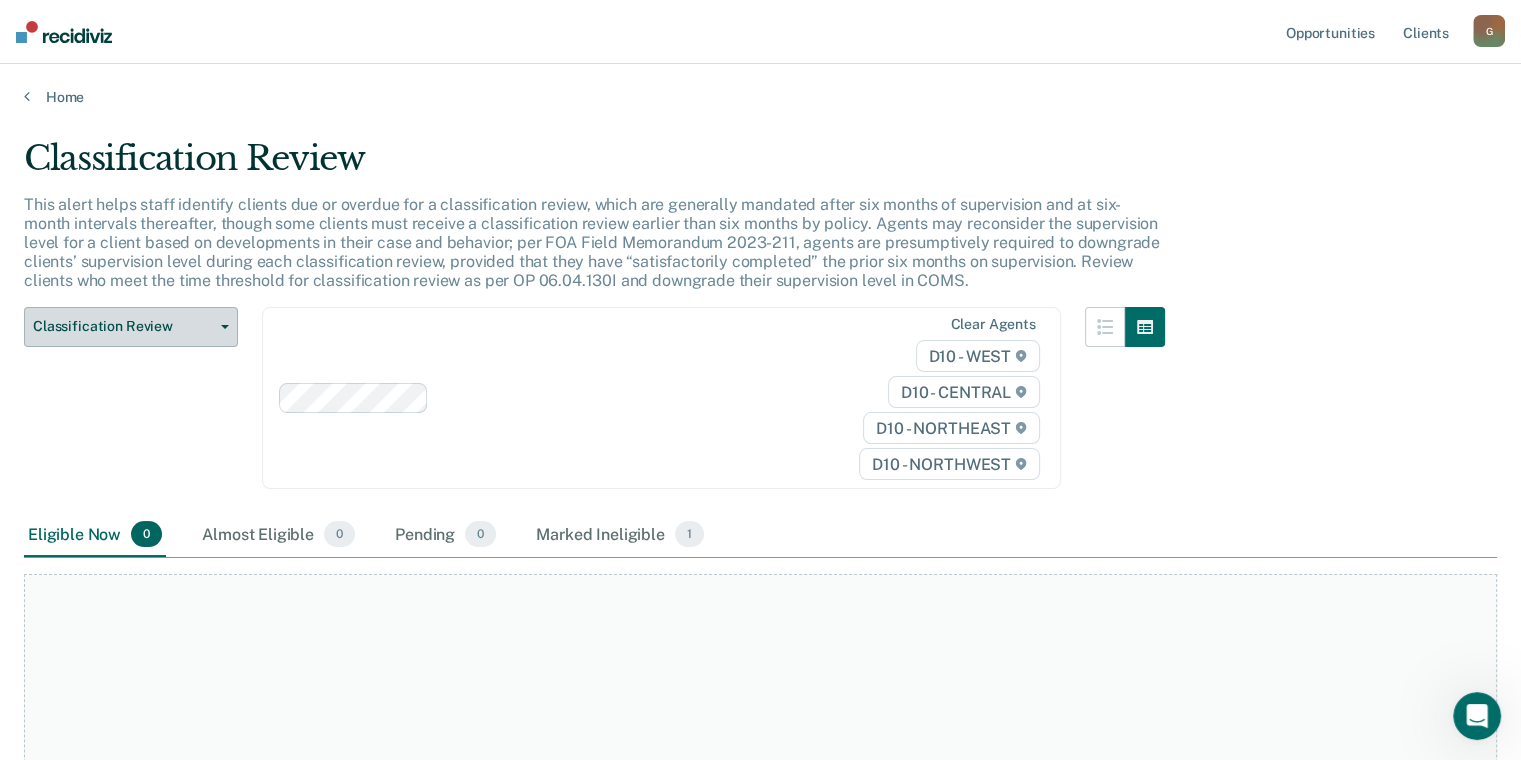 click on "Classification Review" at bounding box center (131, 327) 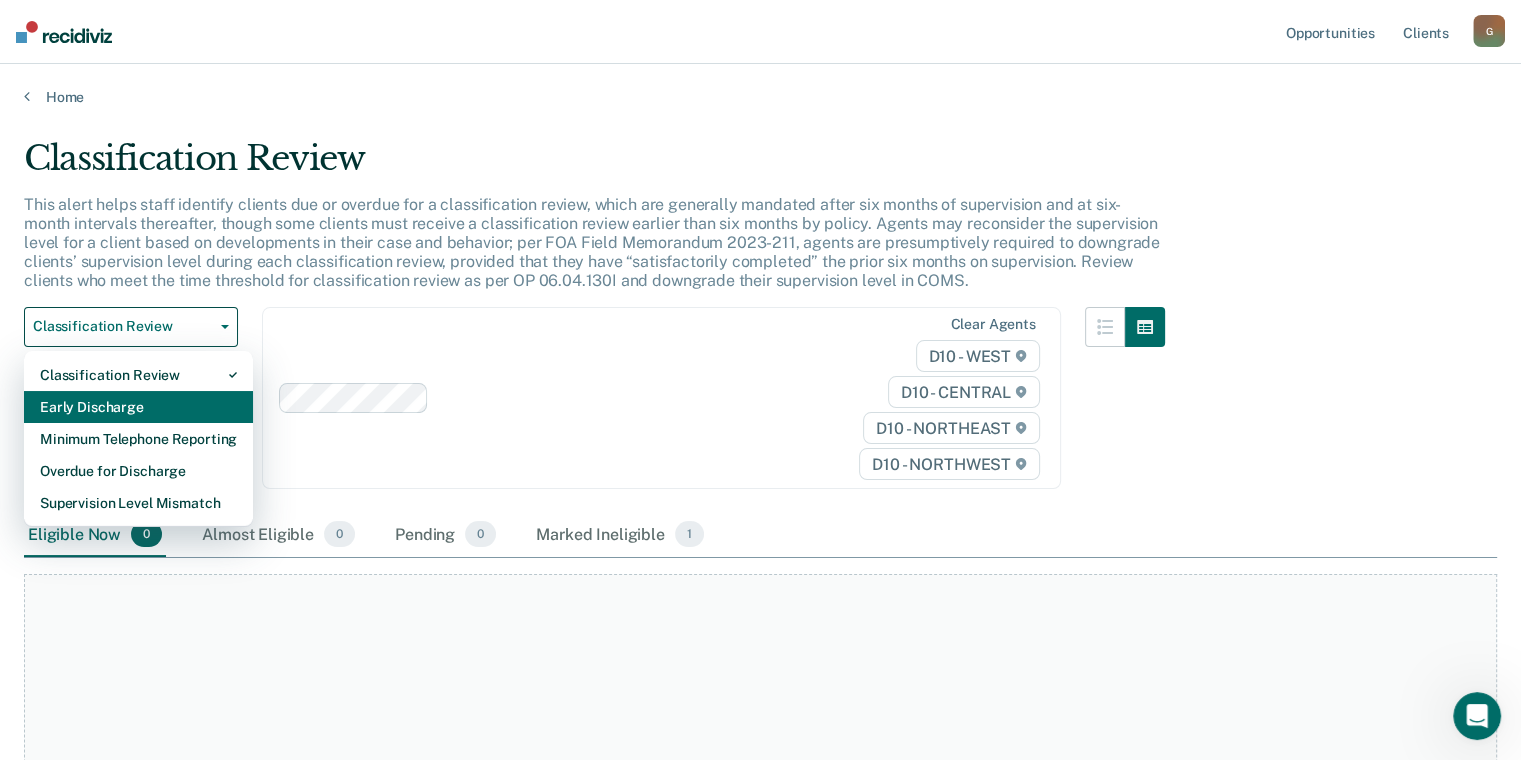 click on "Early Discharge" at bounding box center [138, 407] 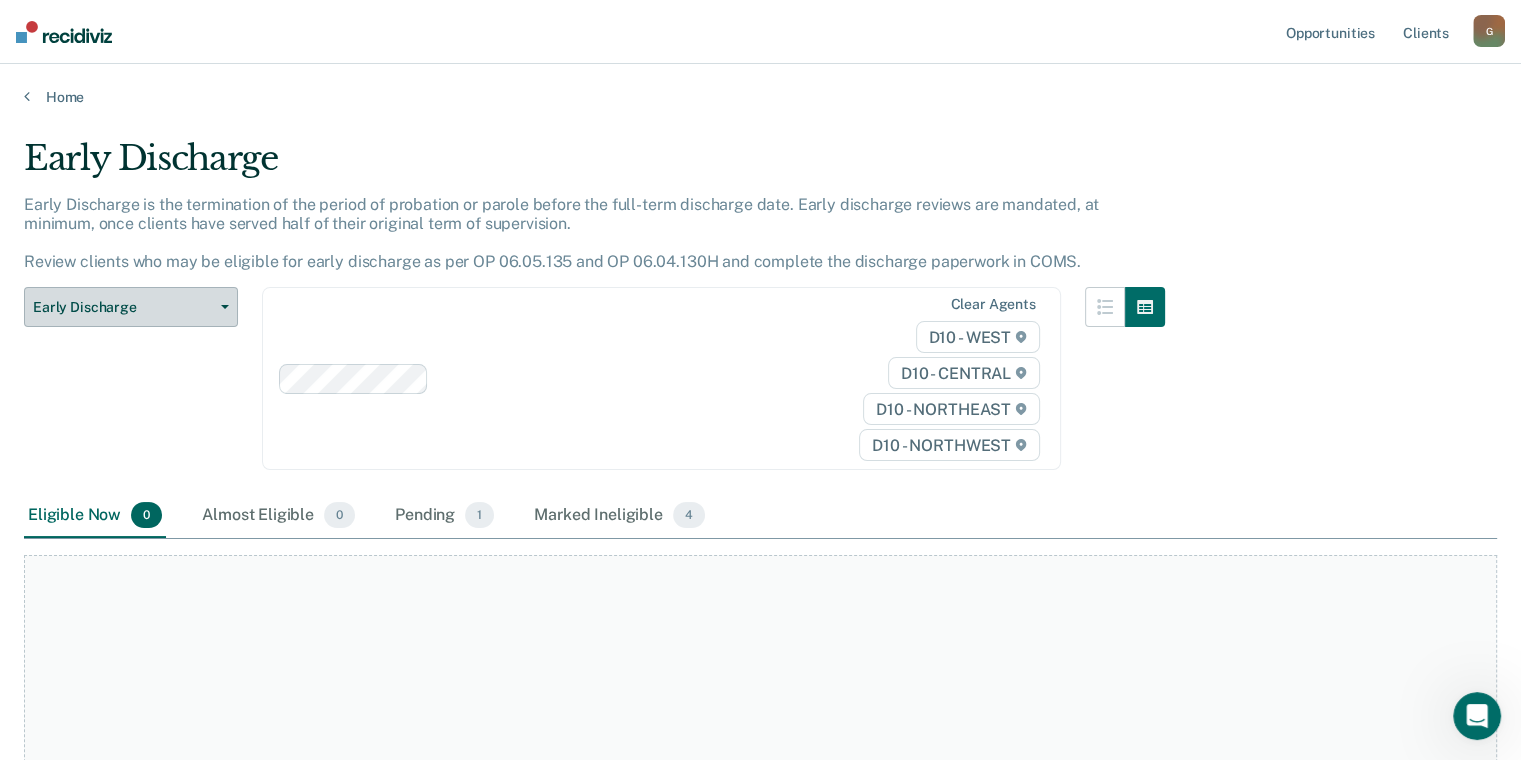 click on "Early Discharge" at bounding box center [123, 307] 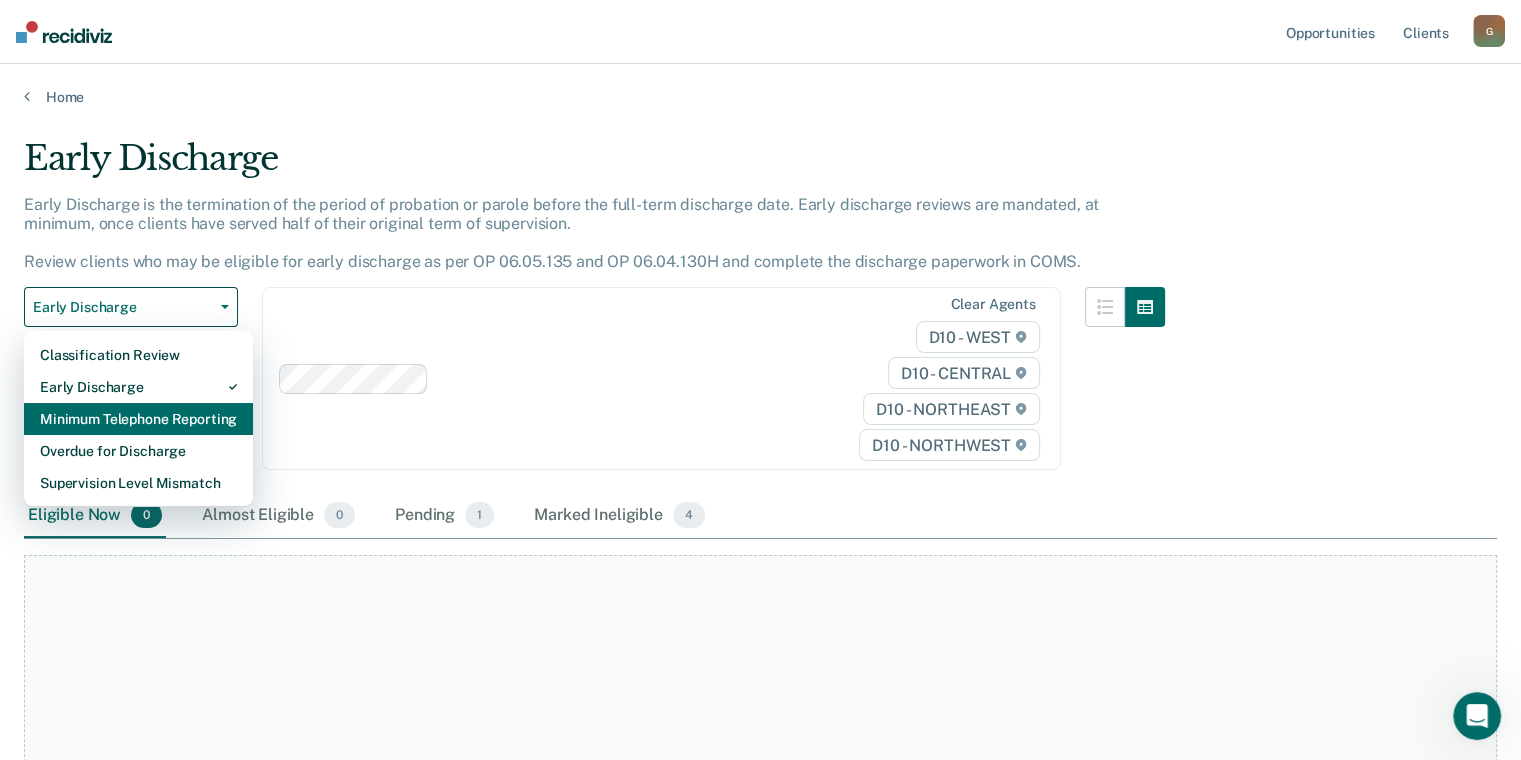 click on "Minimum Telephone Reporting" at bounding box center (138, 419) 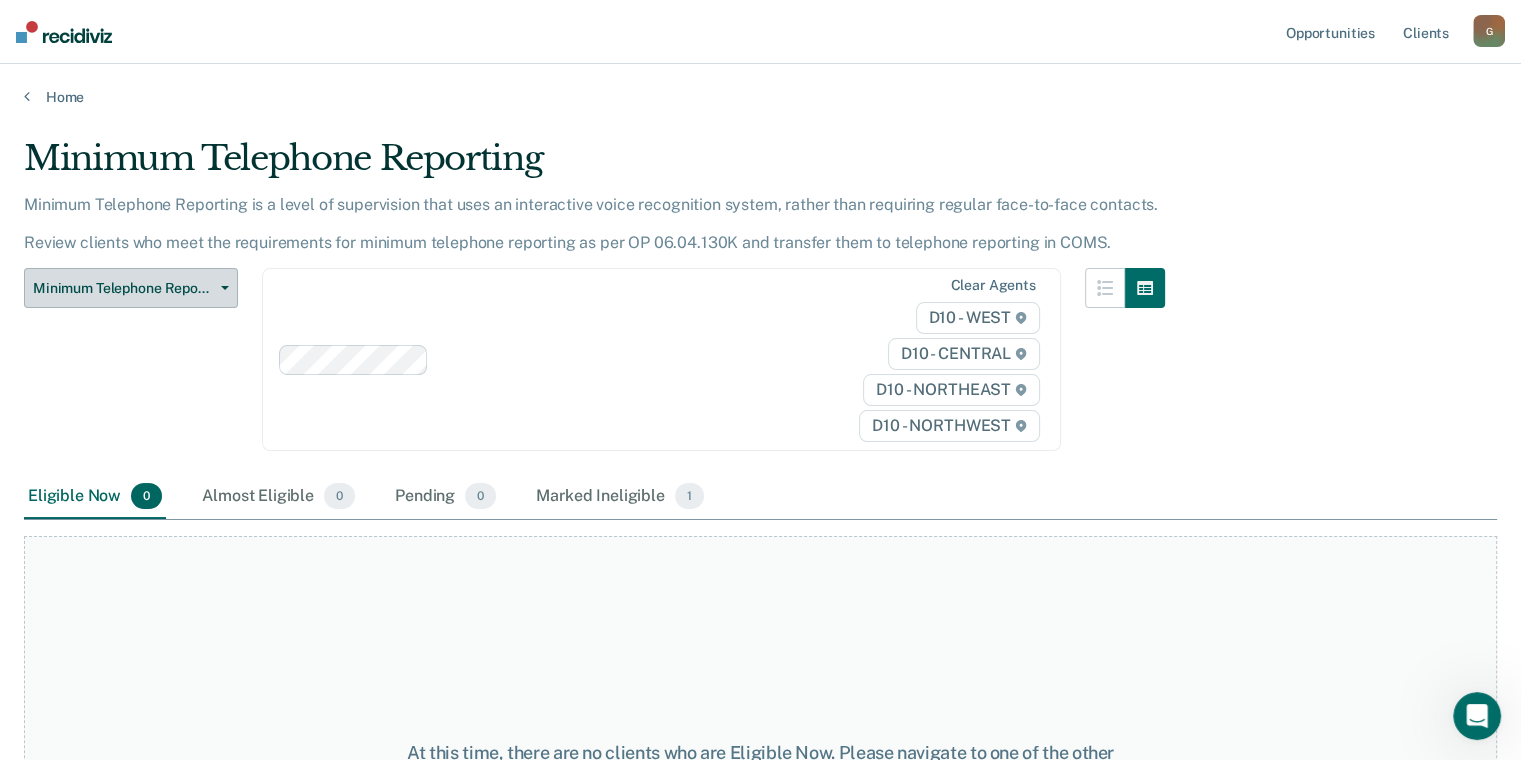 click on "Minimum Telephone Reporting" at bounding box center (131, 288) 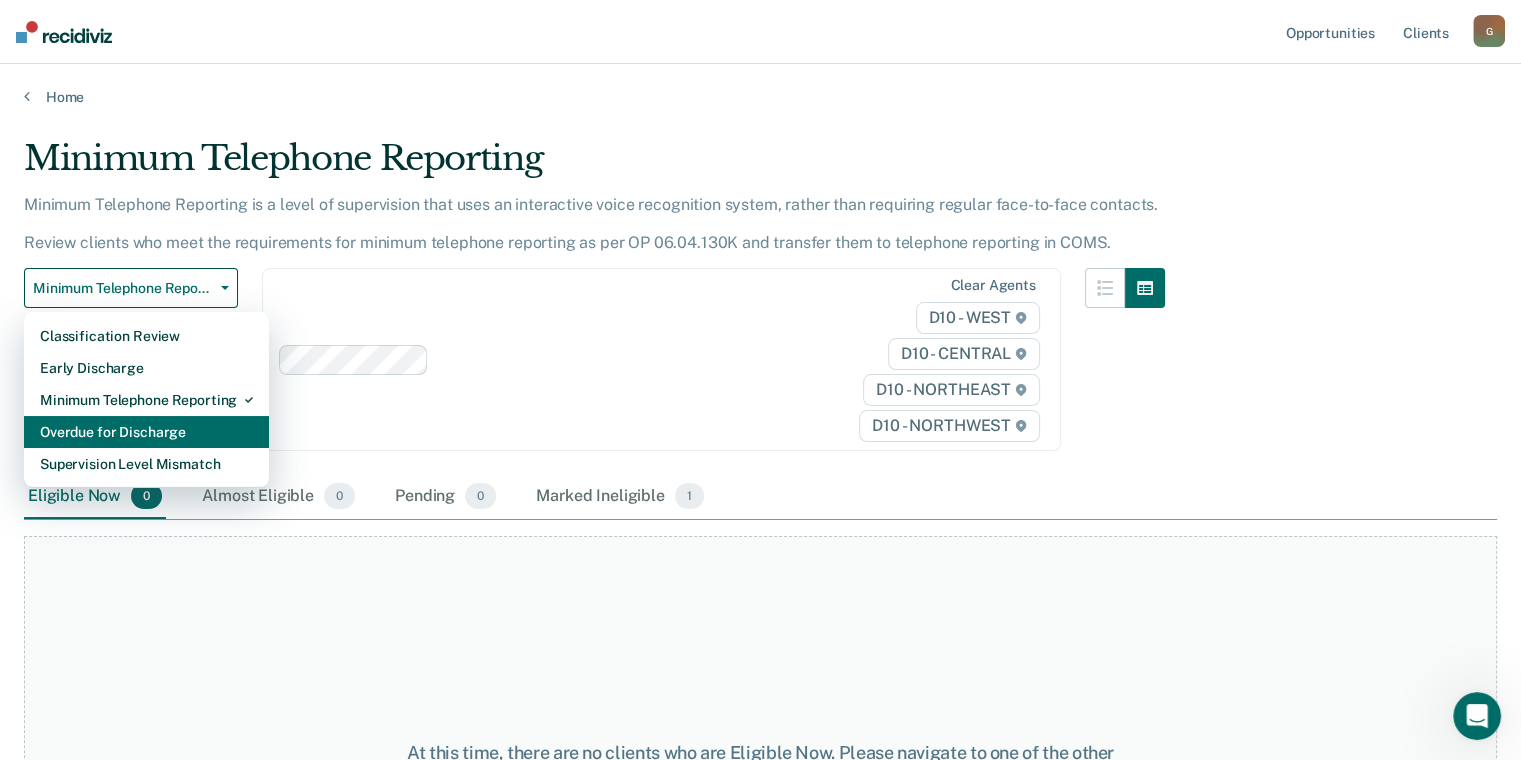 click on "Overdue for Discharge" at bounding box center (146, 432) 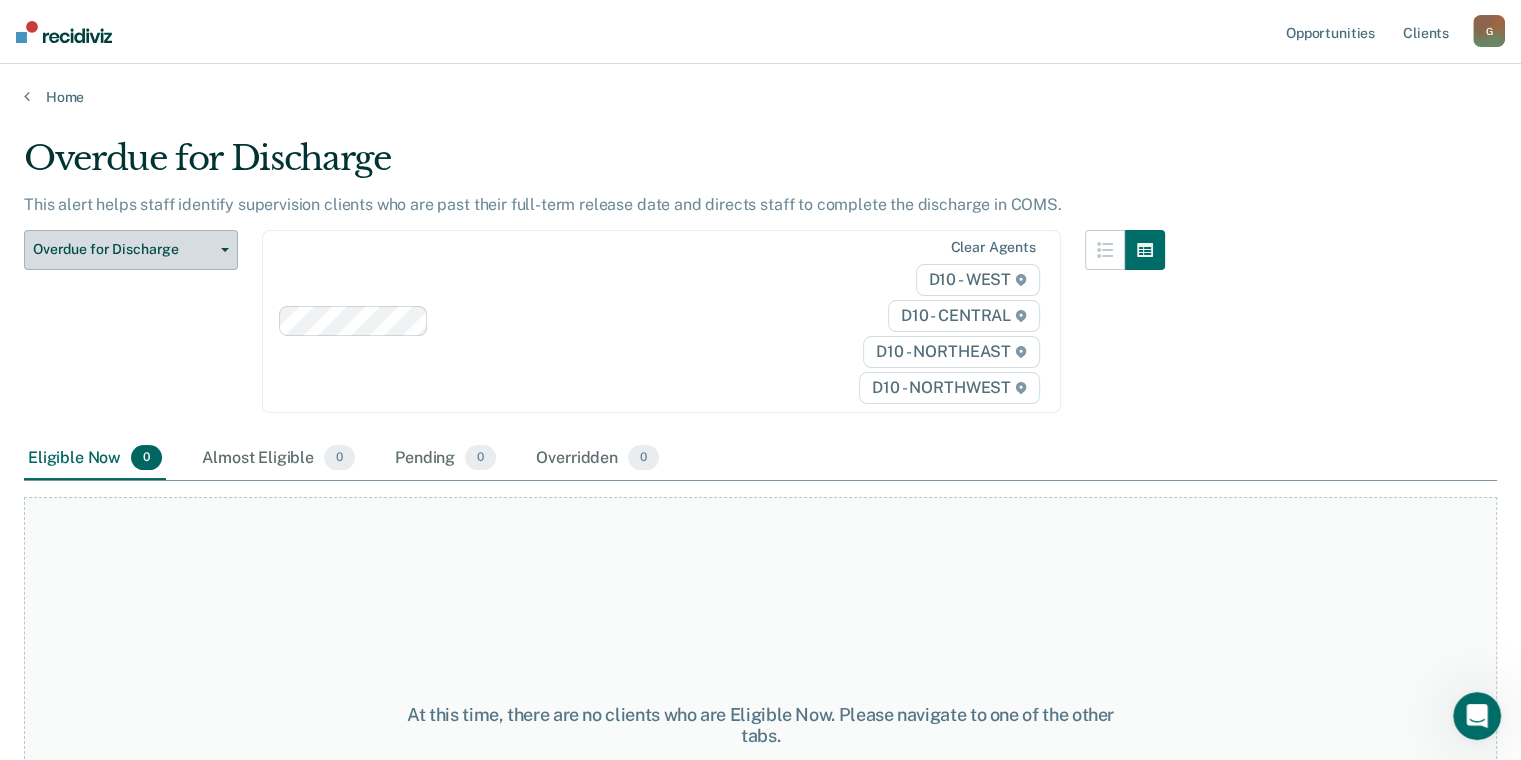 click on "Overdue for Discharge" at bounding box center (123, 249) 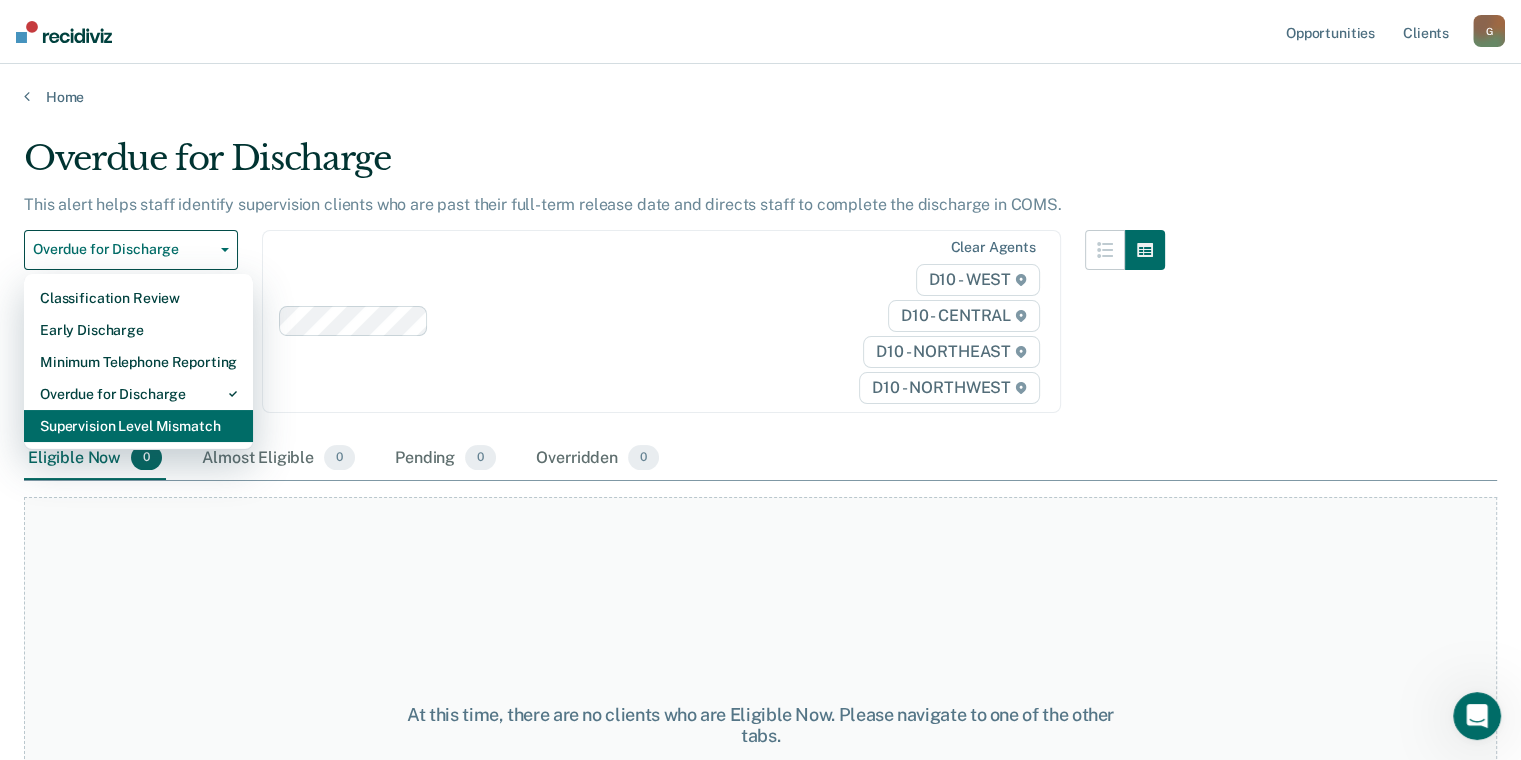 click on "Supervision Level Mismatch" at bounding box center (138, 426) 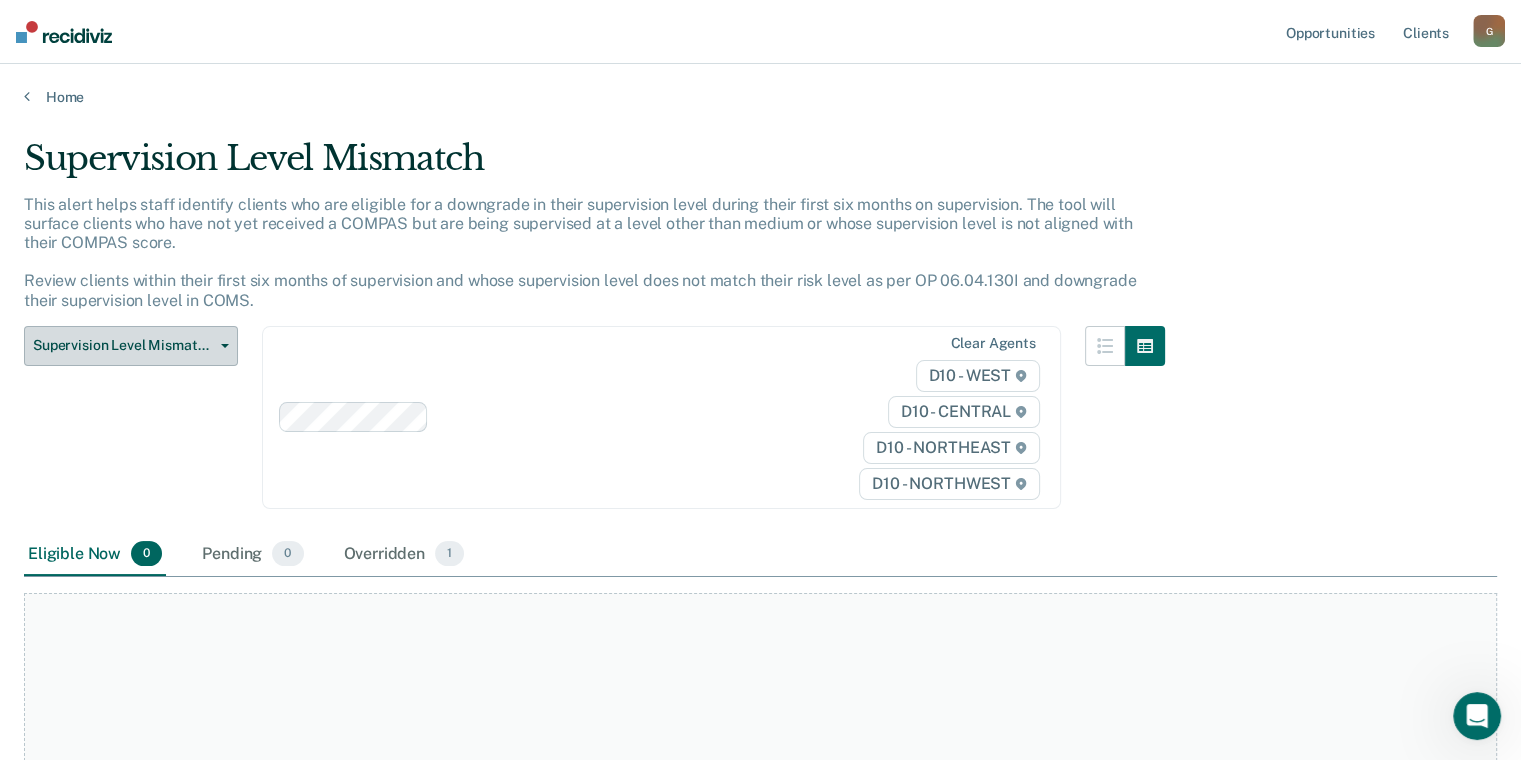 click on "Supervision Level Mismatch" at bounding box center [131, 346] 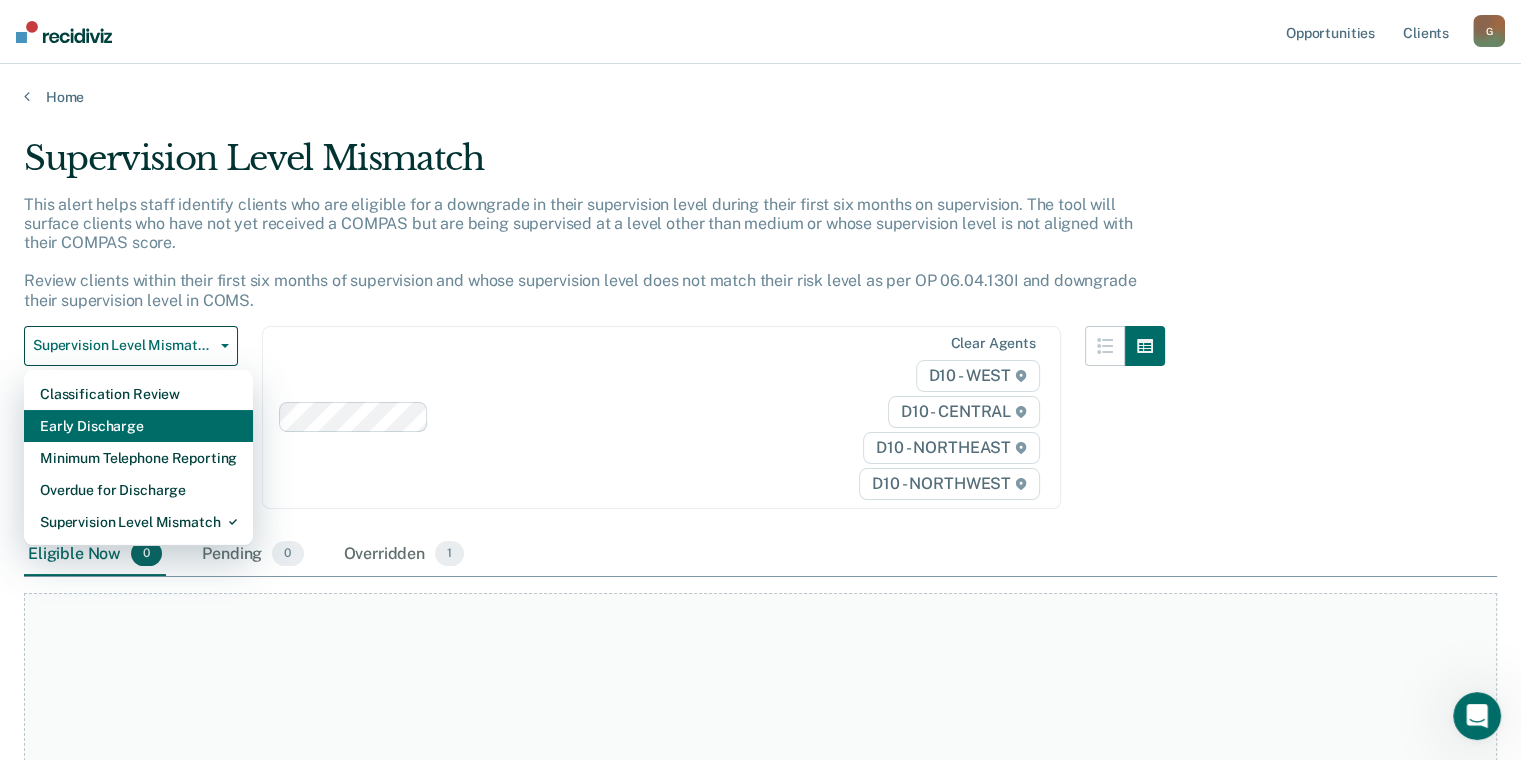 click on "Early Discharge" at bounding box center [138, 426] 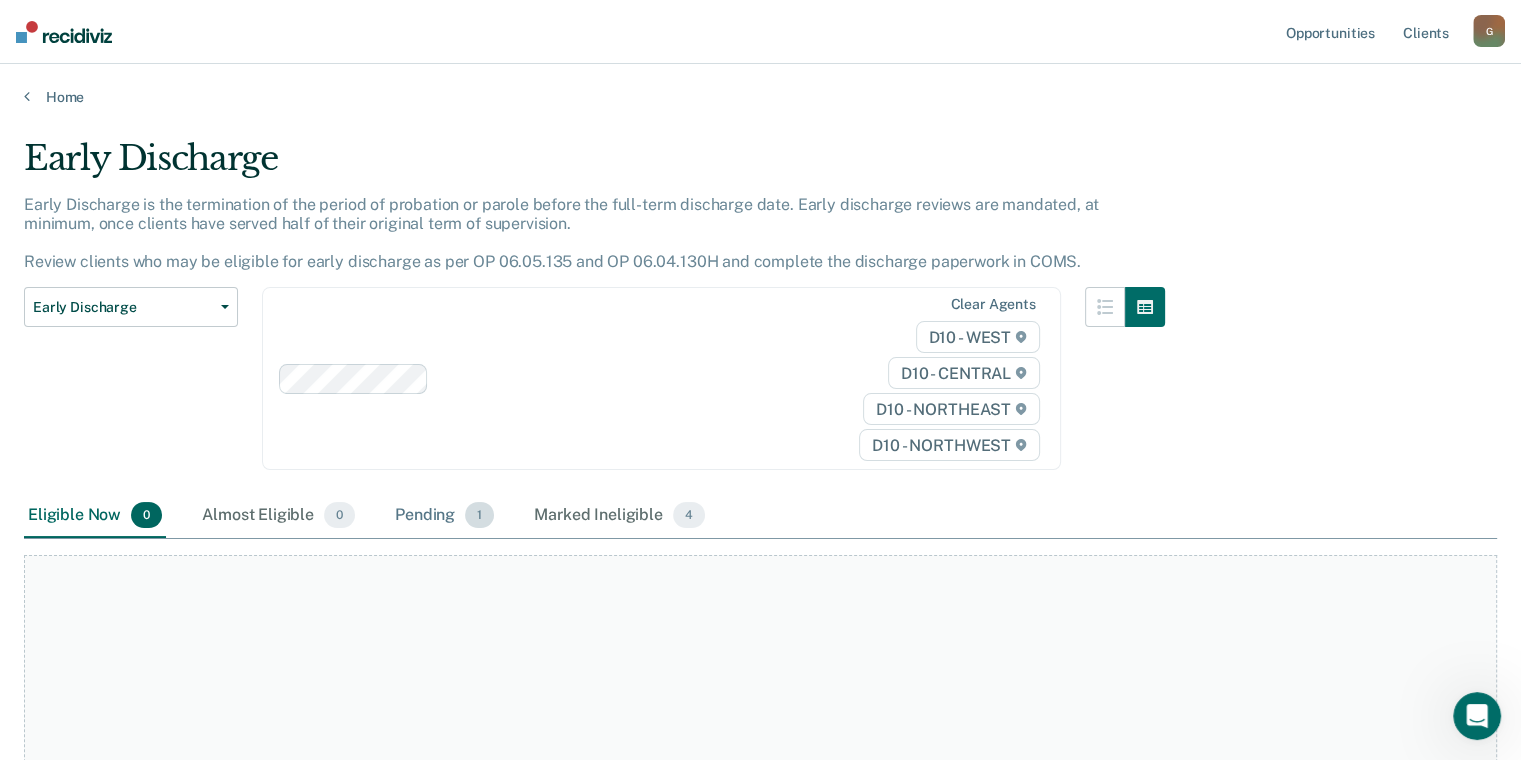 click on "Pending 1" at bounding box center [444, 516] 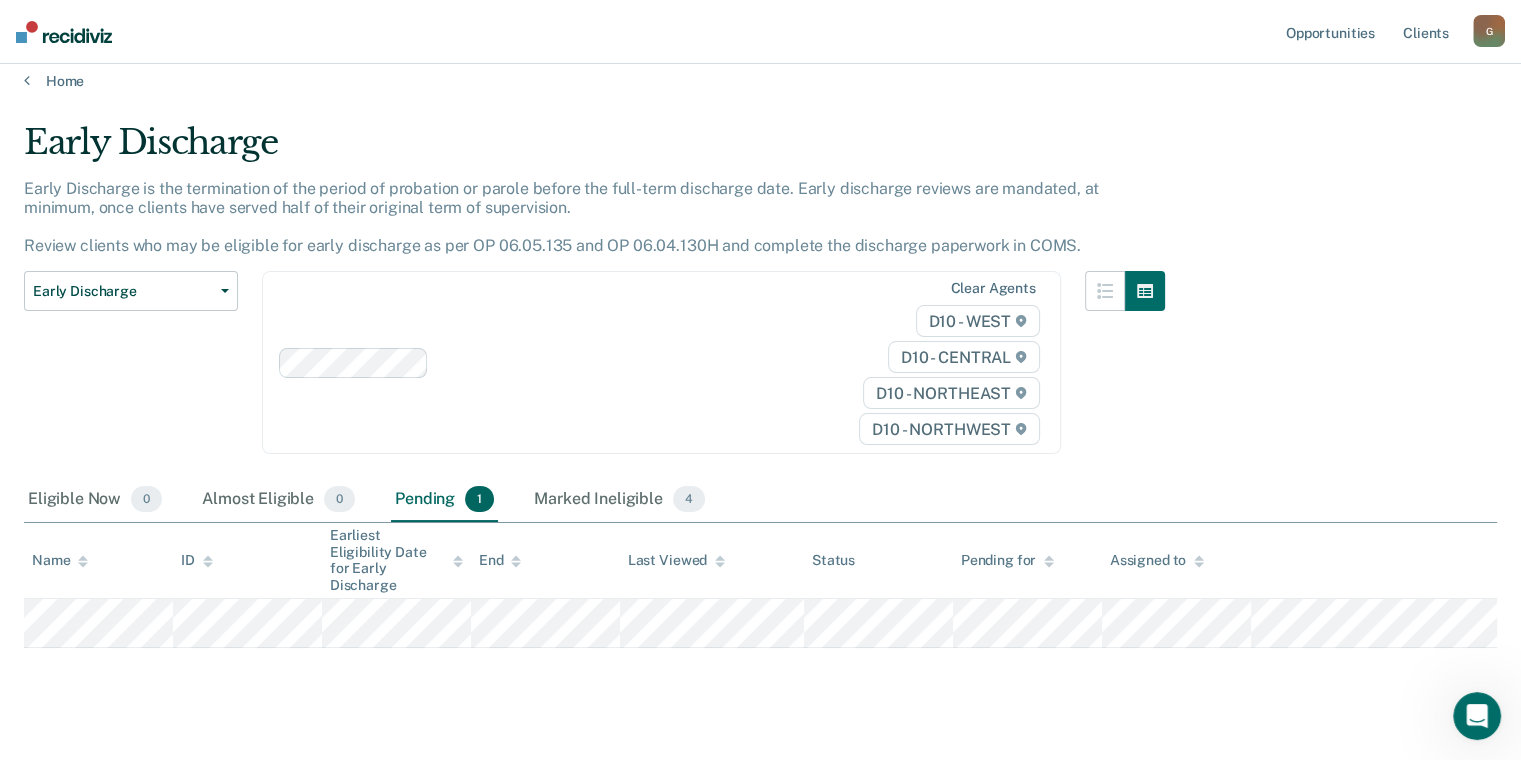 scroll, scrollTop: 28, scrollLeft: 0, axis: vertical 